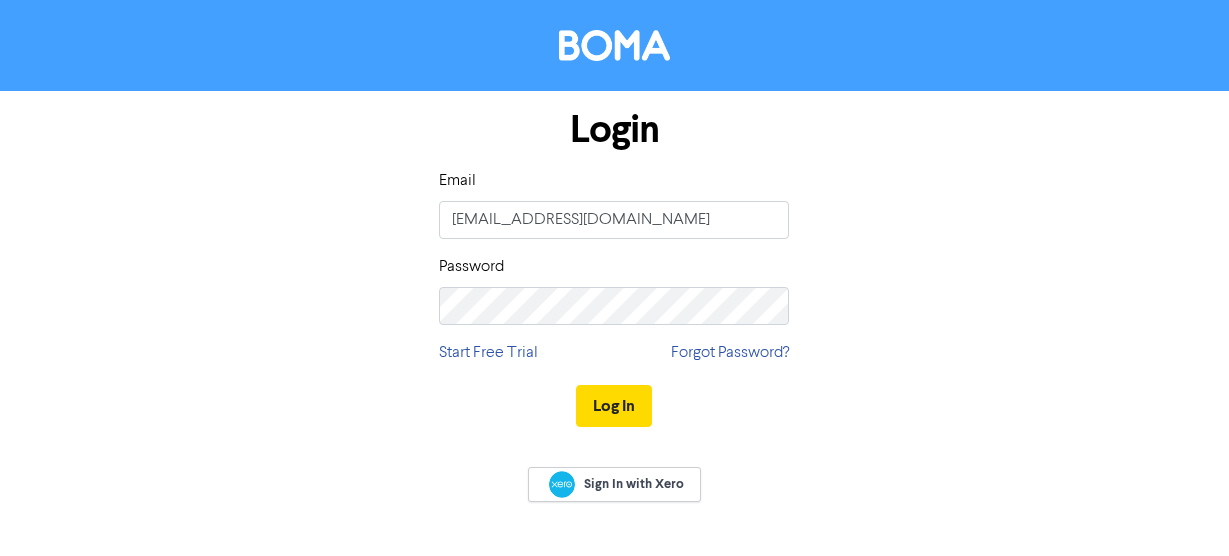 scroll, scrollTop: 0, scrollLeft: 0, axis: both 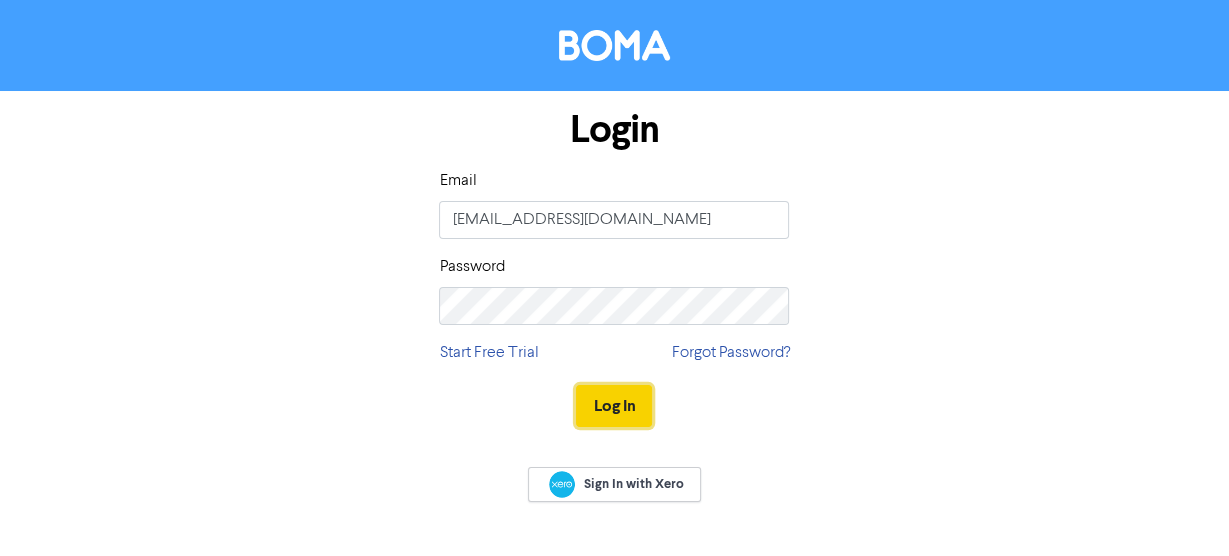 click on "Log In" at bounding box center [614, 406] 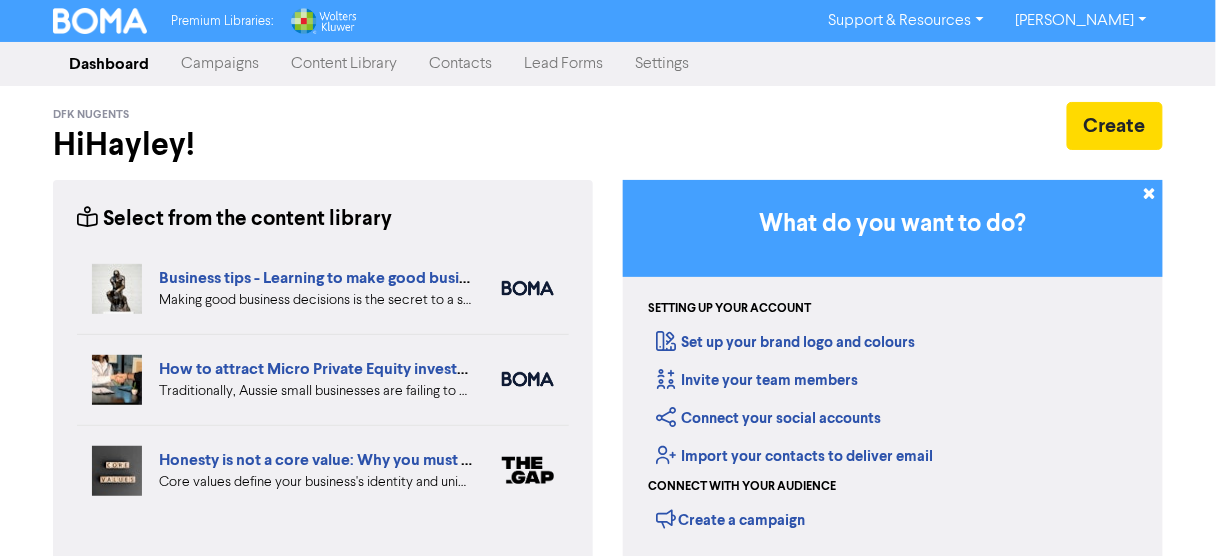 click on "Settings" at bounding box center (662, 64) 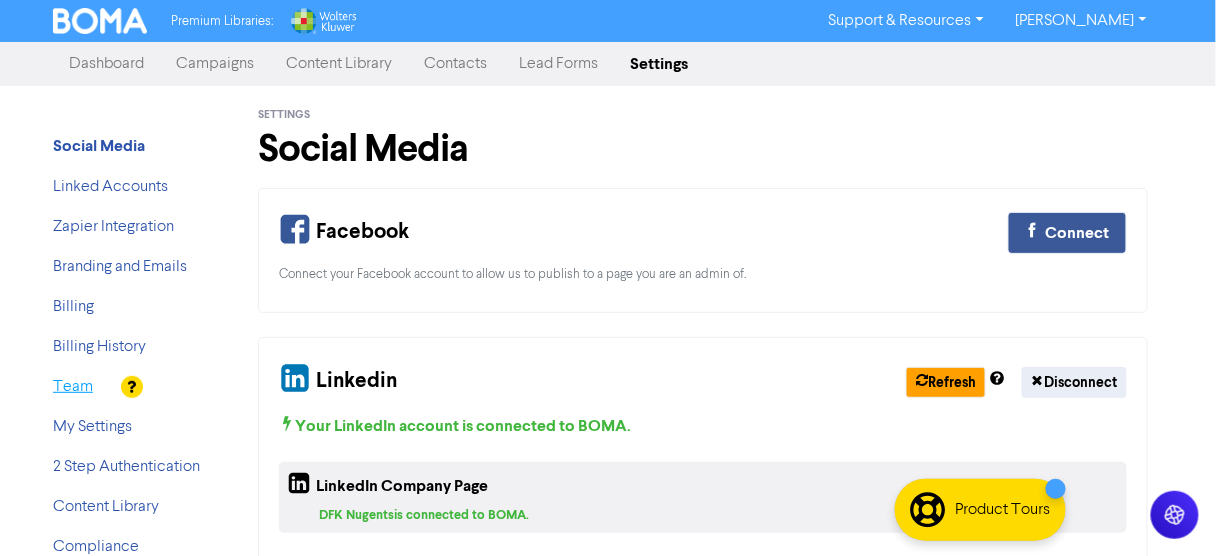 click on "Team" at bounding box center [73, 387] 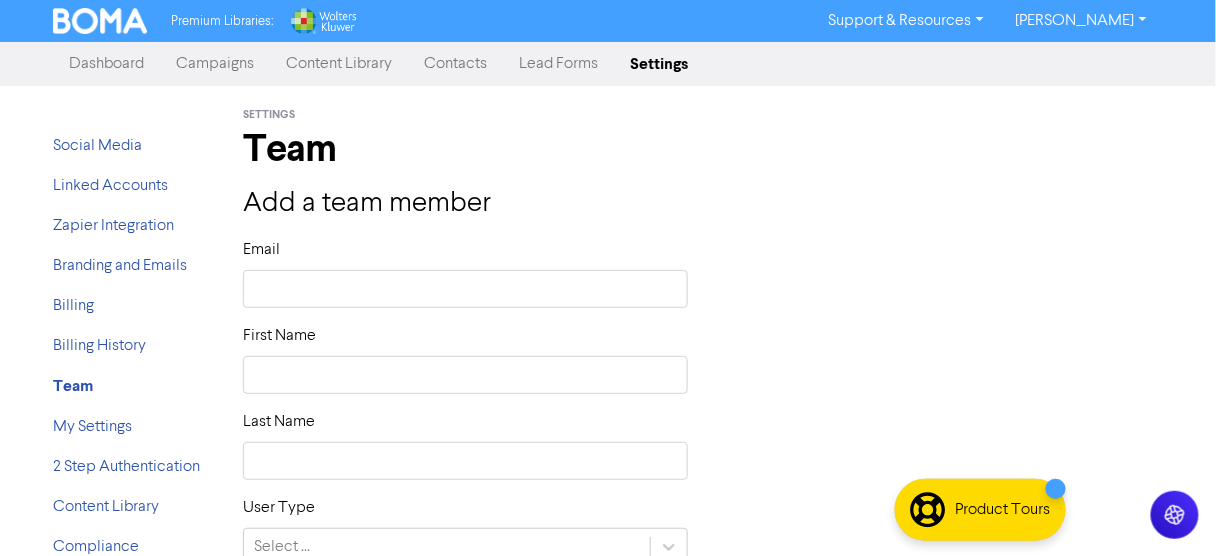 type 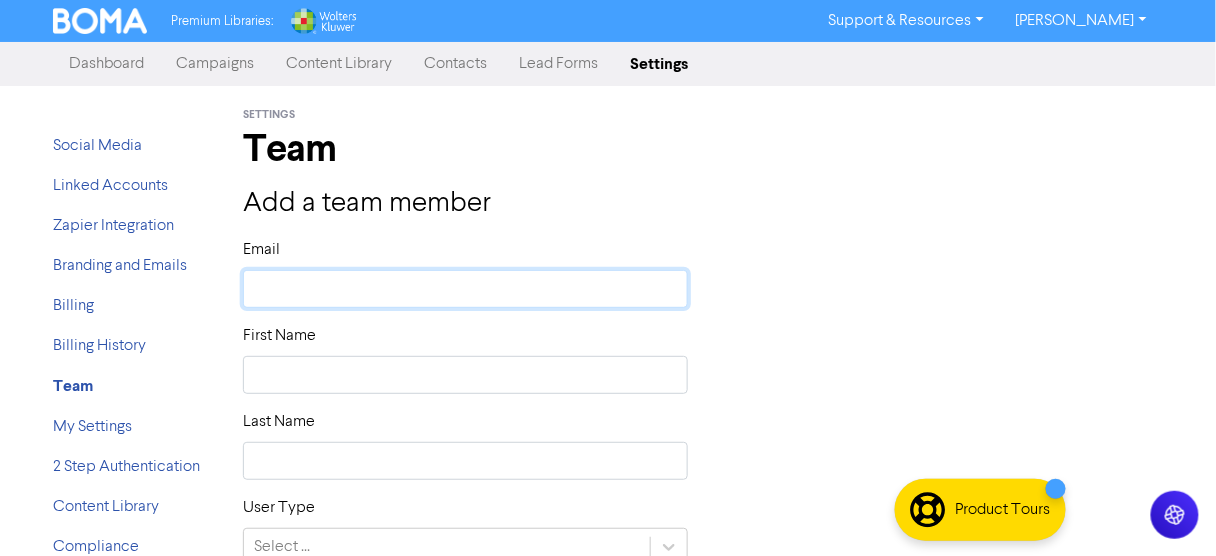 click 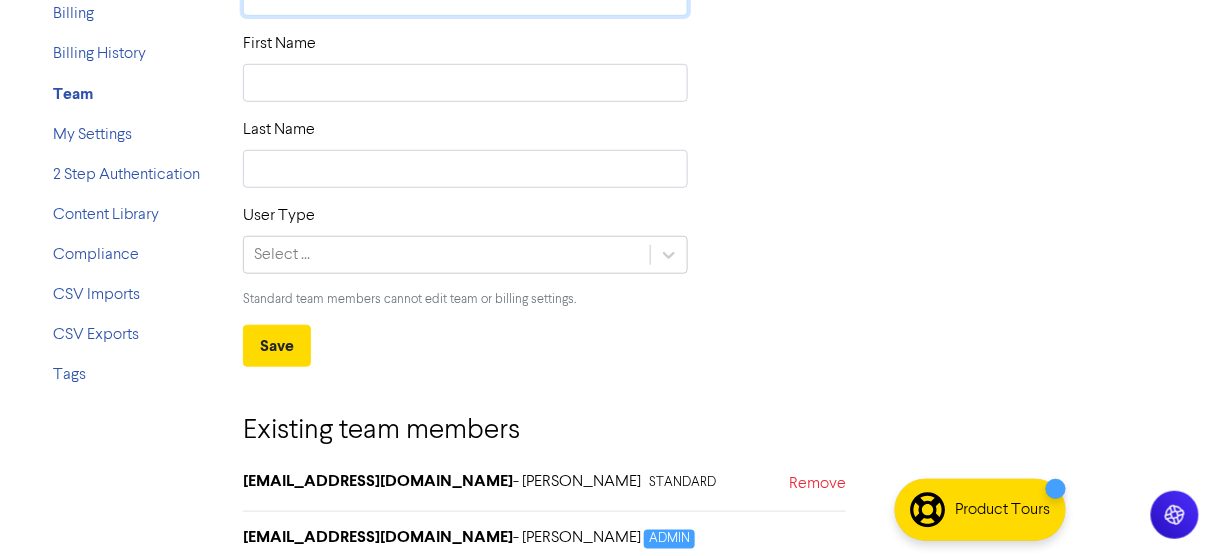 scroll, scrollTop: 373, scrollLeft: 0, axis: vertical 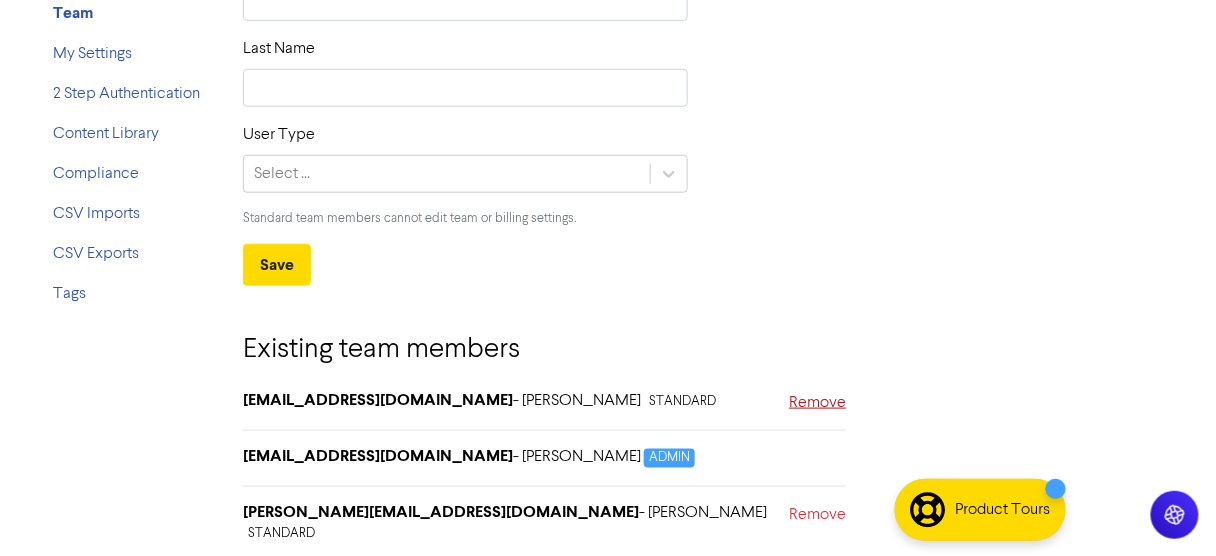 type 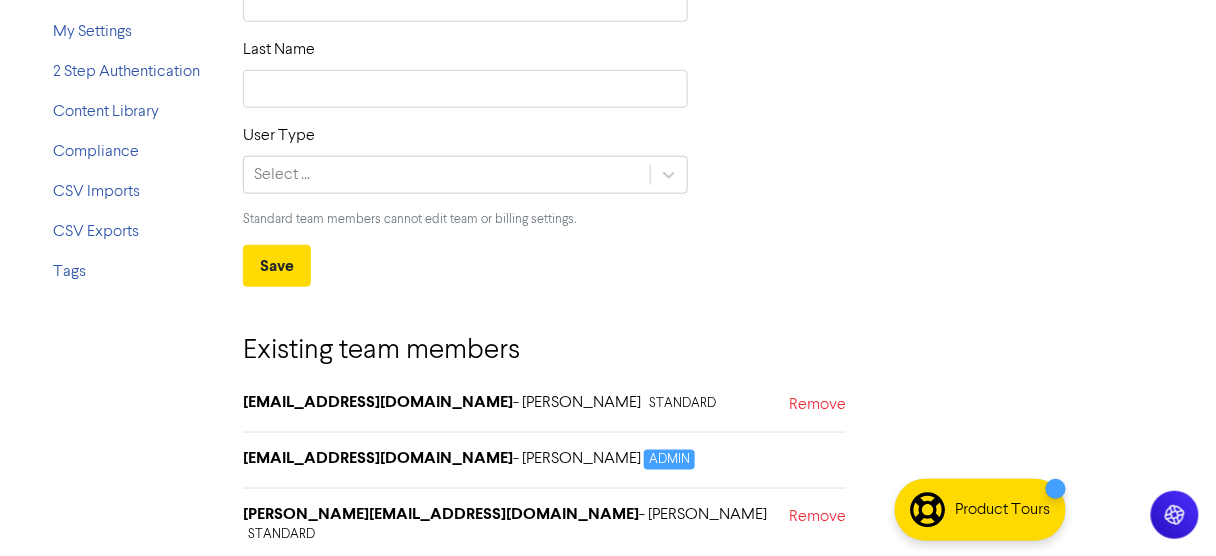 scroll, scrollTop: 396, scrollLeft: 0, axis: vertical 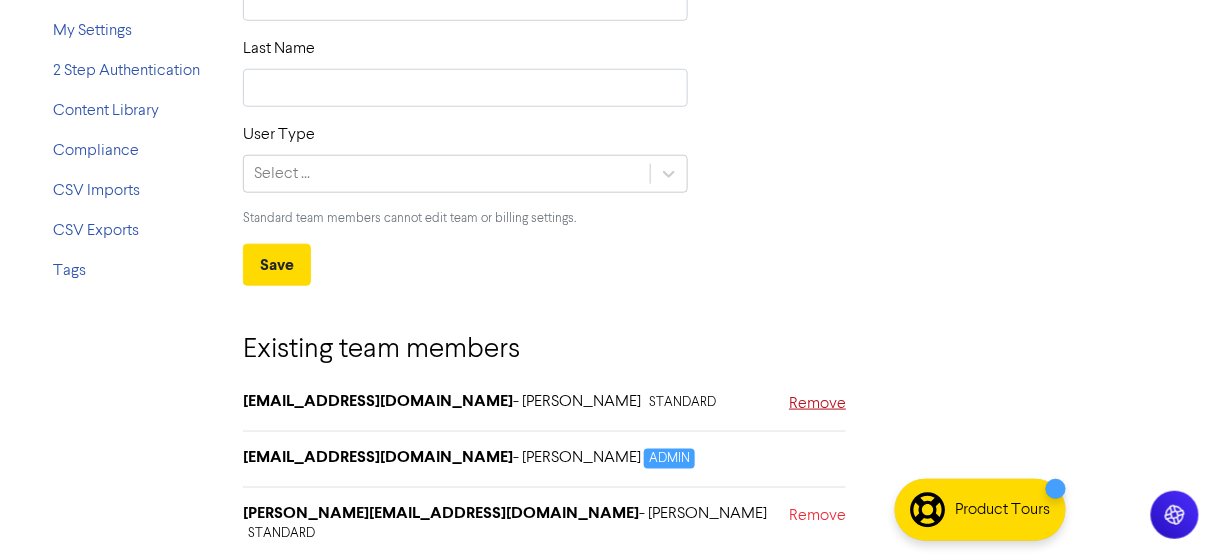 click on "Remove" at bounding box center (817, 406) 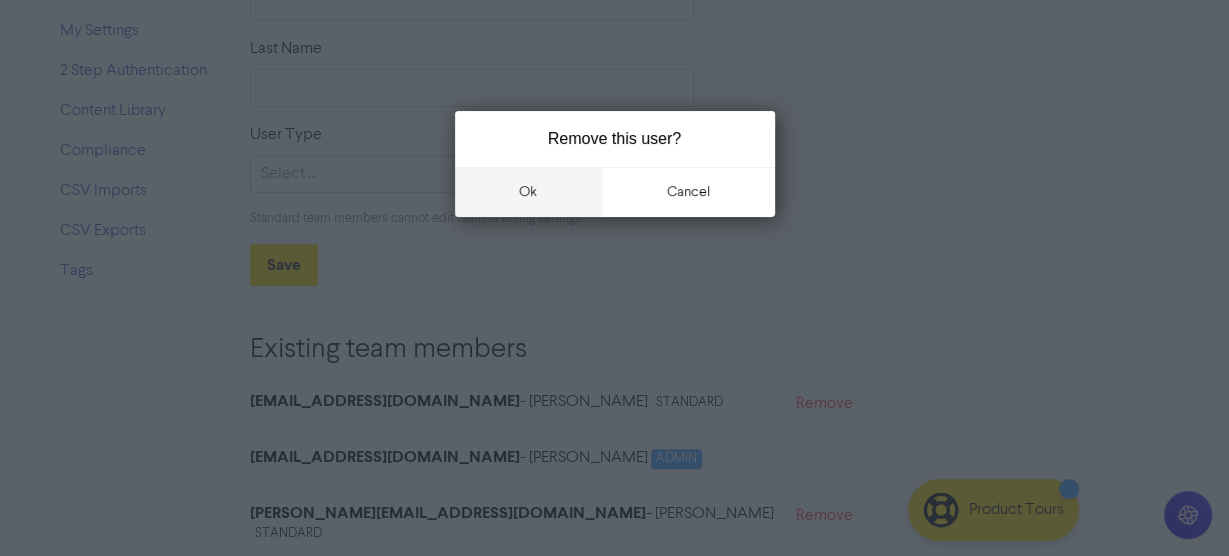 click on "ok" at bounding box center (529, 192) 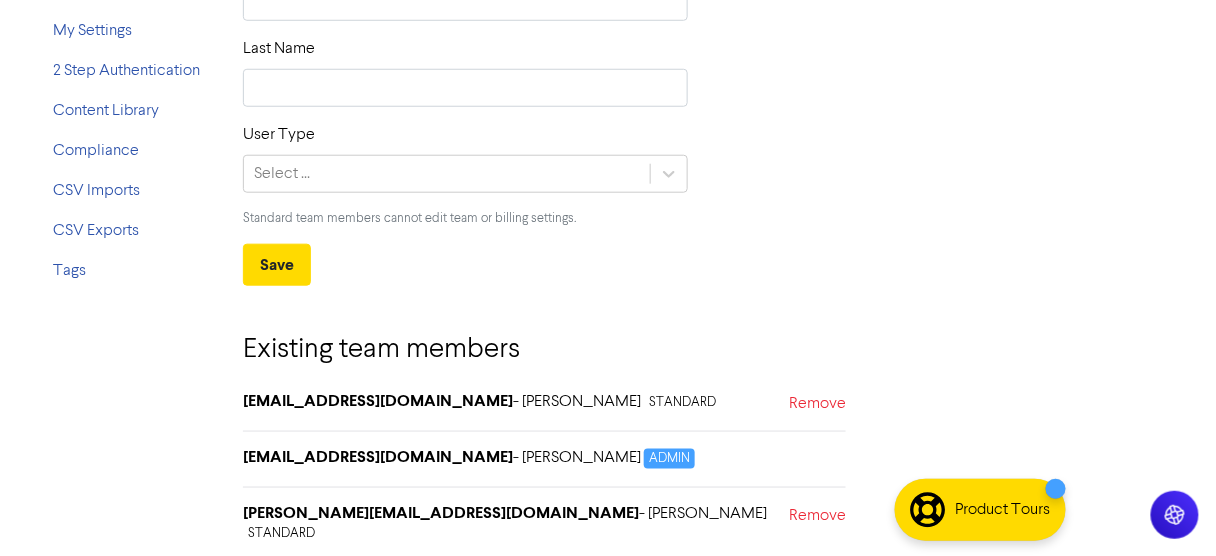 type 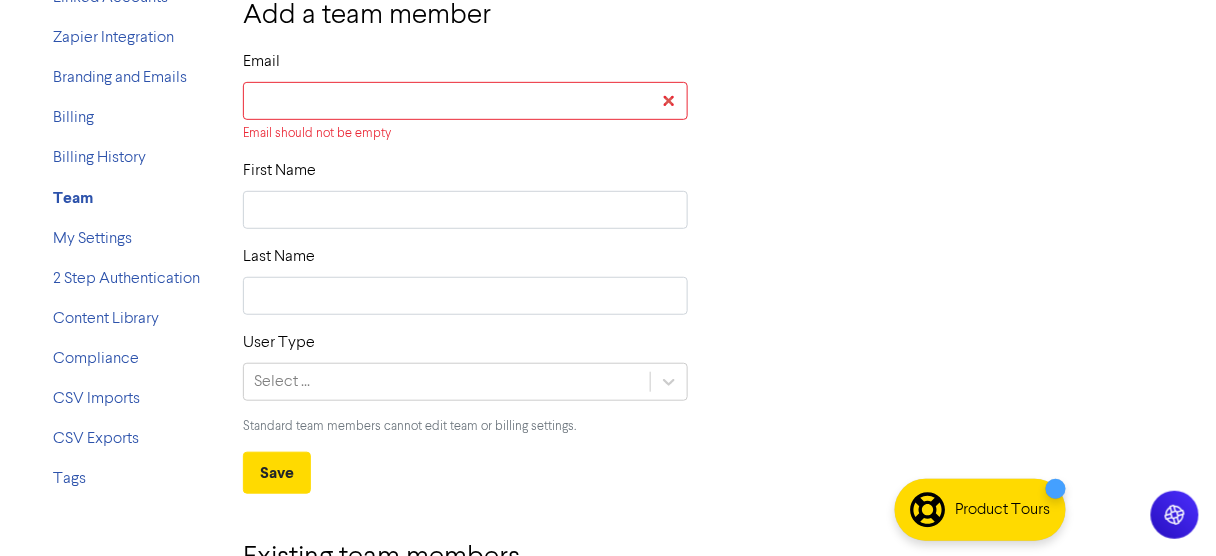 scroll, scrollTop: 101, scrollLeft: 0, axis: vertical 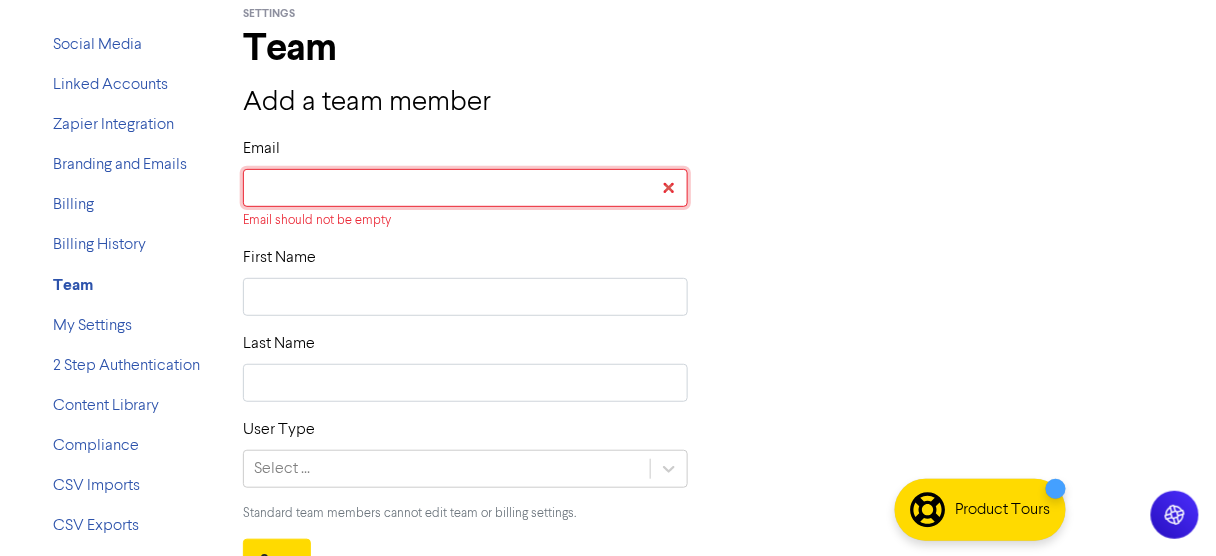 click 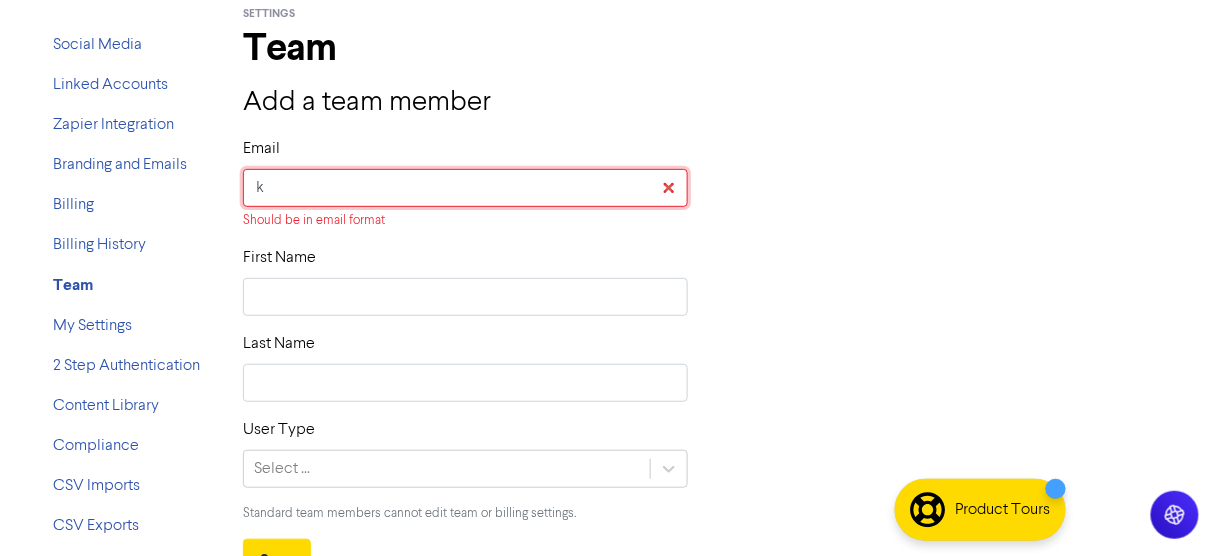type on "ky" 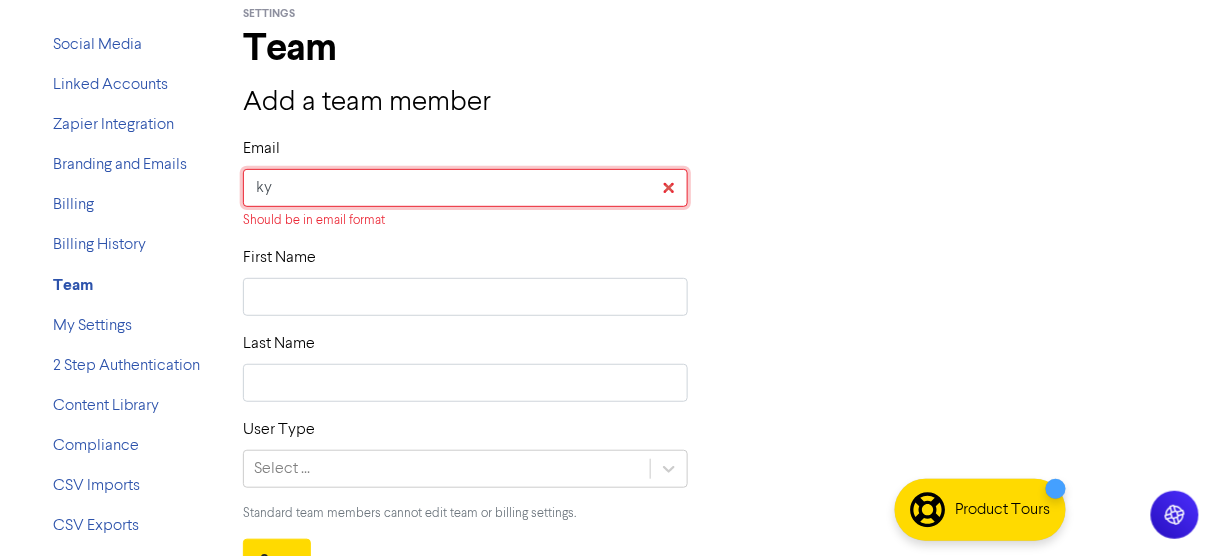 type on "kyr" 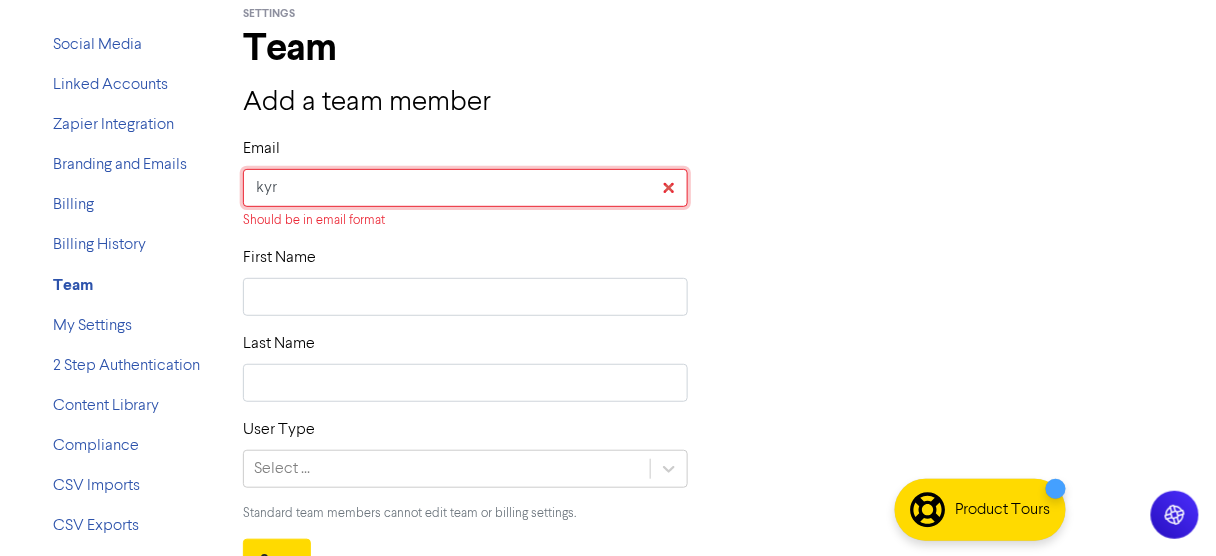 type on "kyra" 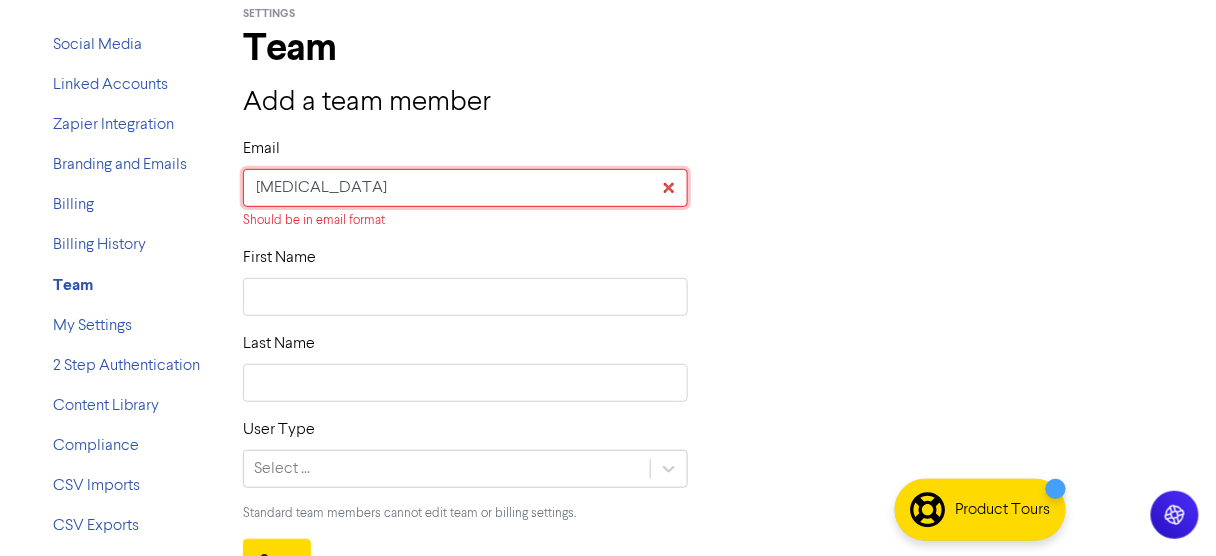 type on "kyra@" 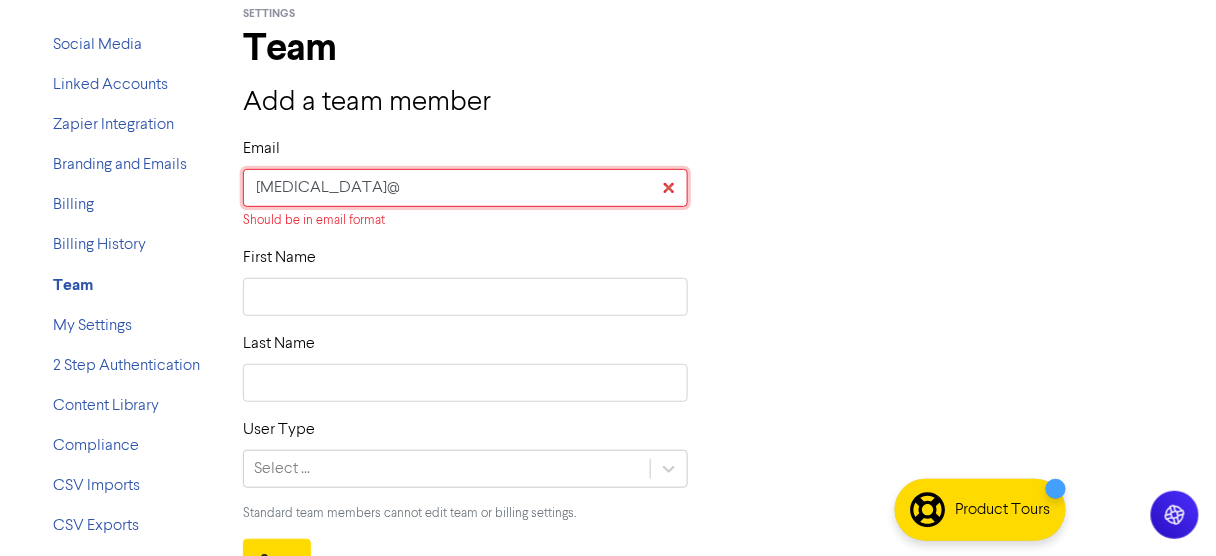 type 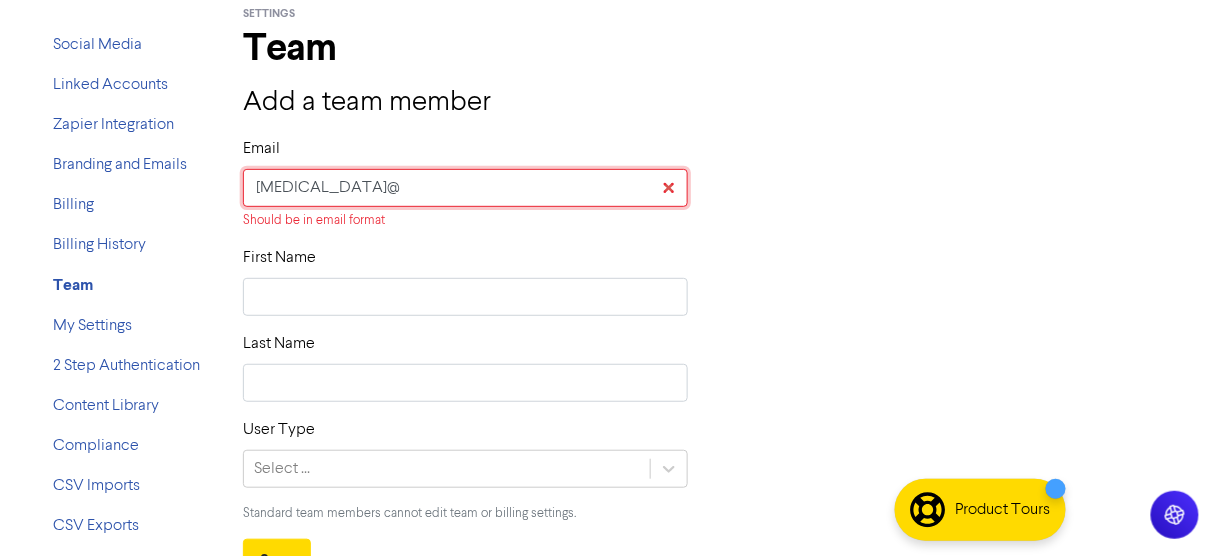 type on "kyra@d" 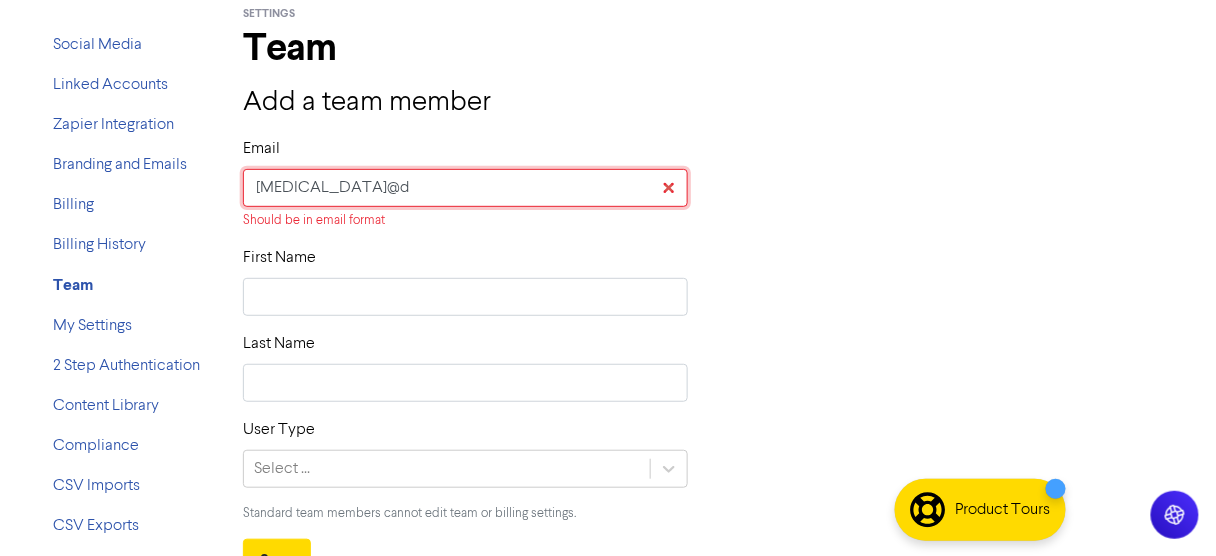 type on "kyra@df" 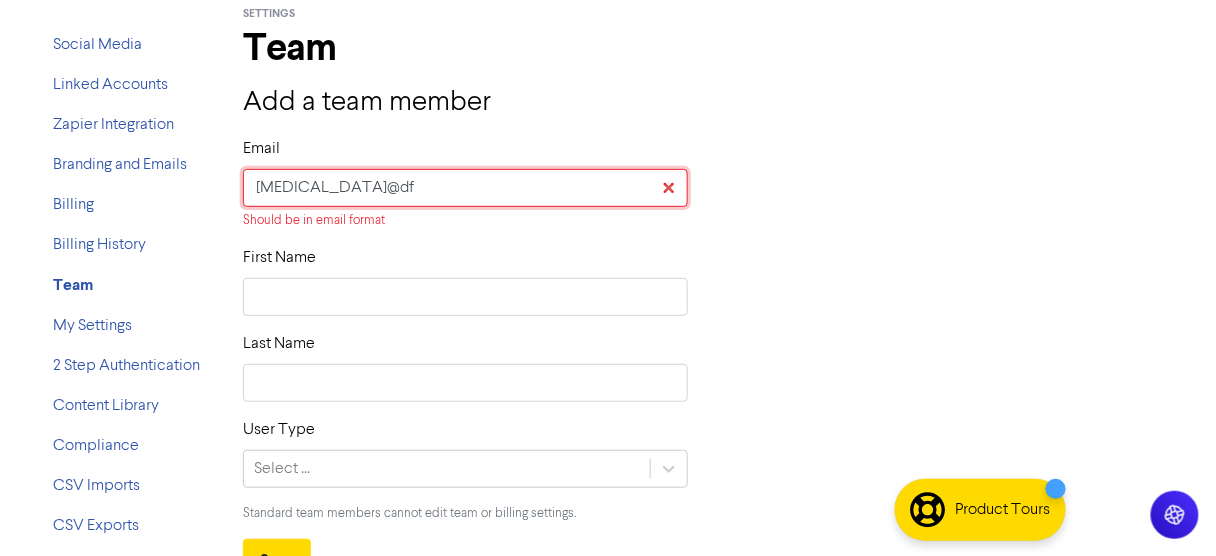 type on "kyra@dfk" 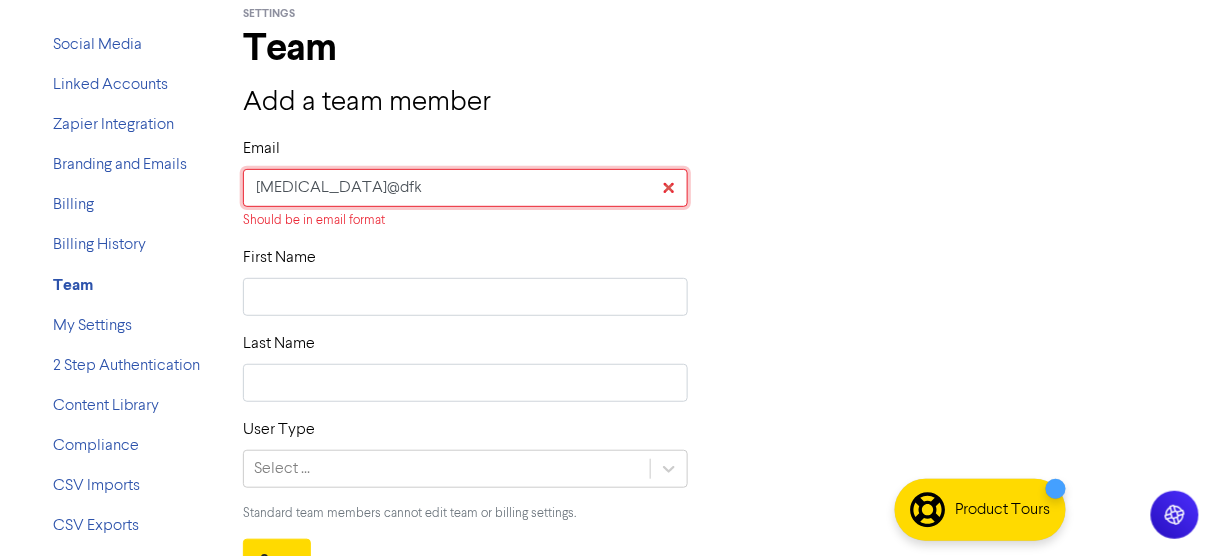 type 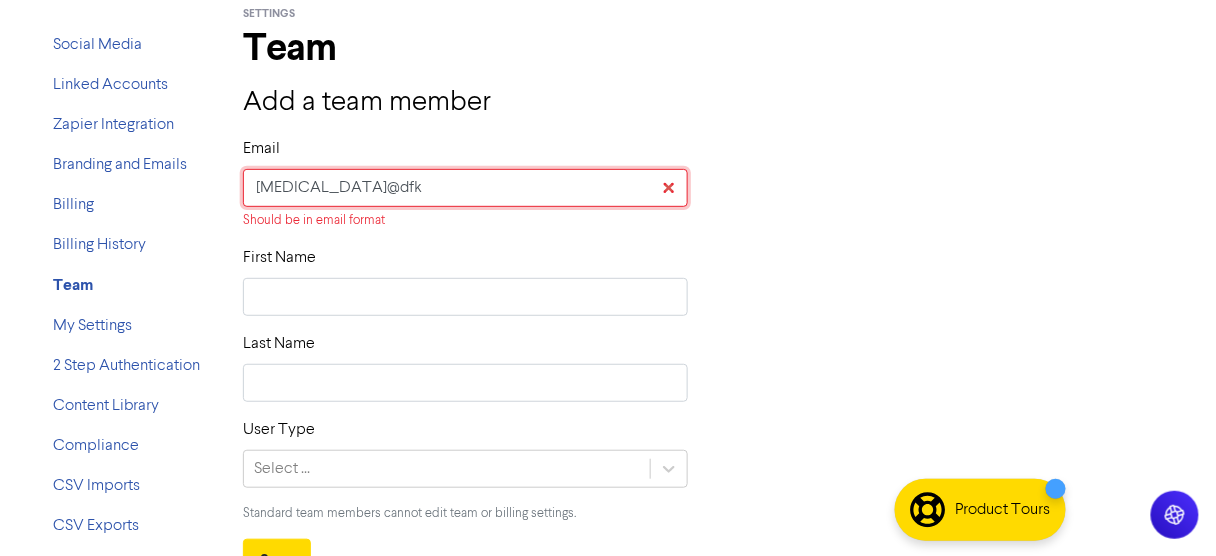 type on "kyra@dfkn" 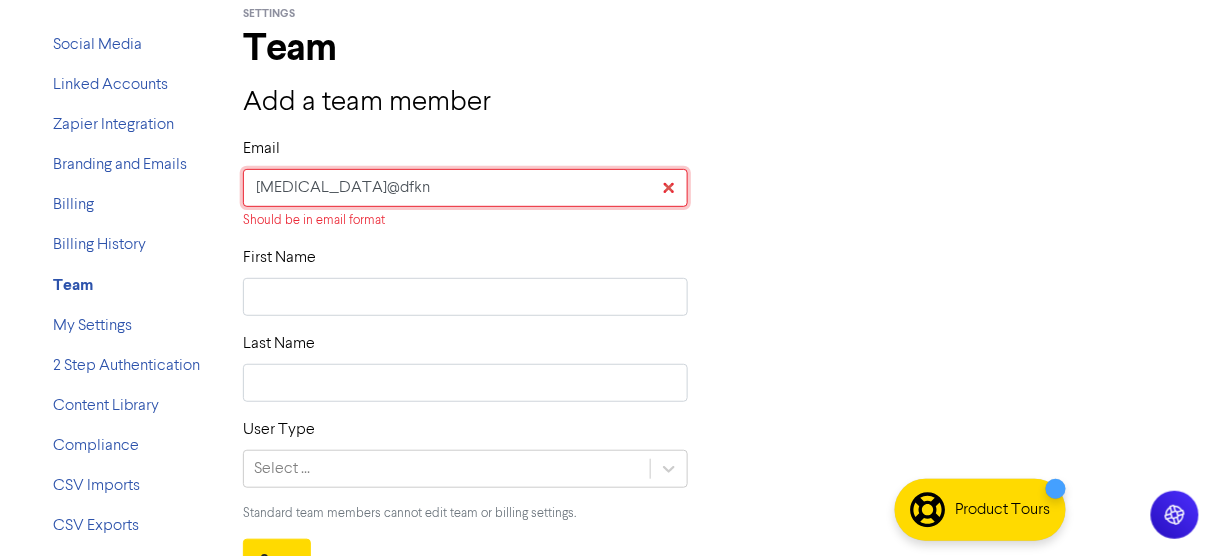 type on "kyra@dfknu" 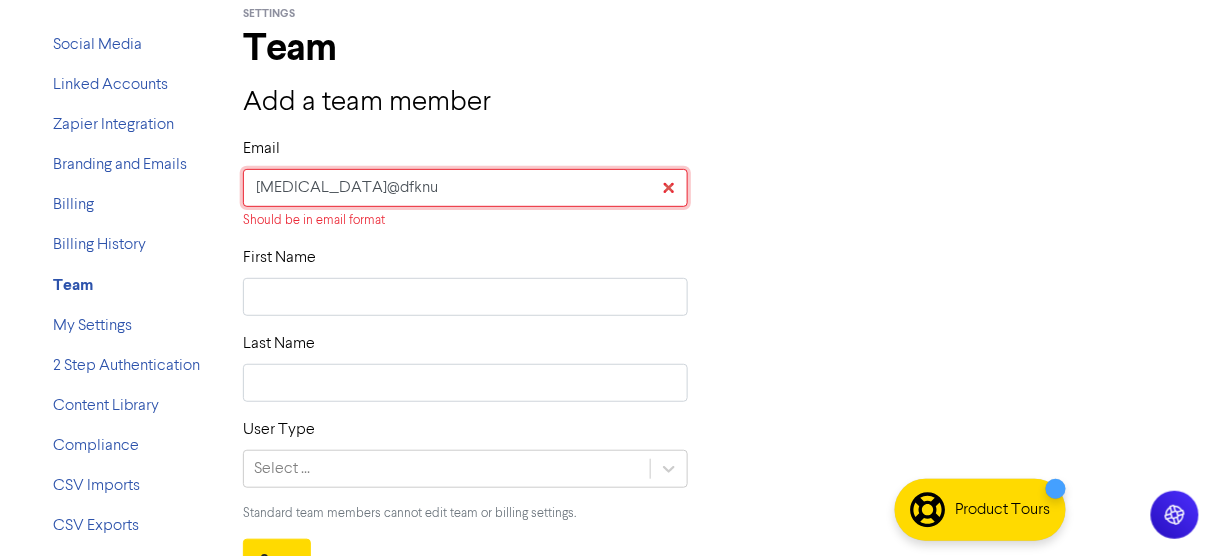 type 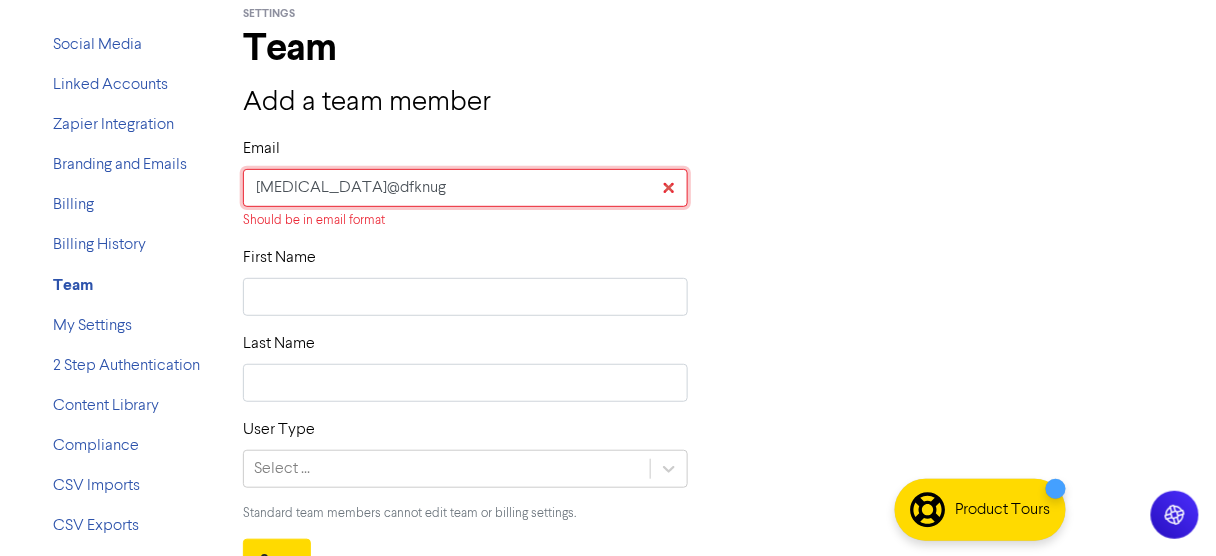 type on "kyra@dfknugents.com.au" 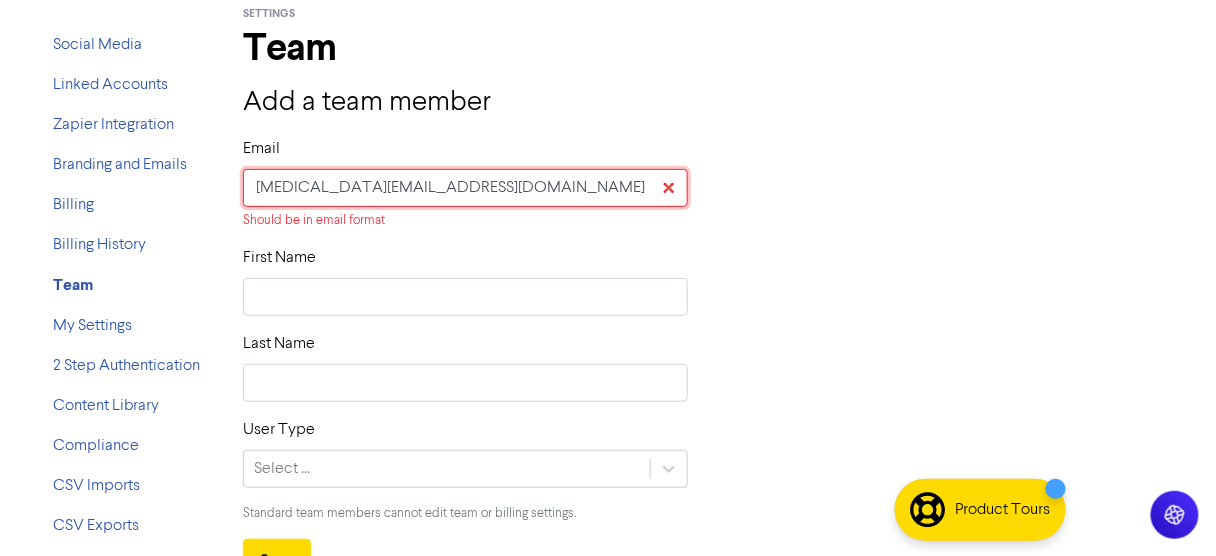 type 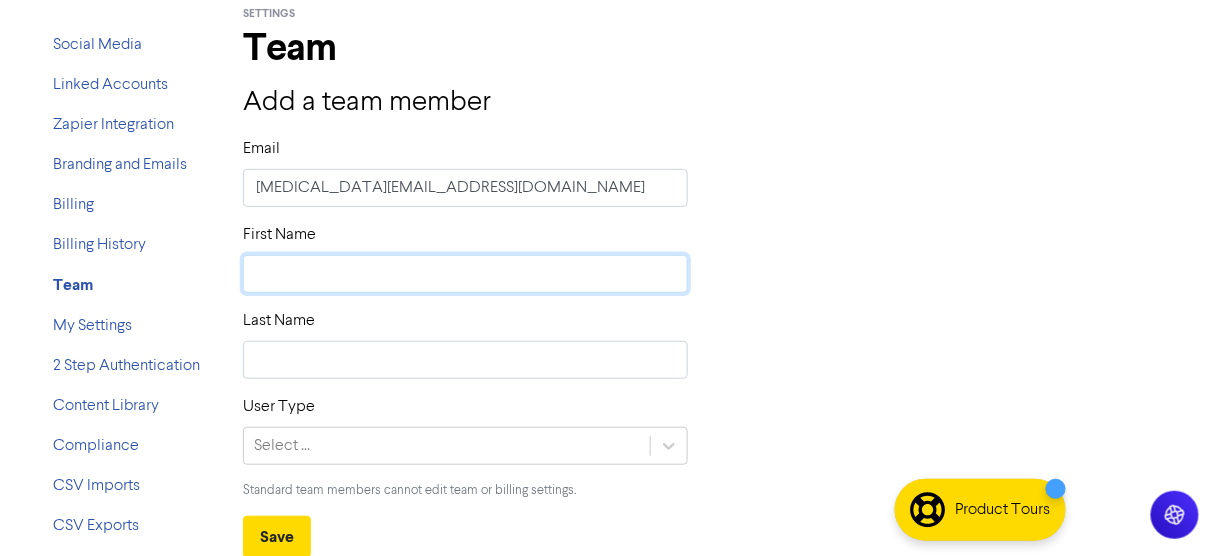 type 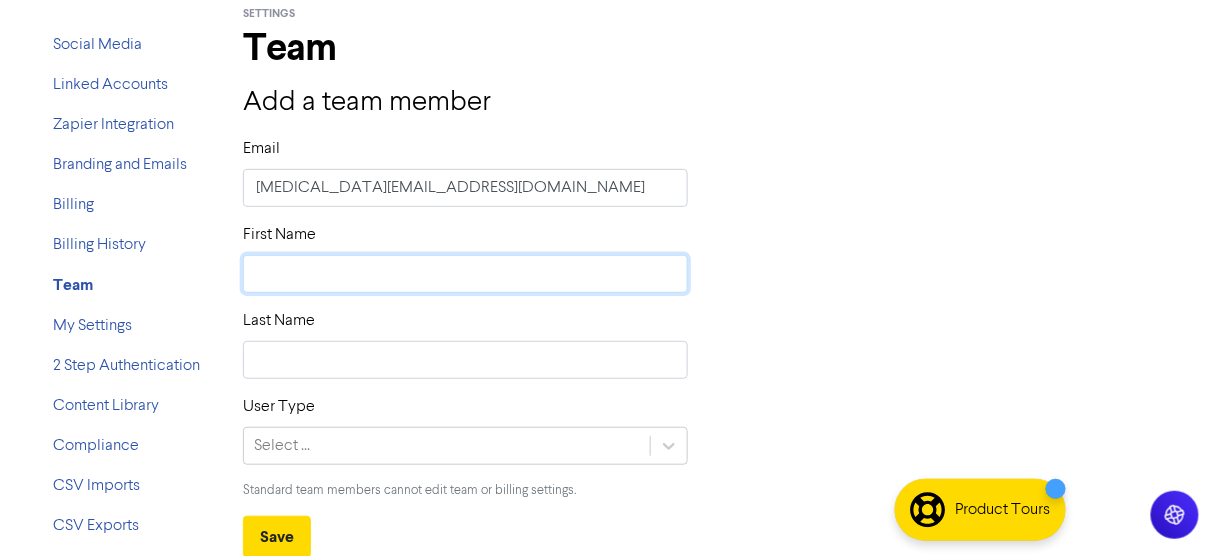 type on "K" 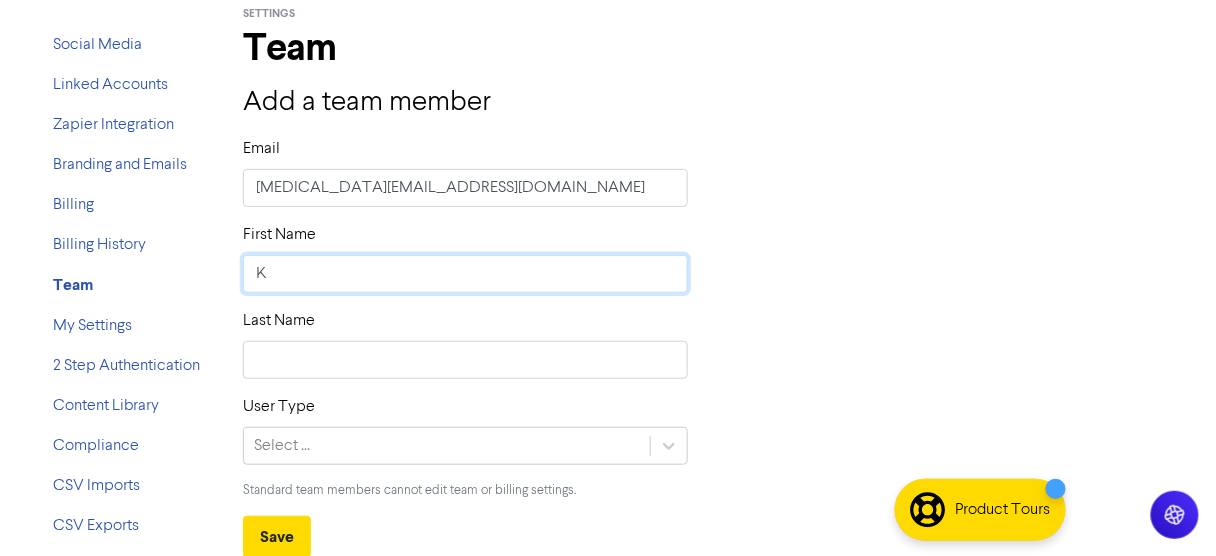 type on "Ky" 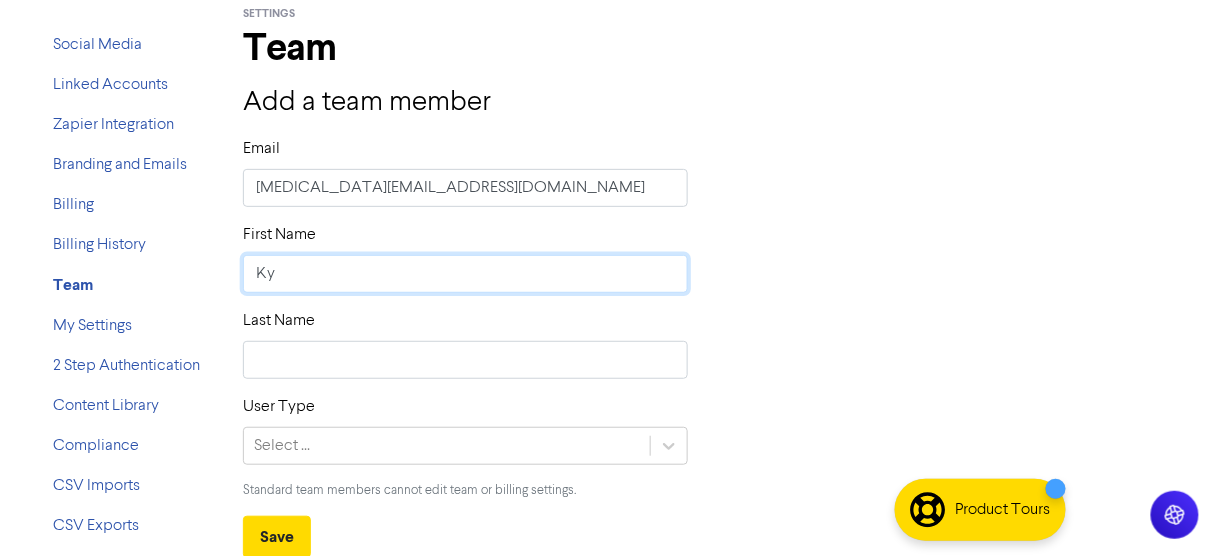 type on "Kyr" 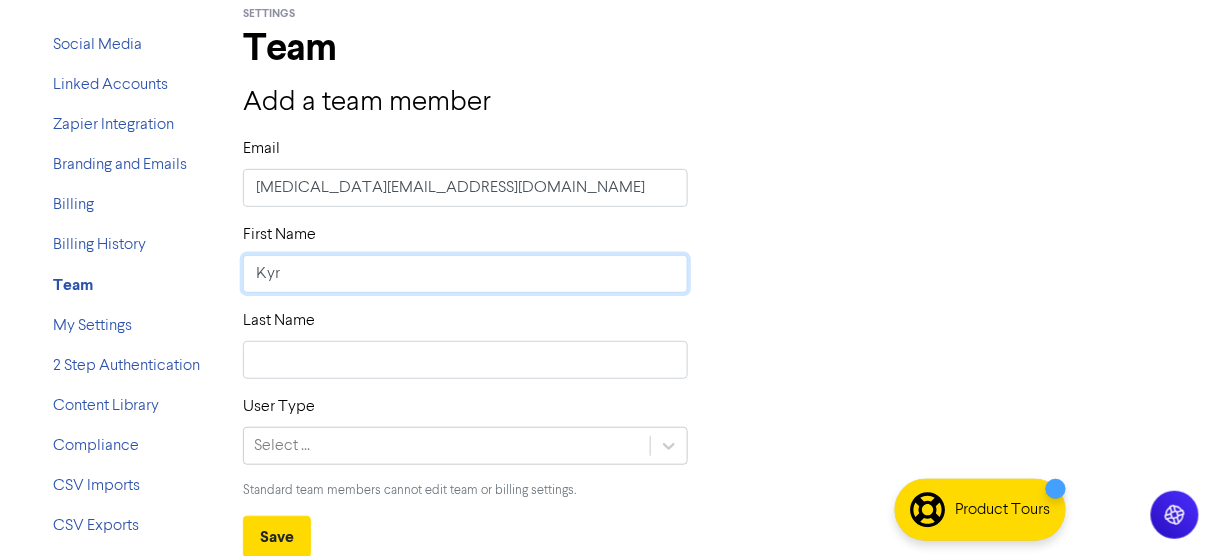 type on "Kyra" 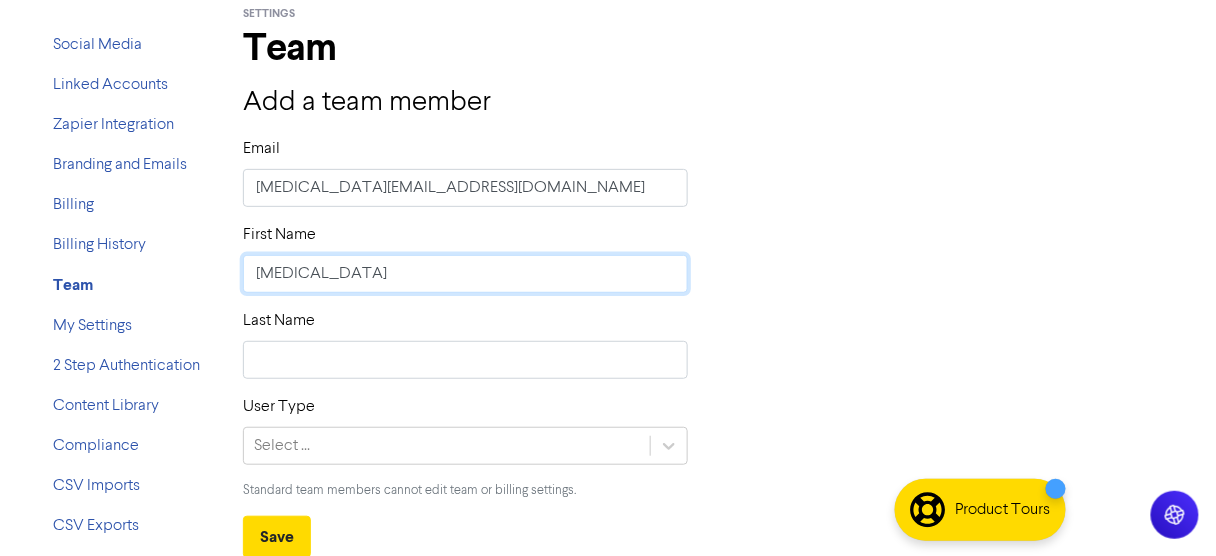 type on "Kyra" 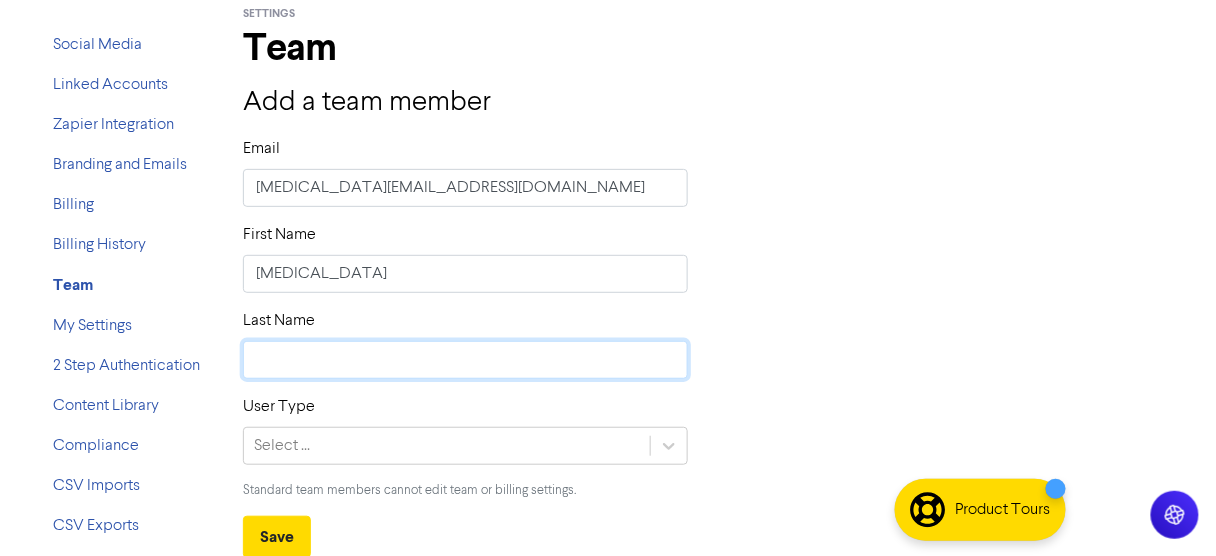 click 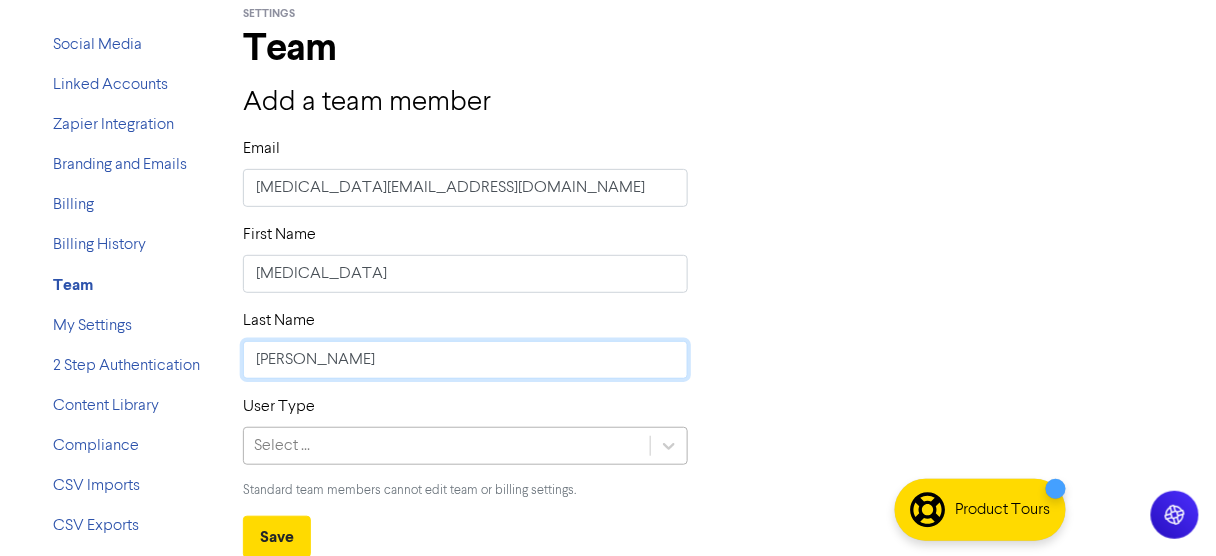 type on "Catacutan" 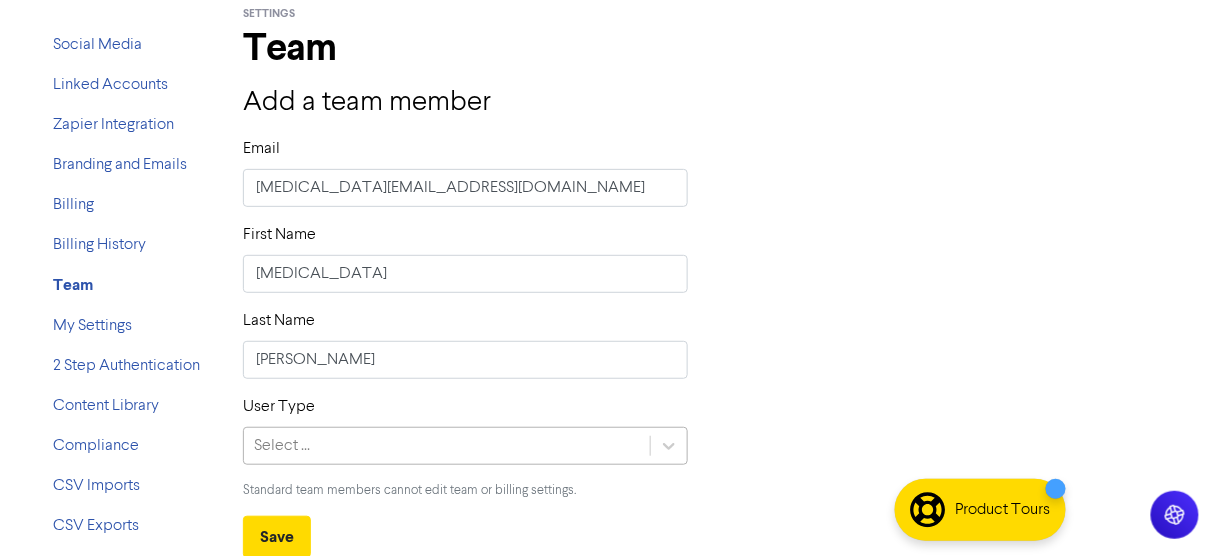 click on "Select ..." at bounding box center [282, 446] 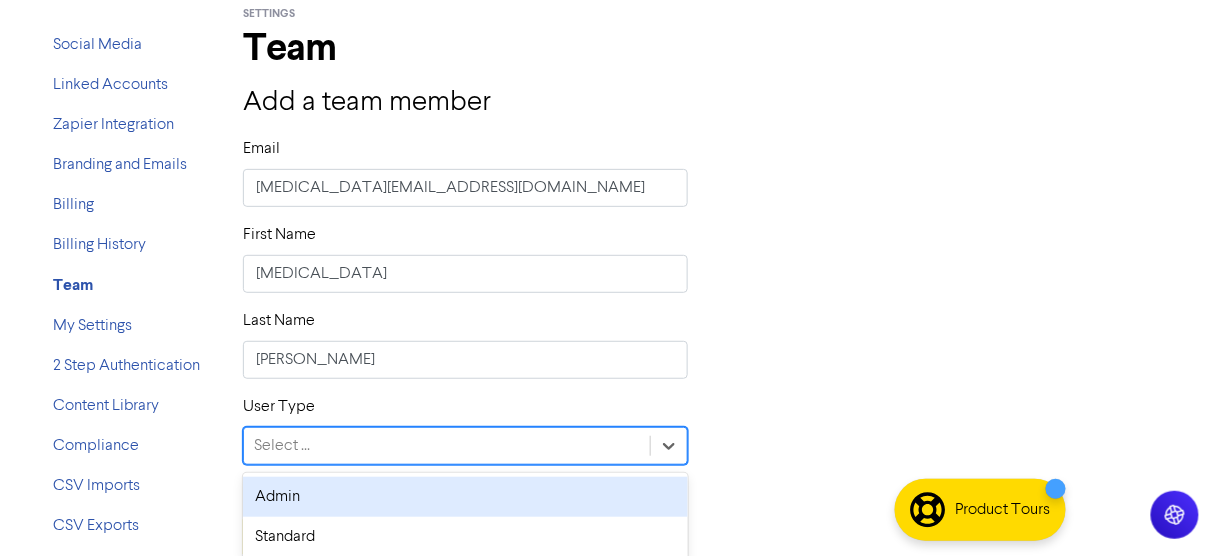scroll, scrollTop: 113, scrollLeft: 0, axis: vertical 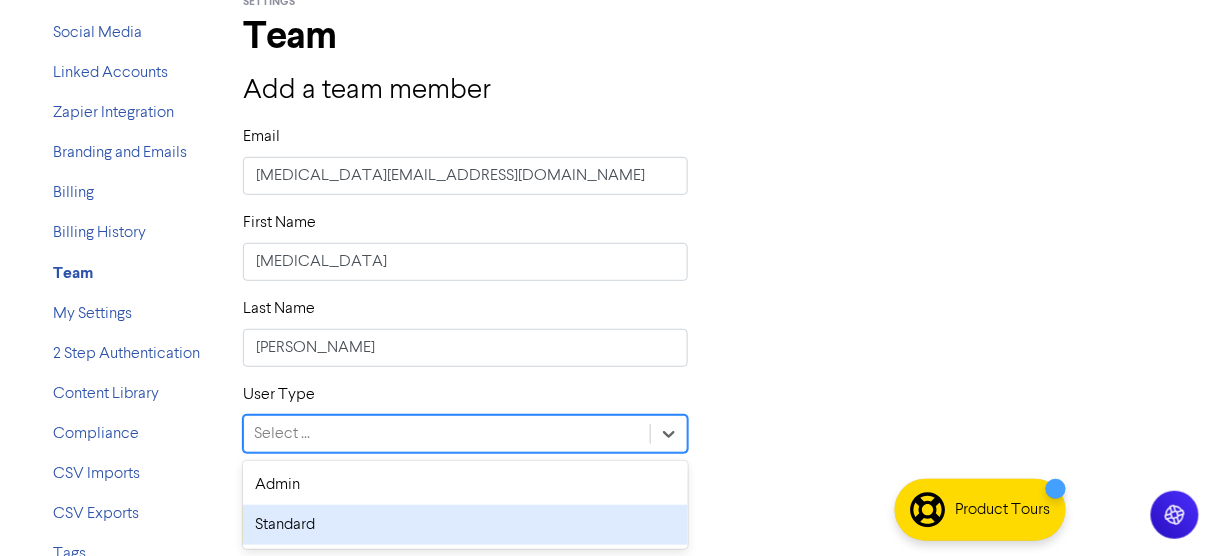 click on "Standard" at bounding box center (465, 525) 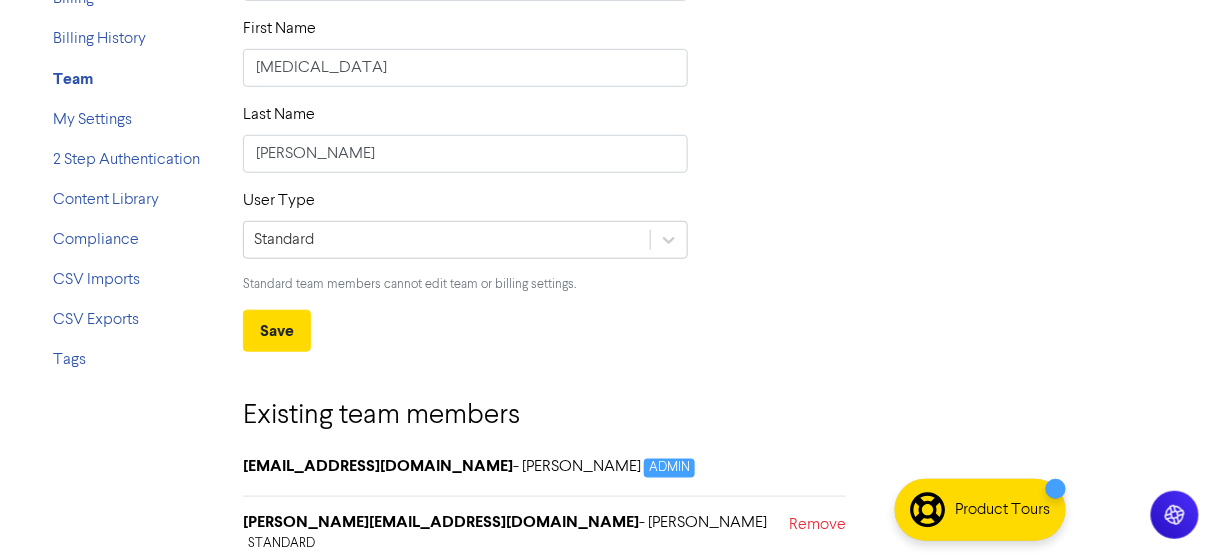 scroll, scrollTop: 318, scrollLeft: 0, axis: vertical 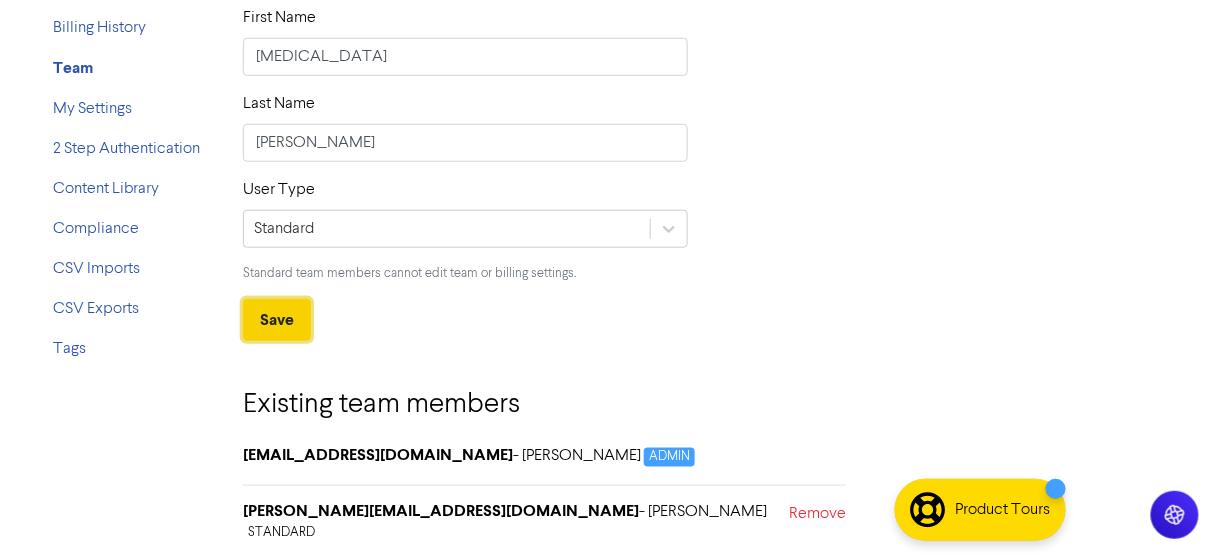 click on "Save" at bounding box center [277, 320] 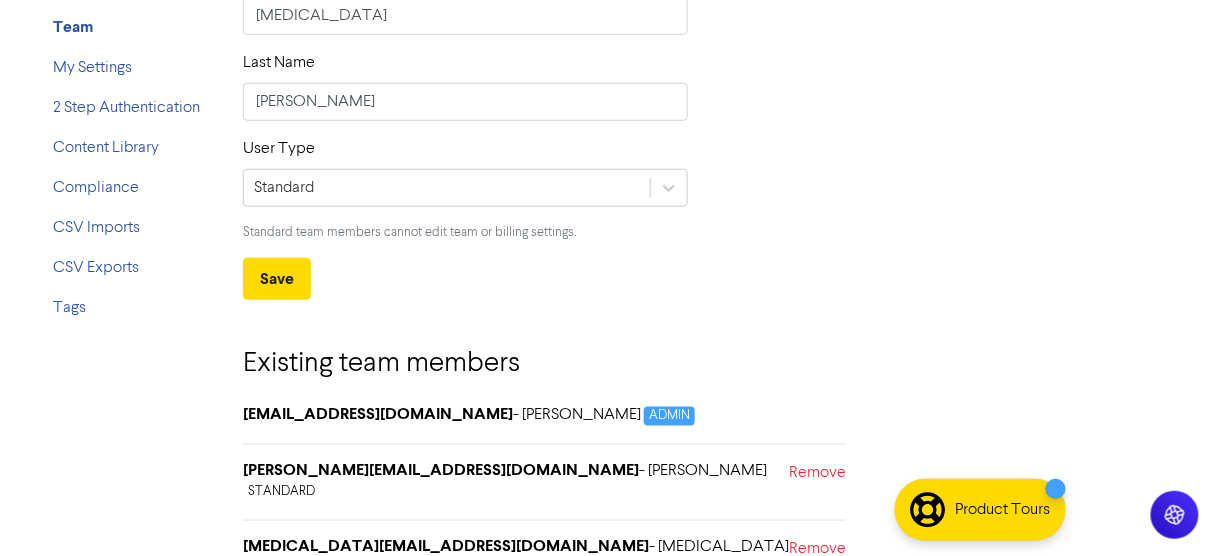 scroll, scrollTop: 0, scrollLeft: 0, axis: both 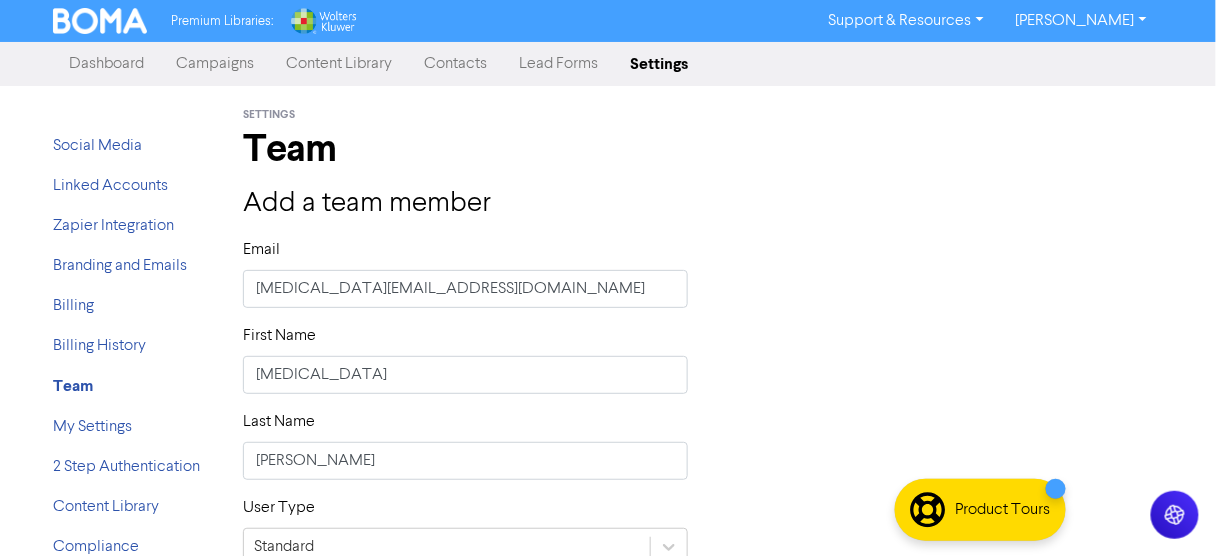 click on "Campaigns" at bounding box center [215, 64] 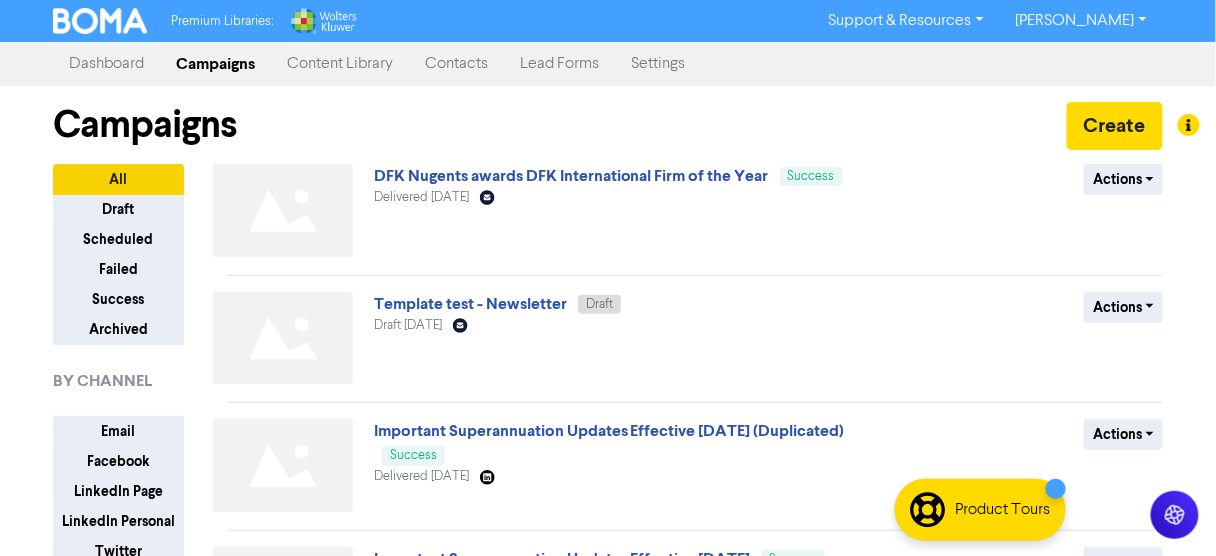 click on "Settings" at bounding box center [658, 64] 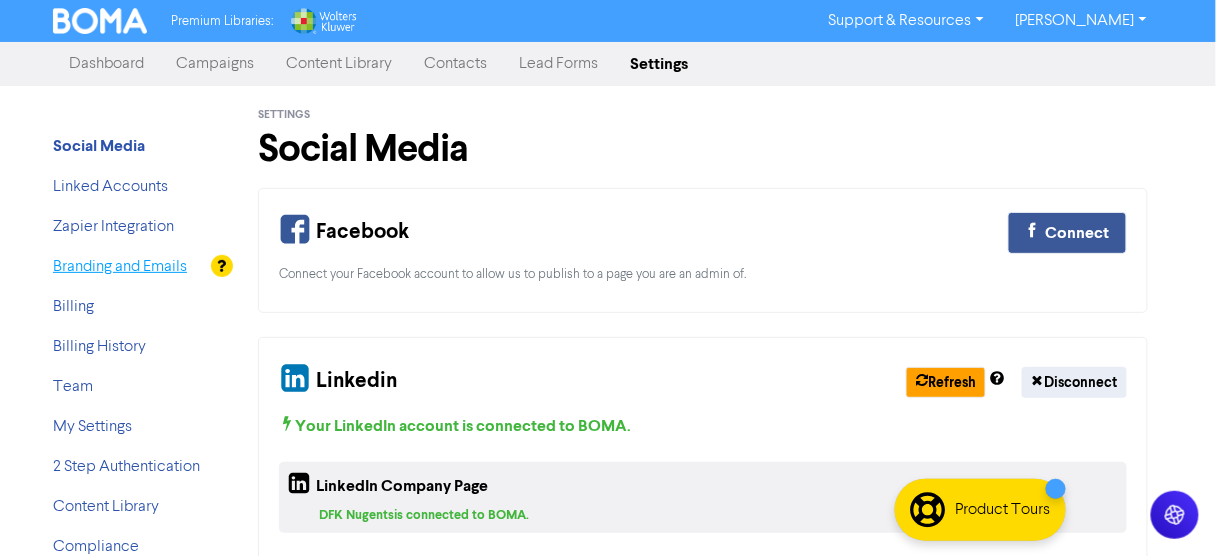 click on "Branding and Emails" at bounding box center [120, 267] 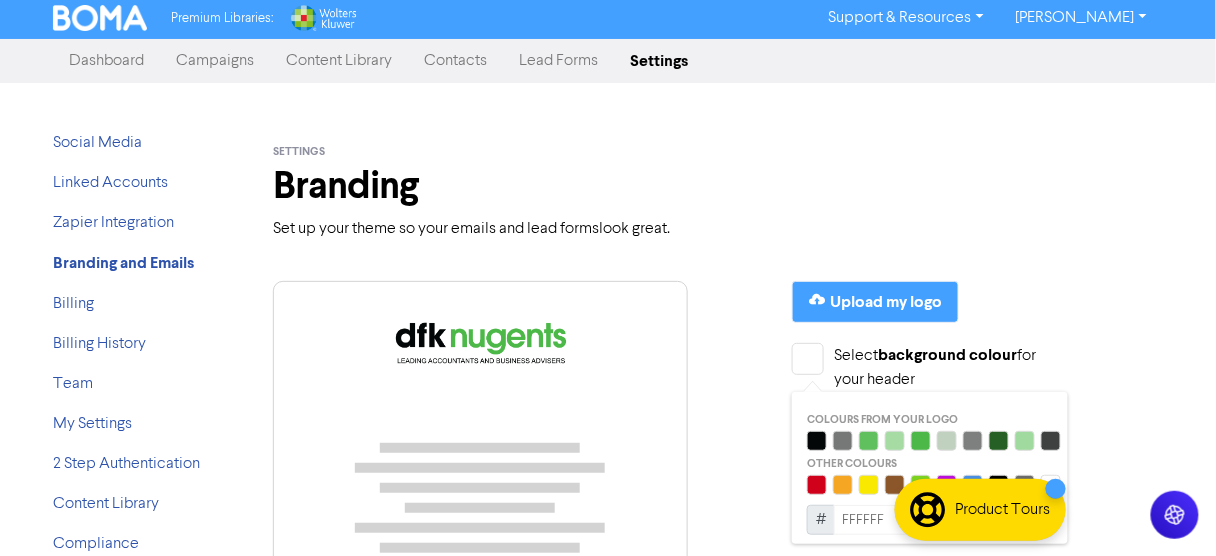 scroll, scrollTop: 0, scrollLeft: 0, axis: both 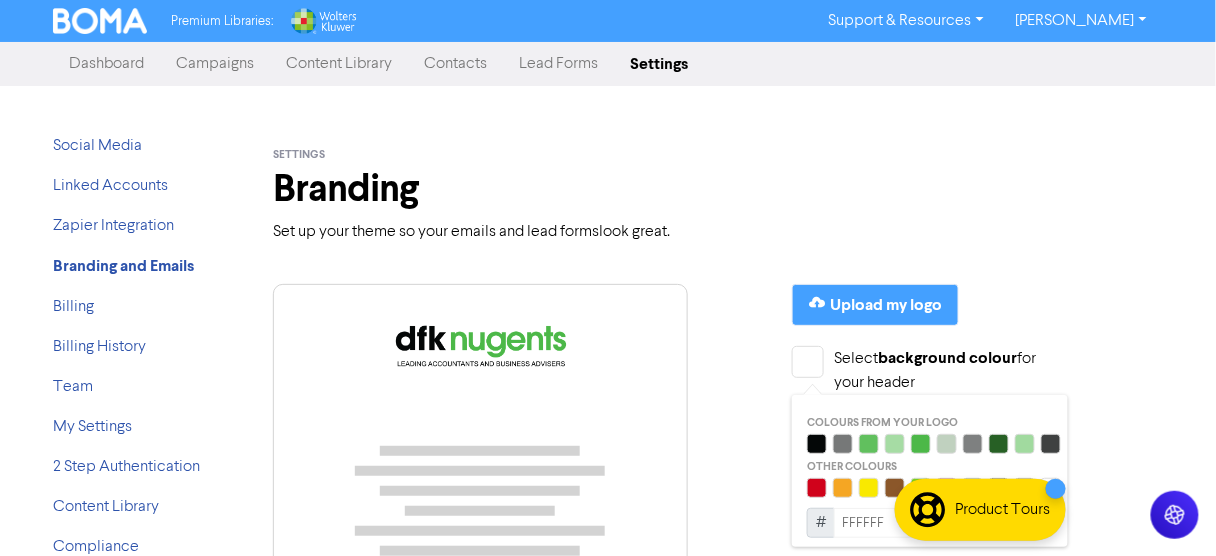 click on "Campaigns" at bounding box center (215, 64) 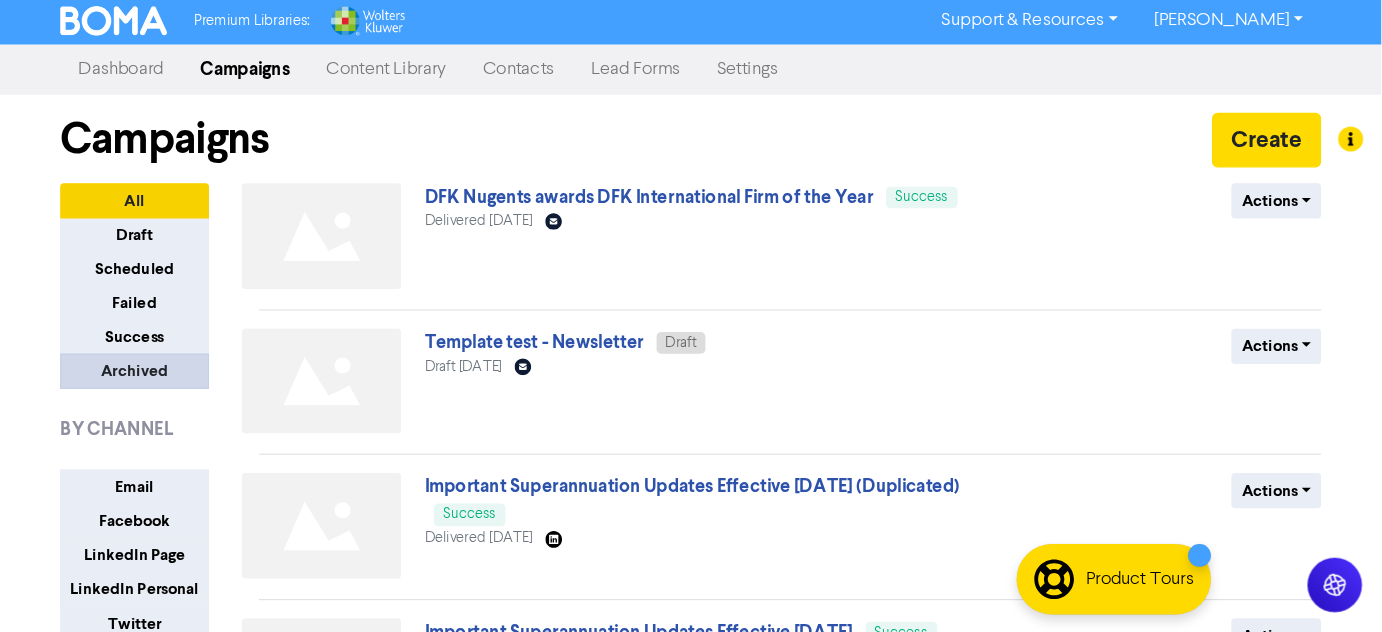 scroll, scrollTop: 0, scrollLeft: 0, axis: both 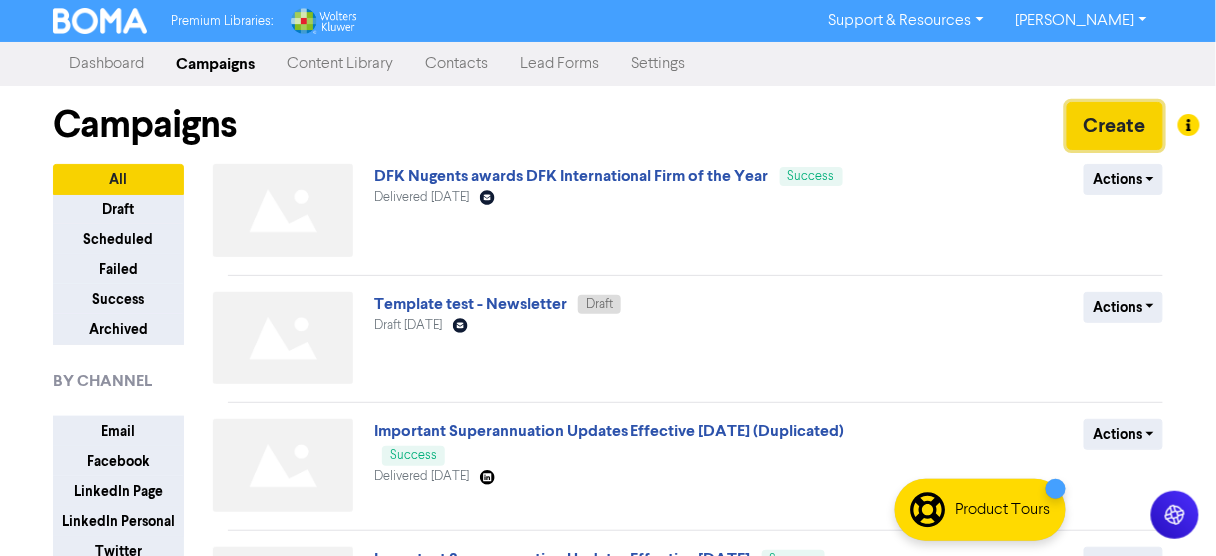 click on "Create" at bounding box center (1115, 126) 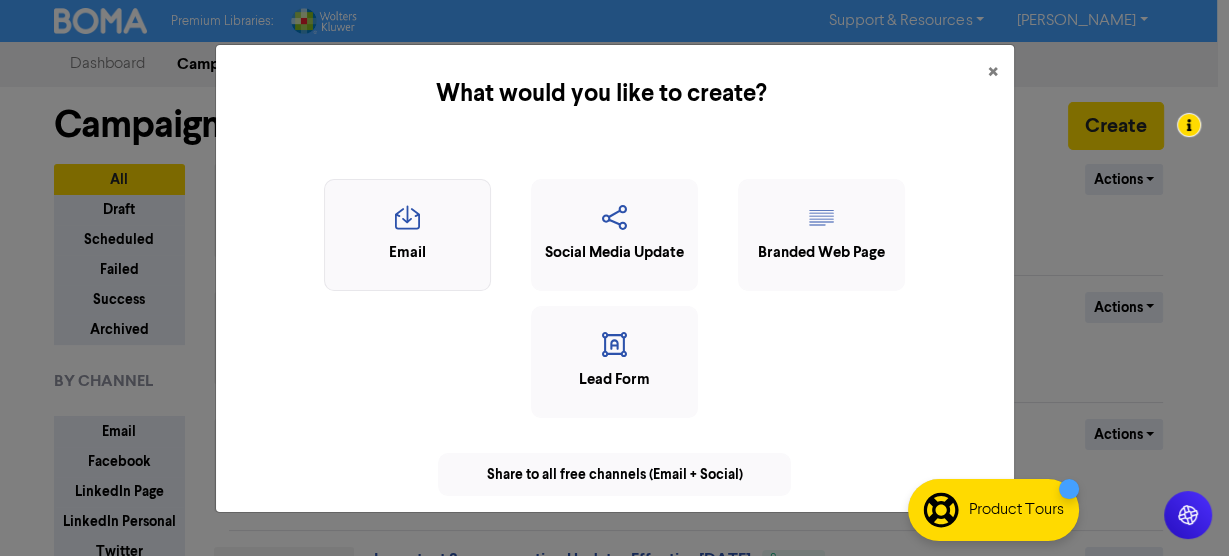 click at bounding box center (407, 224) 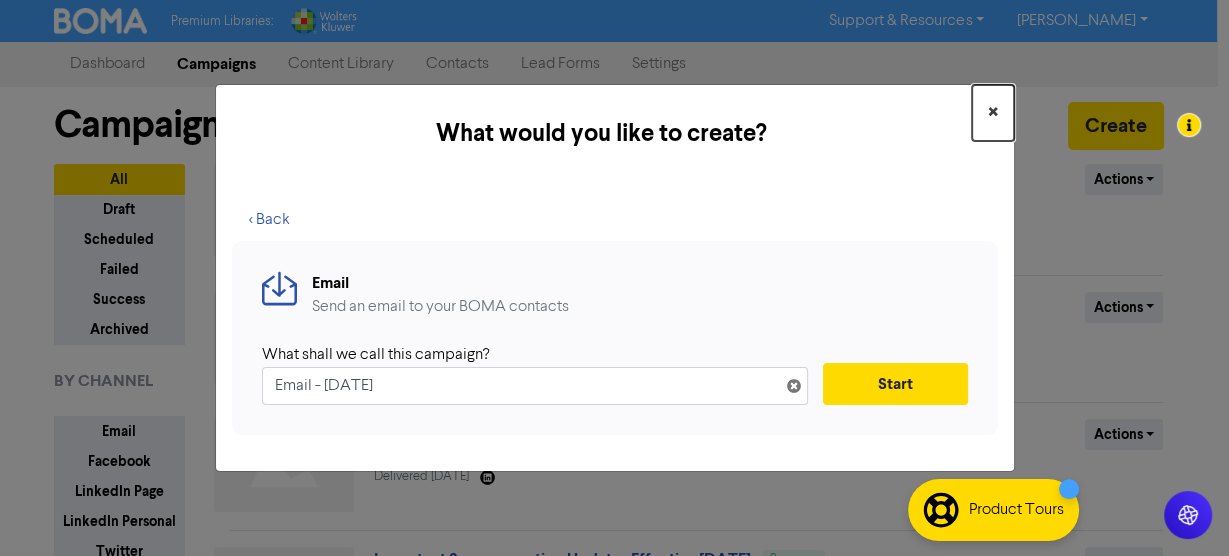 click on "×" at bounding box center (993, 113) 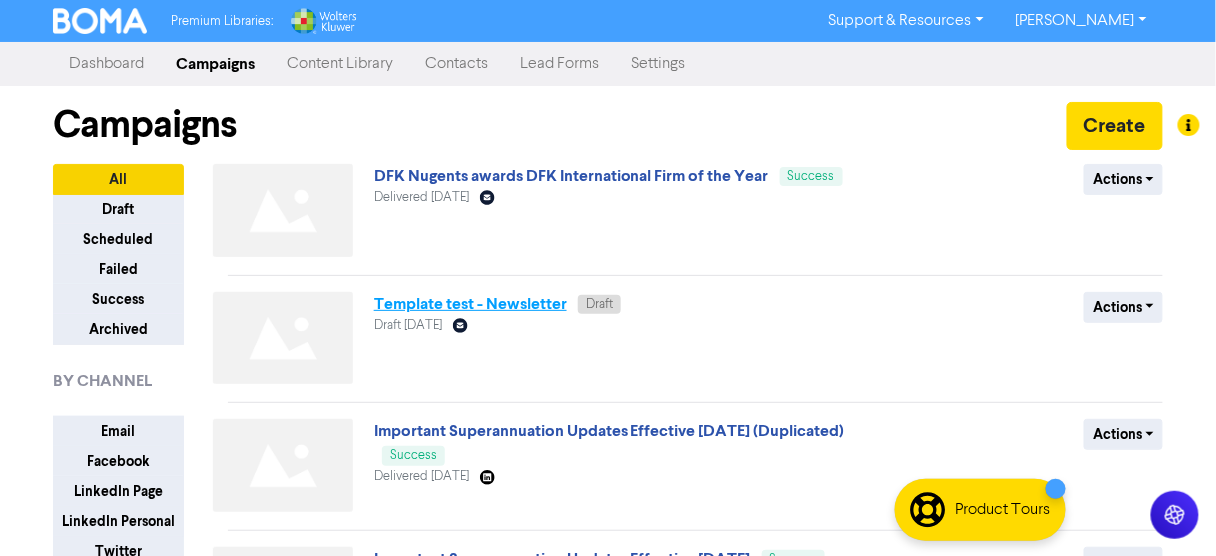 click on "Template test - Newsletter" at bounding box center [470, 304] 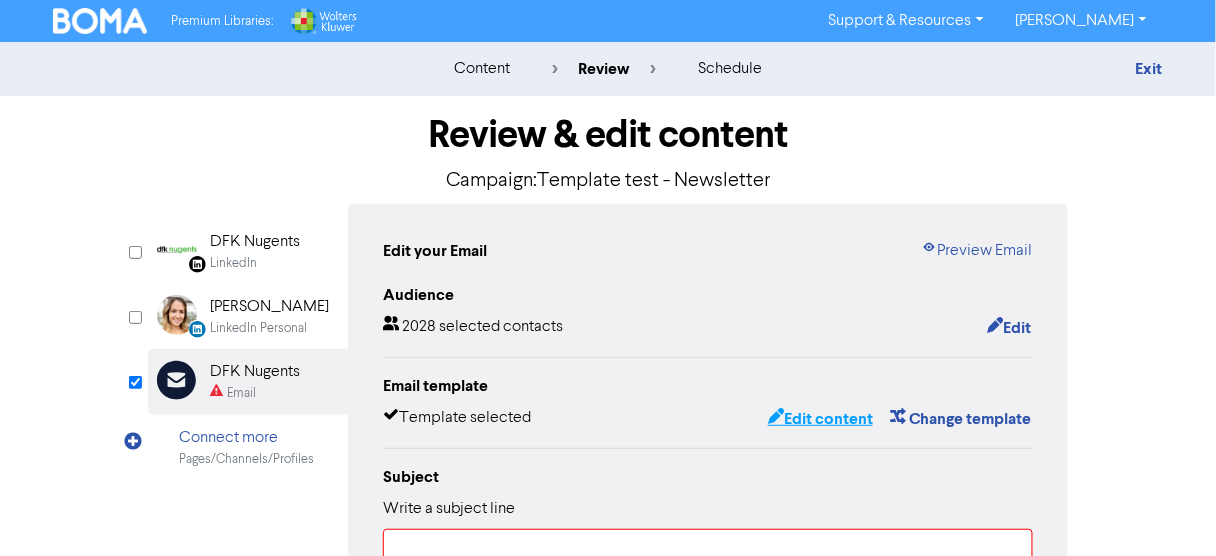 click on "Edit content" at bounding box center (820, 419) 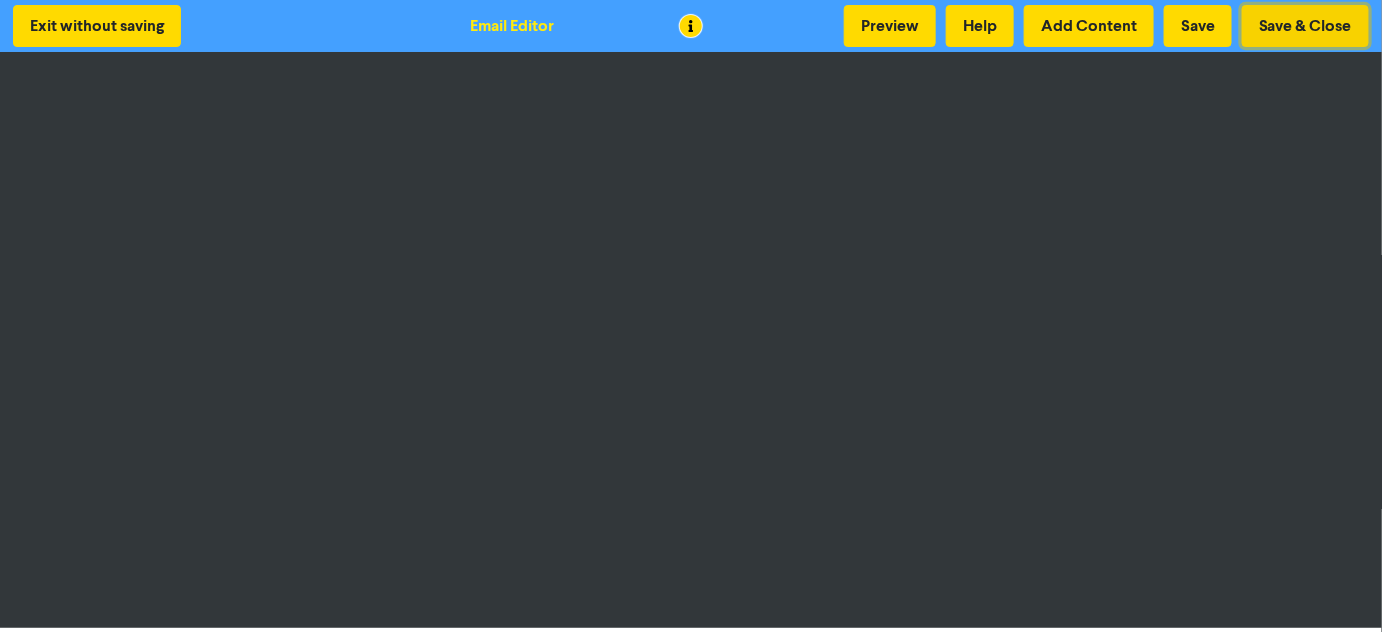 click on "Save & Close" at bounding box center (1305, 26) 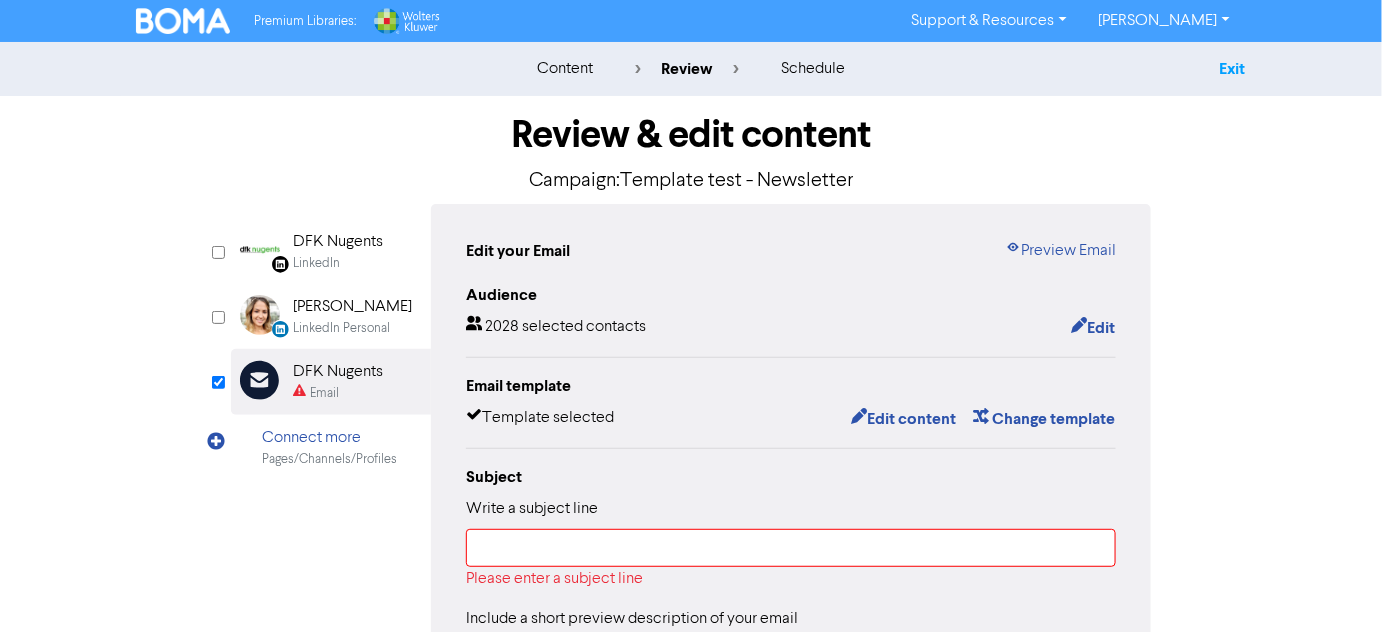 click on "Exit" at bounding box center (1232, 69) 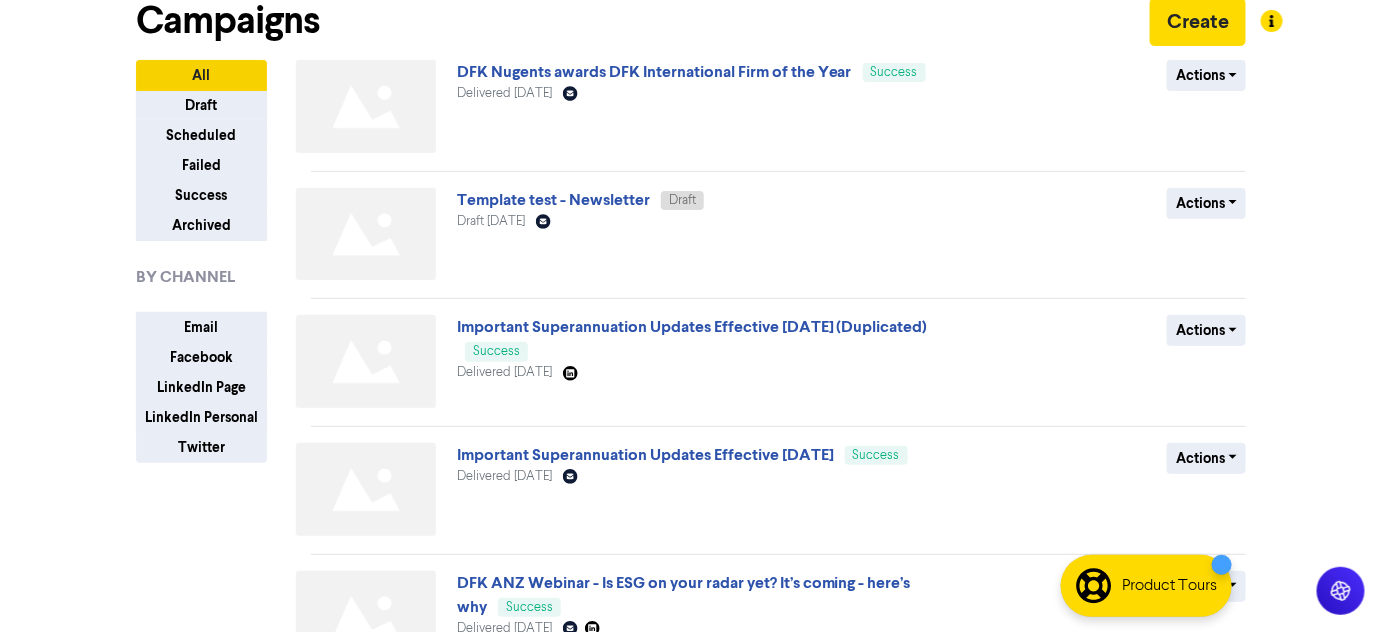 scroll, scrollTop: 181, scrollLeft: 0, axis: vertical 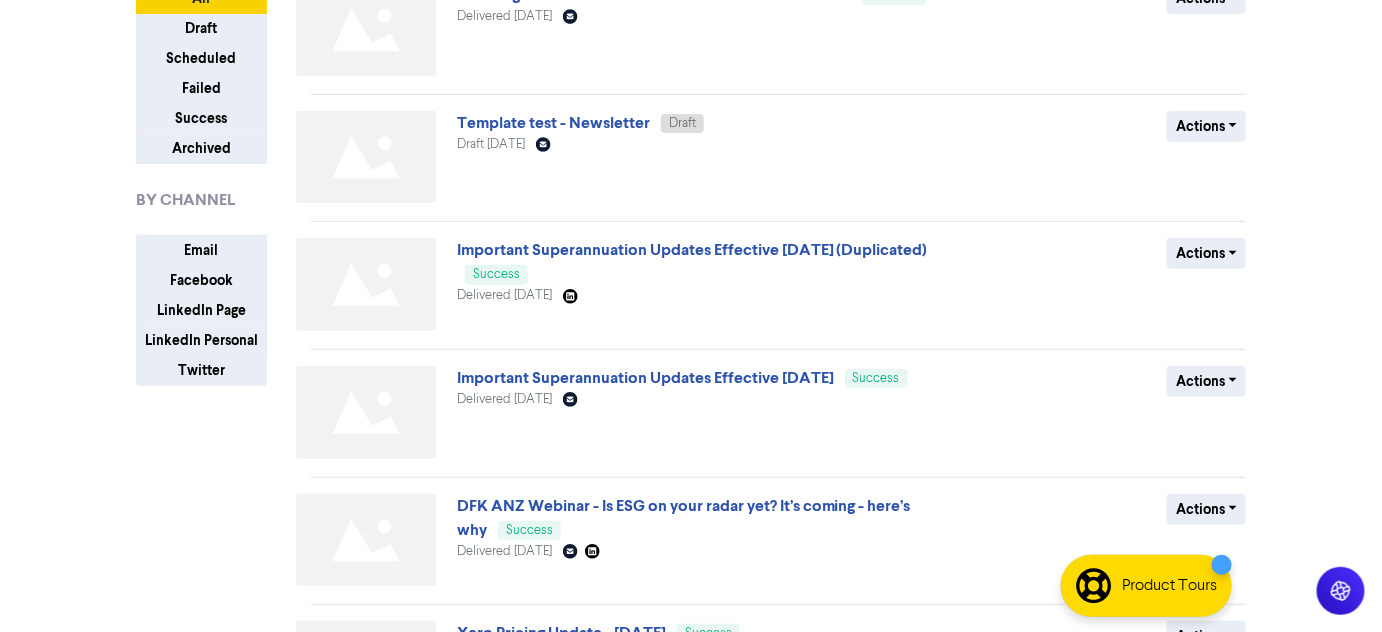 click on "Important Superannuation Updates Effective [DATE] (Duplicated)" at bounding box center [692, 250] 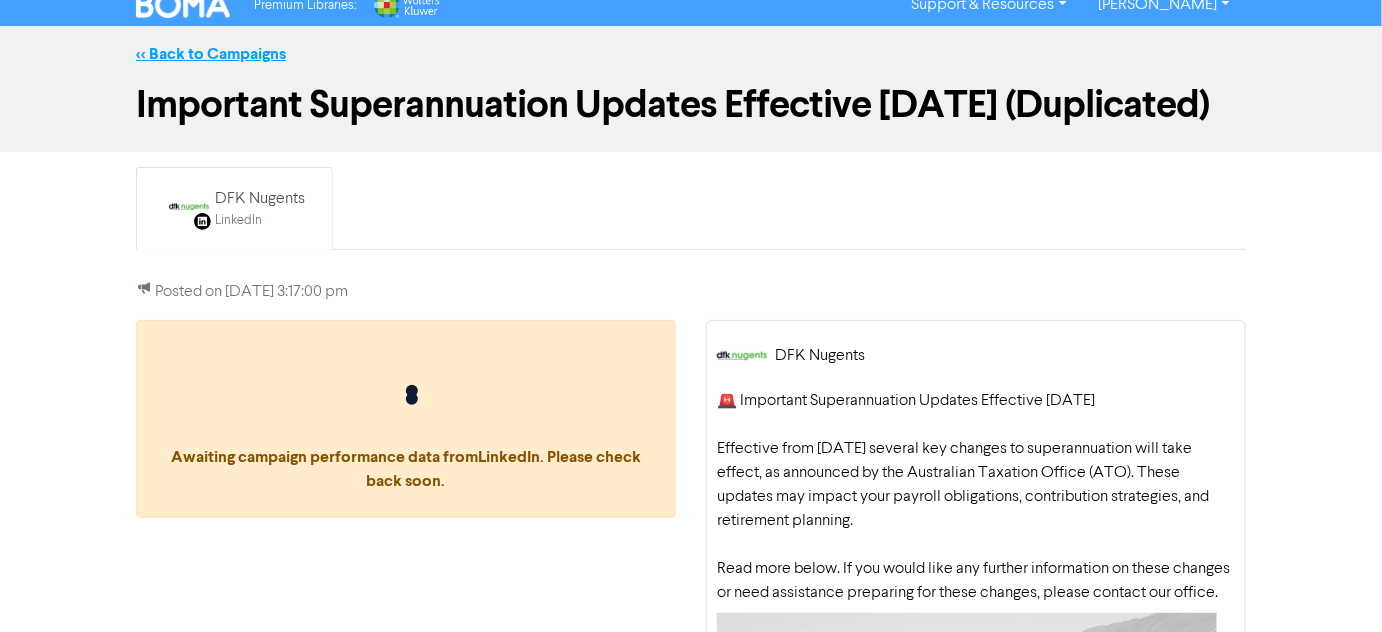 scroll, scrollTop: 0, scrollLeft: 0, axis: both 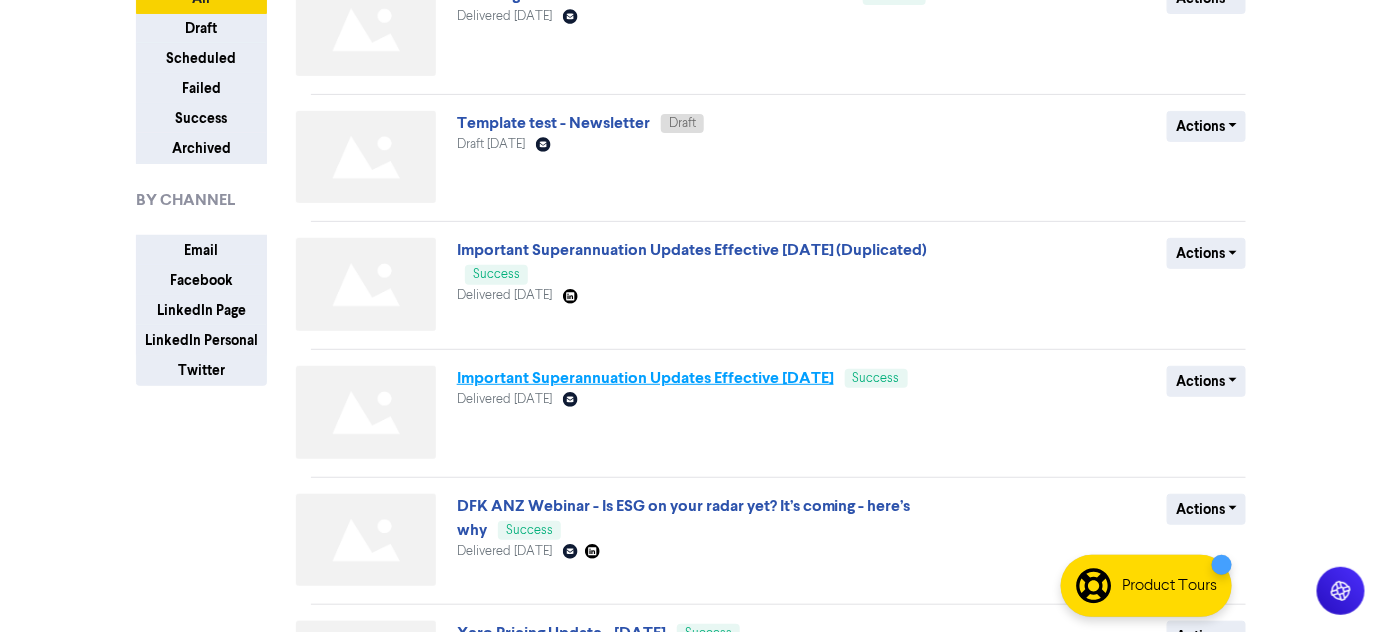 click on "Important Superannuation Updates Effective [DATE]" at bounding box center [645, 378] 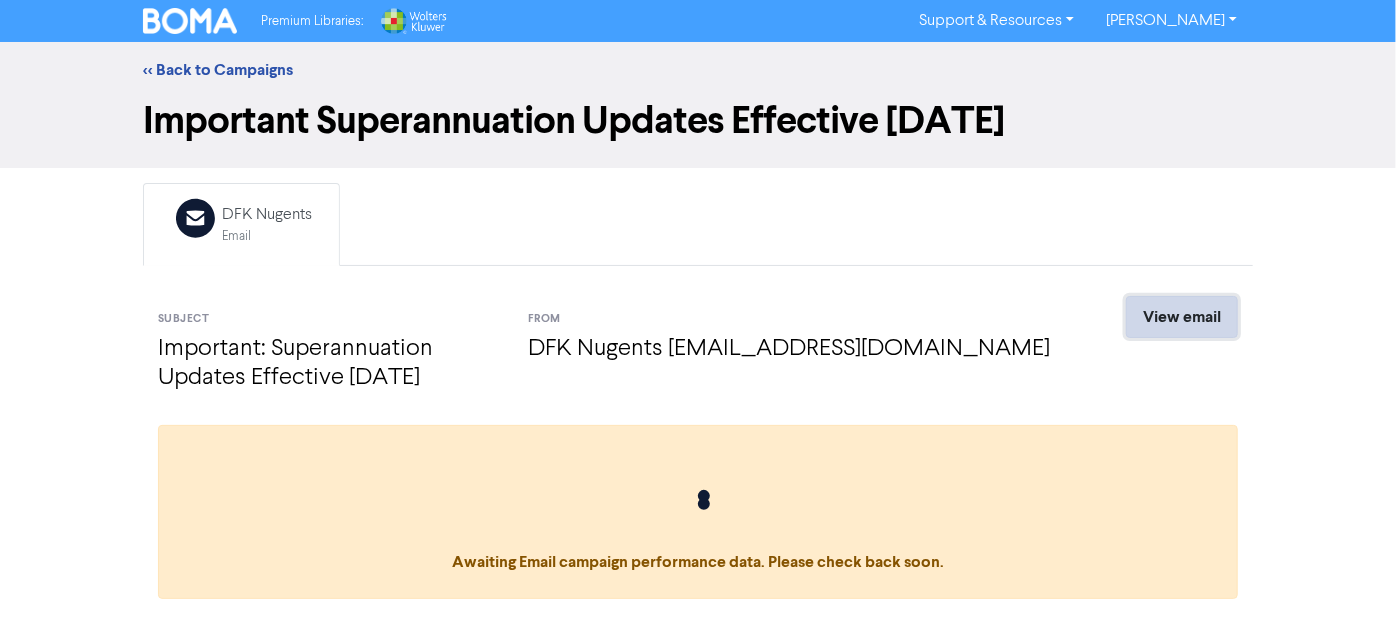click on "View email" at bounding box center [1182, 317] 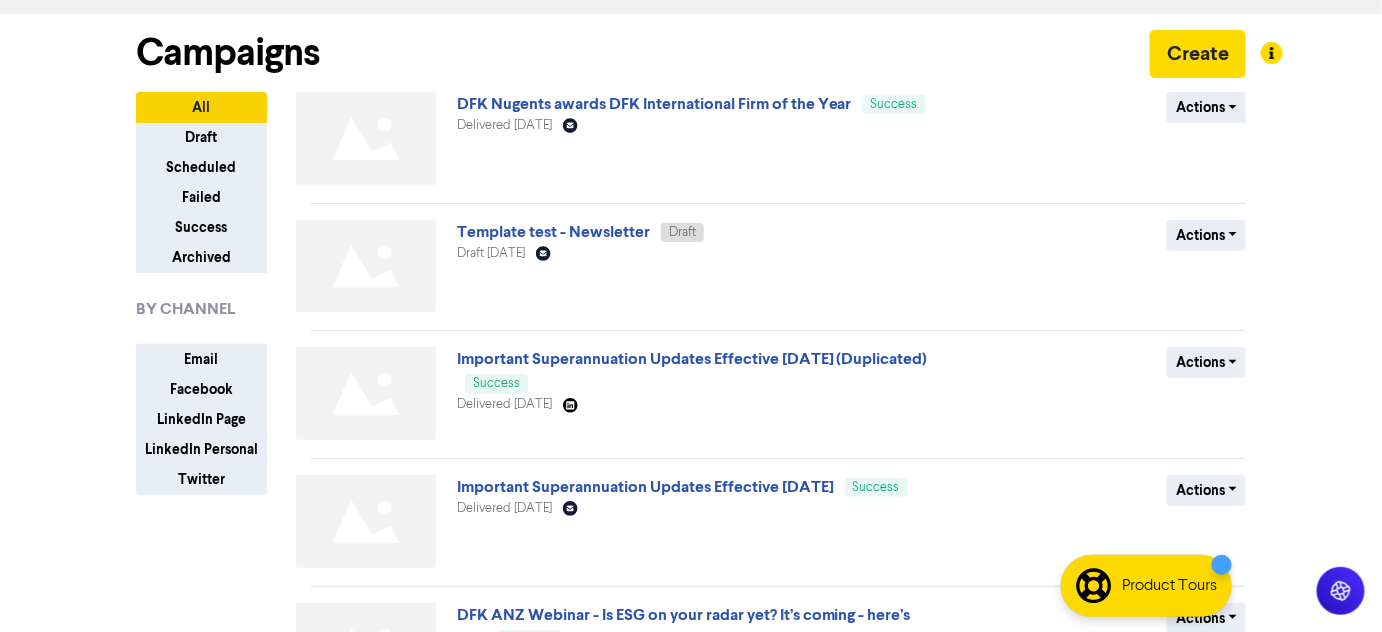 scroll, scrollTop: 0, scrollLeft: 0, axis: both 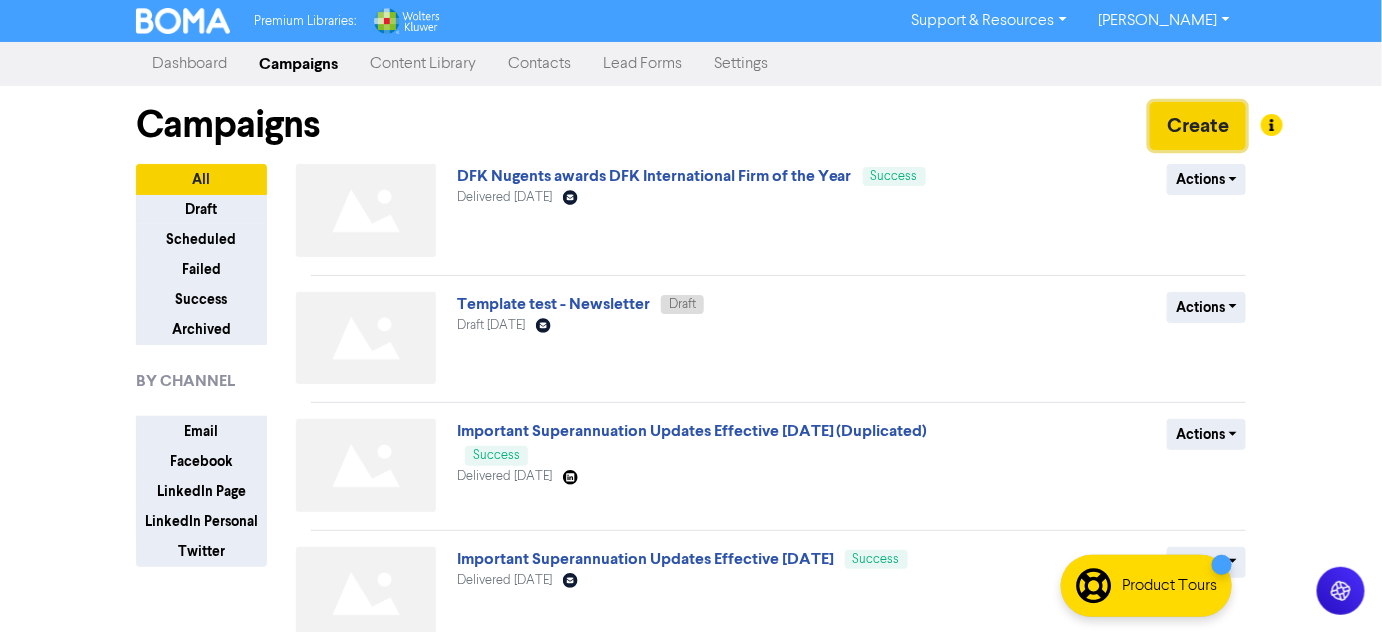 click on "Create" at bounding box center (1198, 126) 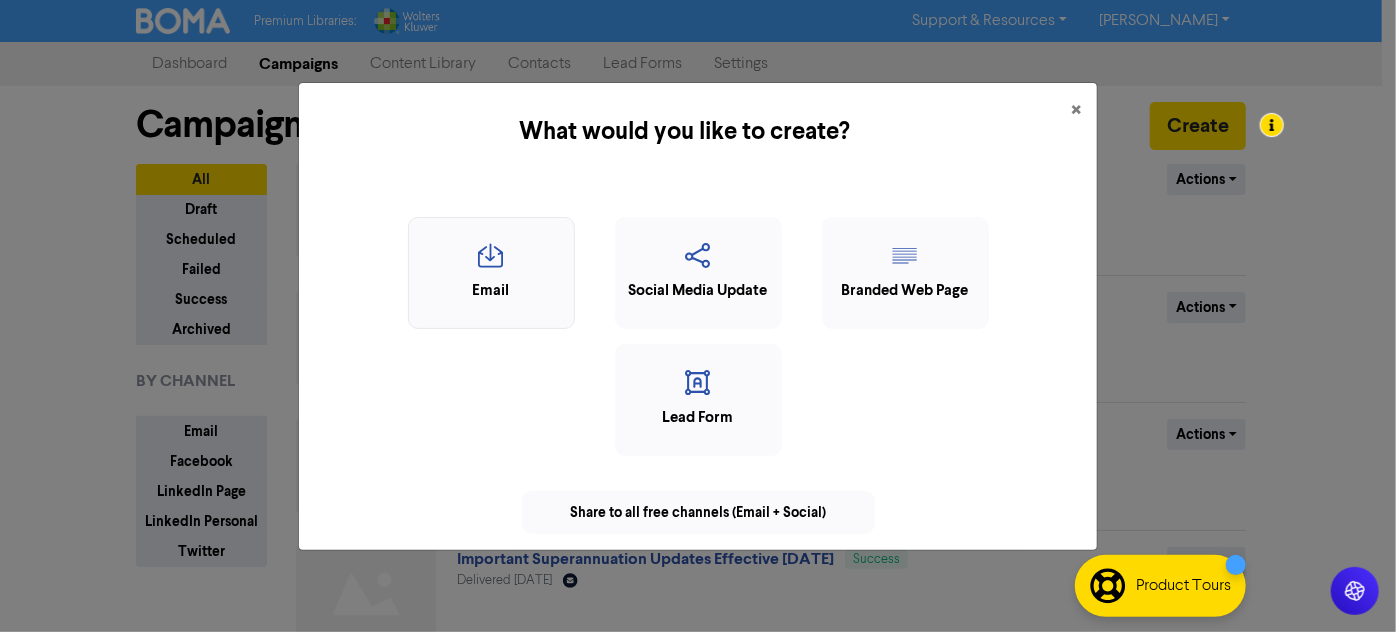 click at bounding box center [491, 262] 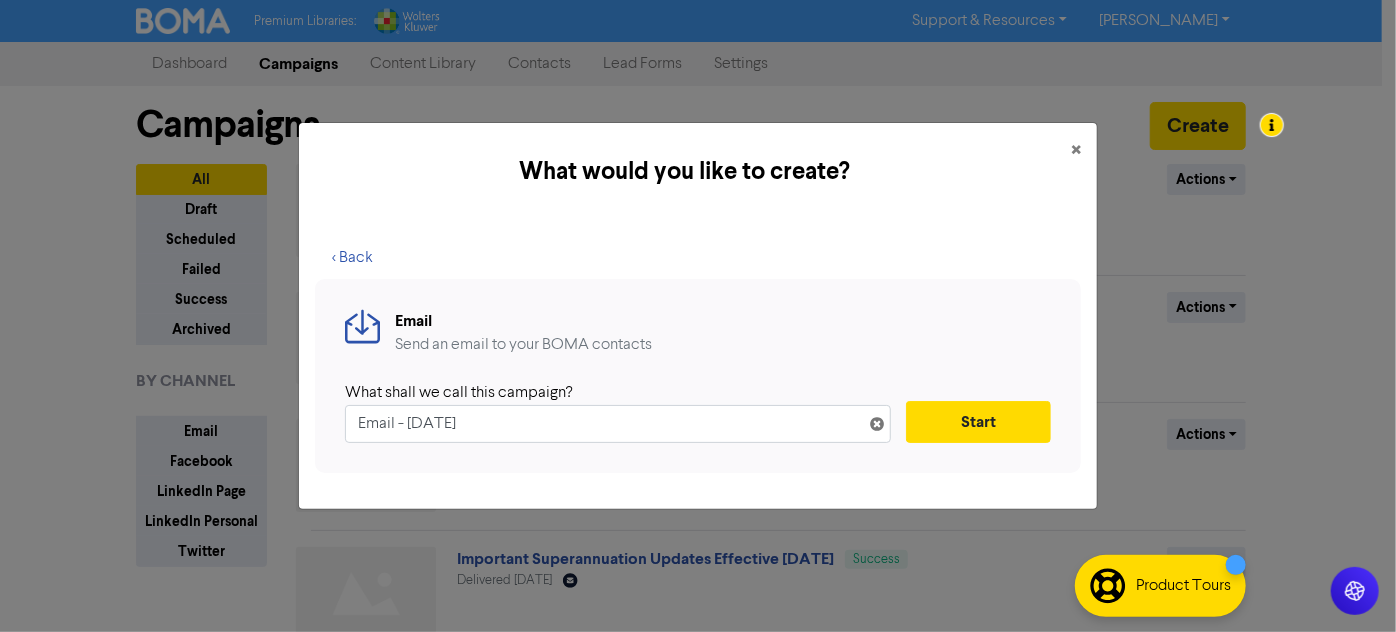 drag, startPoint x: 534, startPoint y: 426, endPoint x: 270, endPoint y: 406, distance: 264.7565 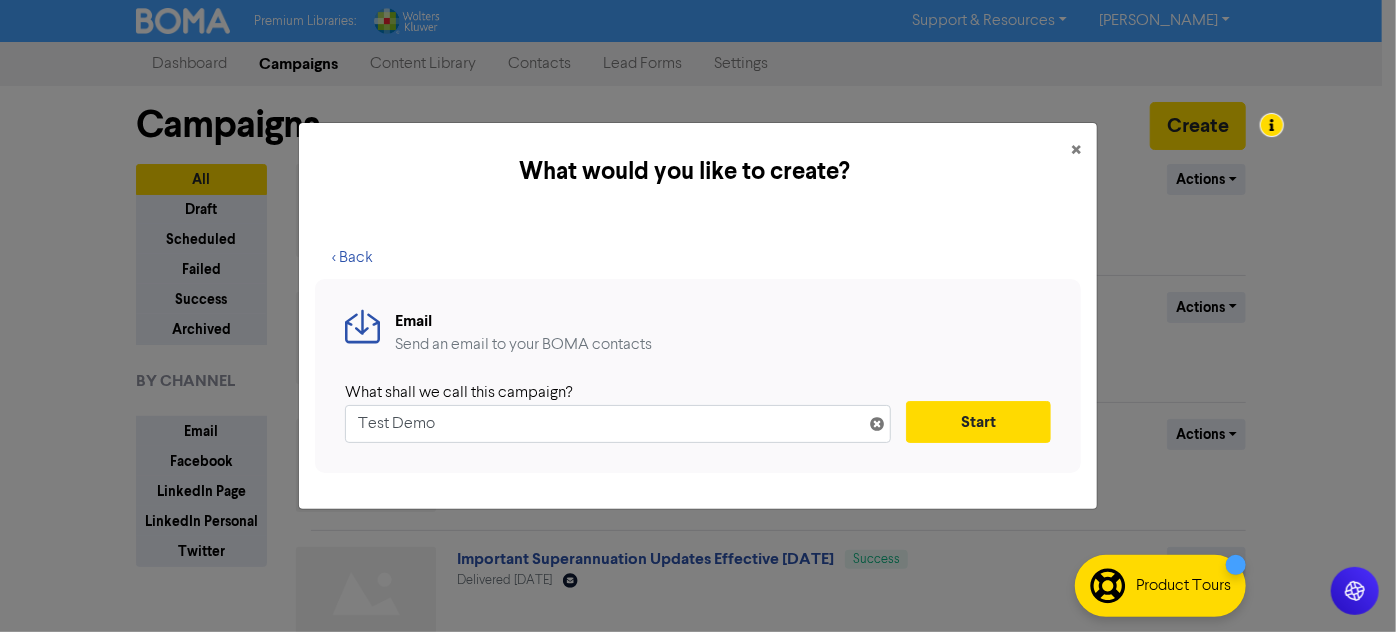 type on "Test Demo" 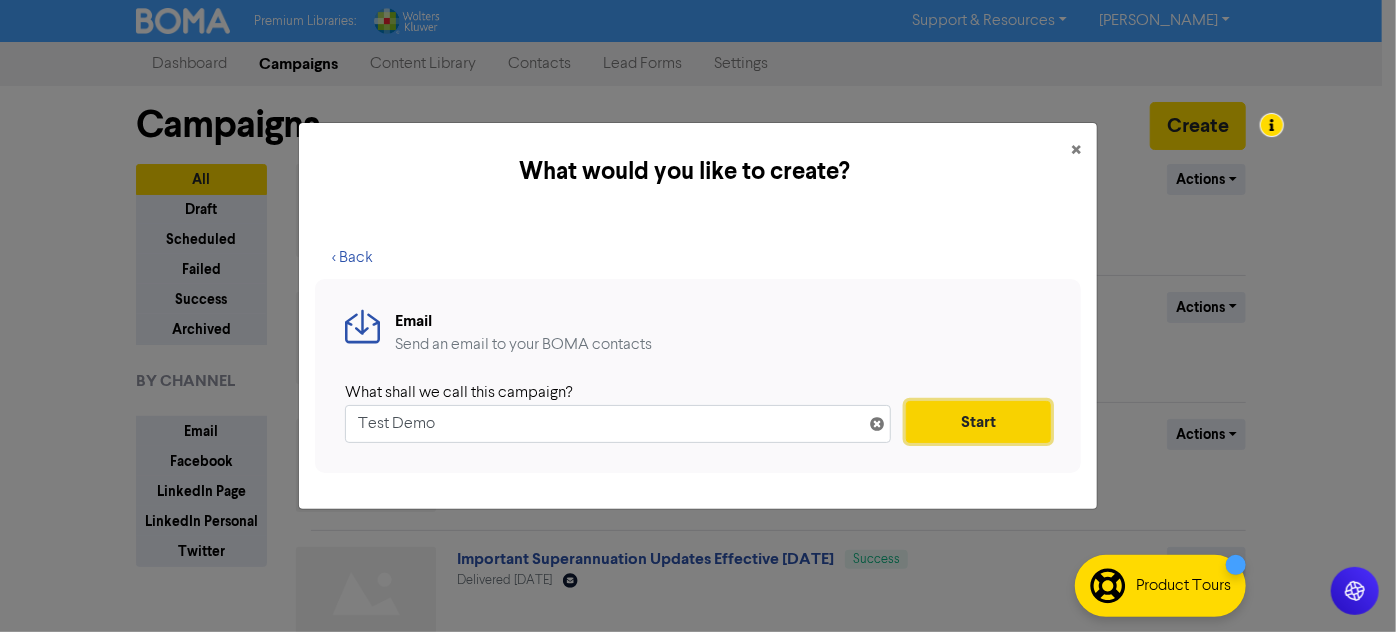 click on "Start" at bounding box center (978, 422) 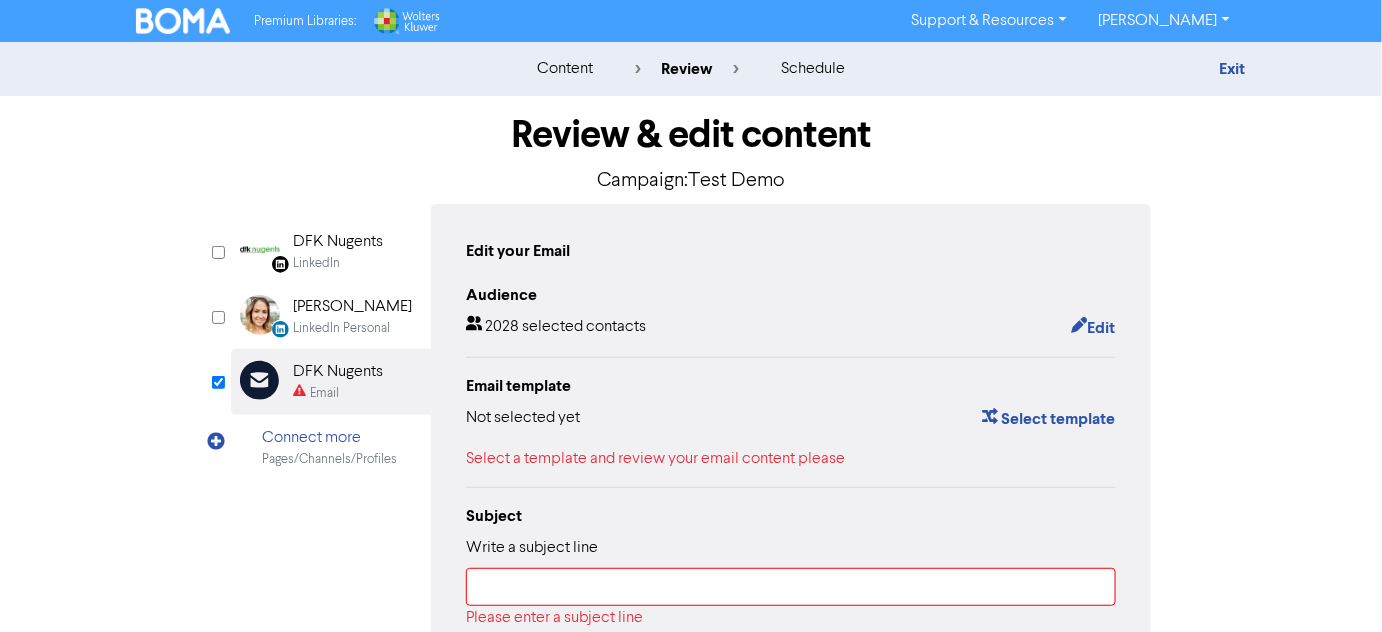 click on "DFK Nugents" at bounding box center [338, 242] 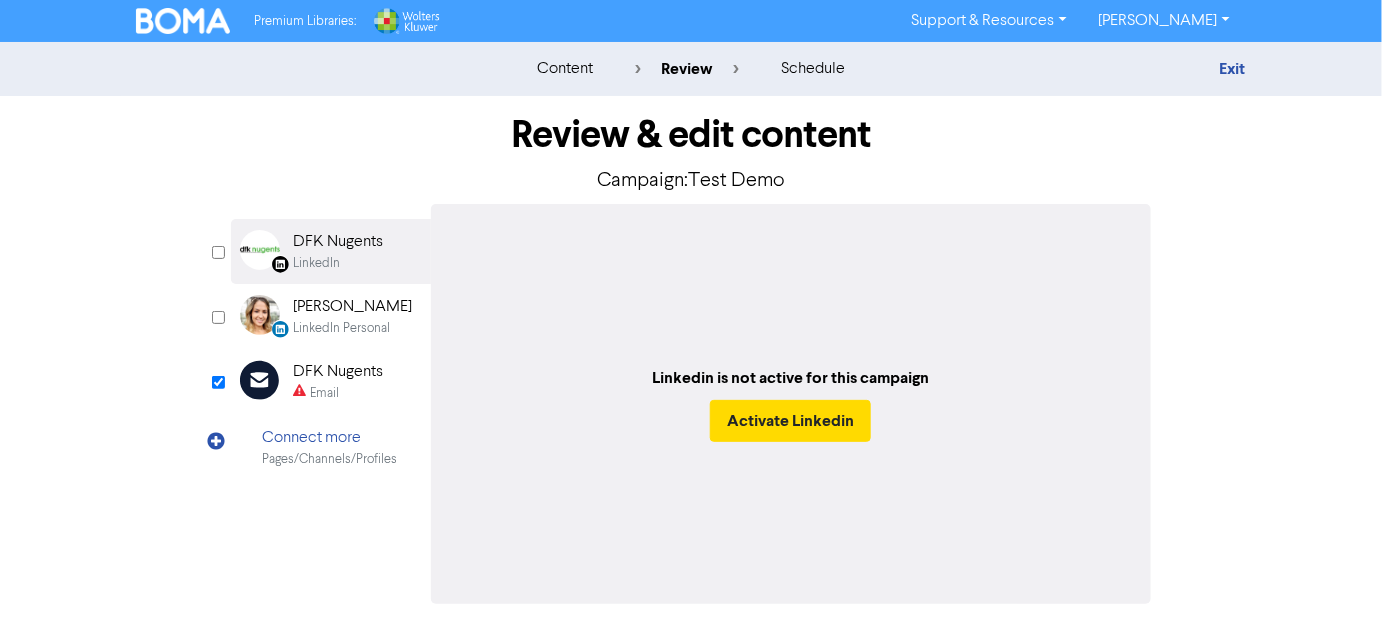 click on "LinkedIn Personal" at bounding box center (341, 328) 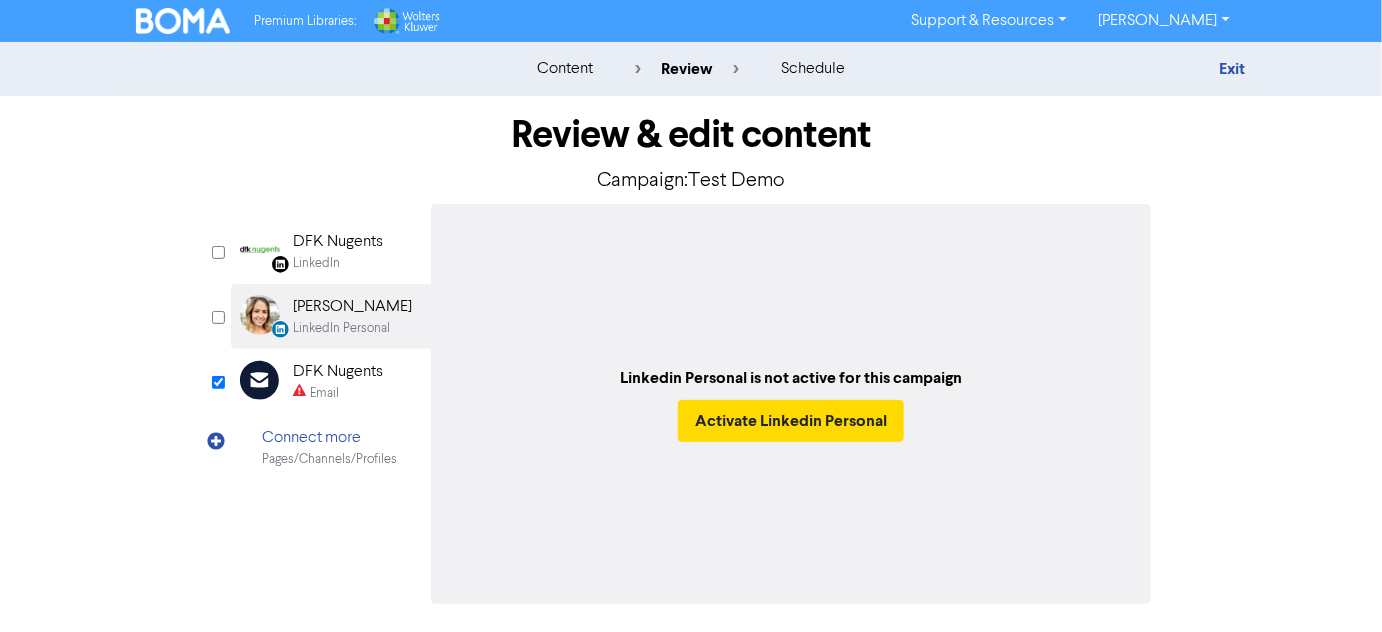 click on "Email" at bounding box center [338, 393] 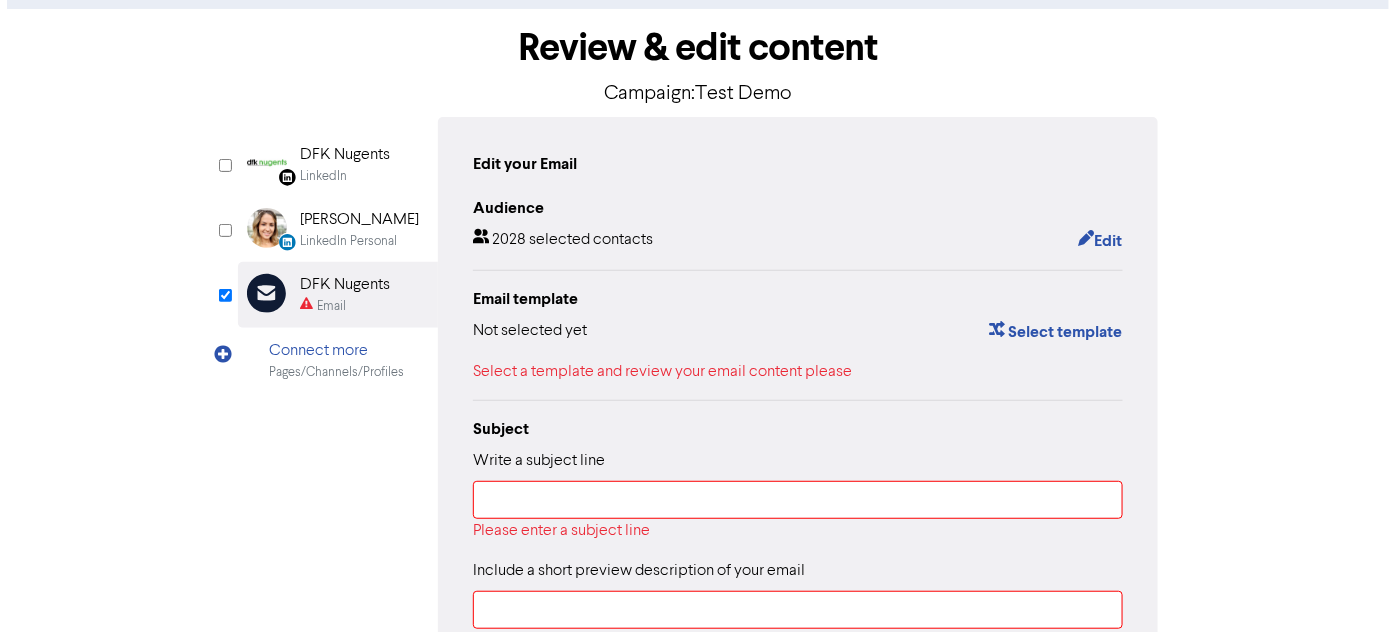 scroll, scrollTop: 90, scrollLeft: 0, axis: vertical 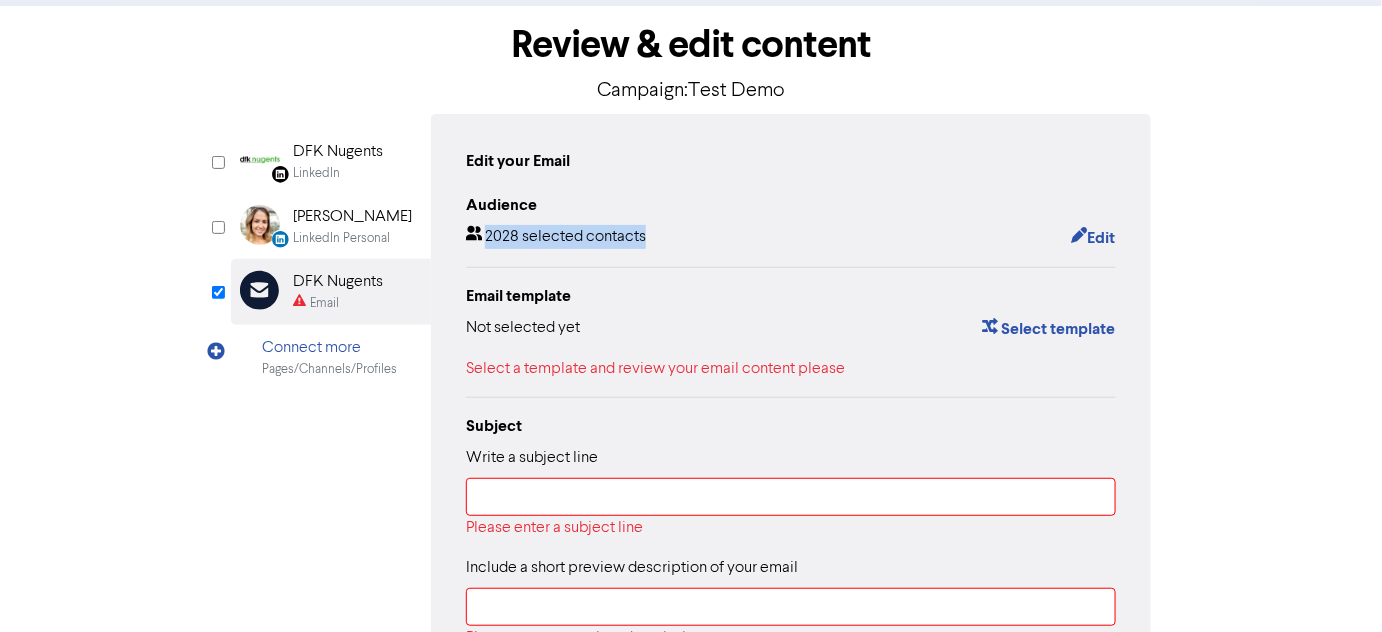 drag, startPoint x: 485, startPoint y: 235, endPoint x: 661, endPoint y: 233, distance: 176.01137 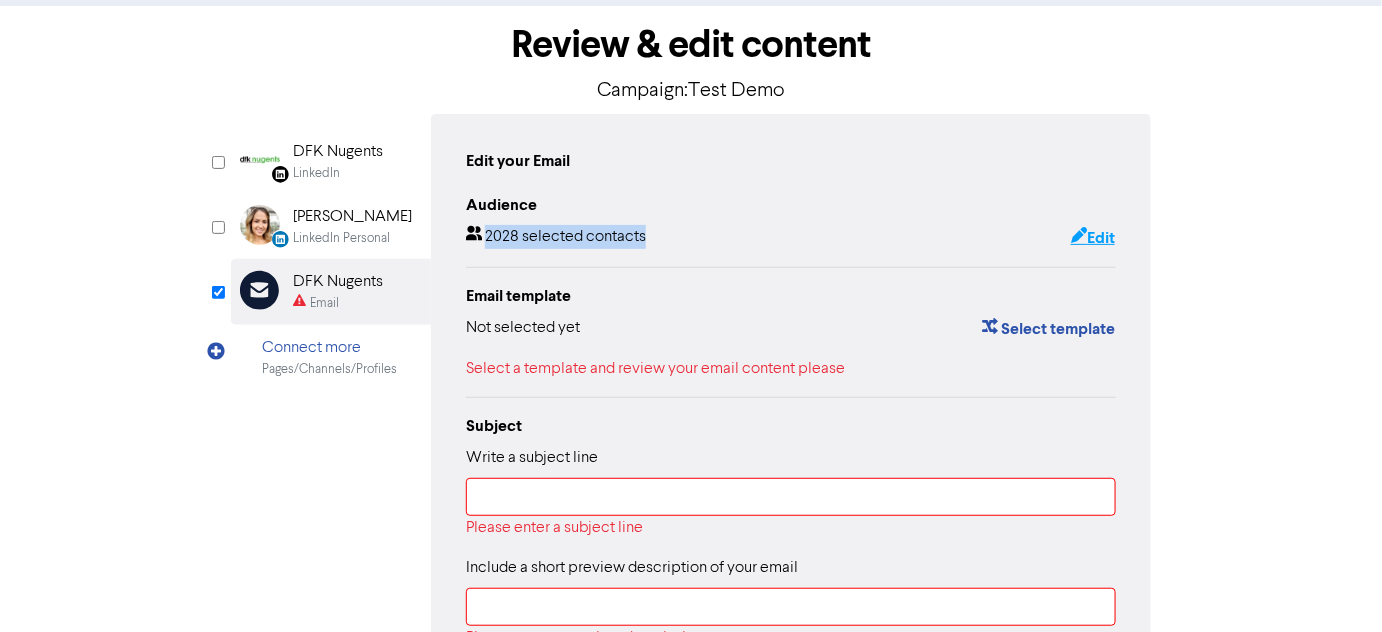 click on "Edit" at bounding box center (1093, 238) 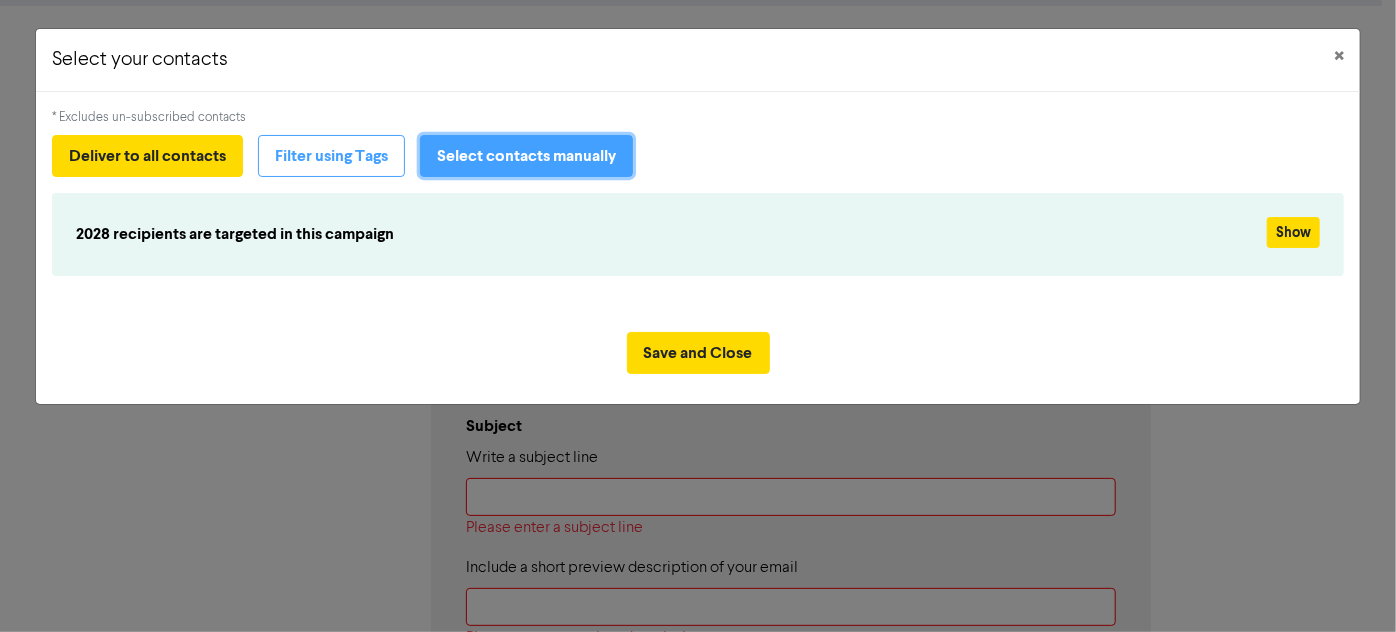click on "Select contacts manually" at bounding box center (526, 156) 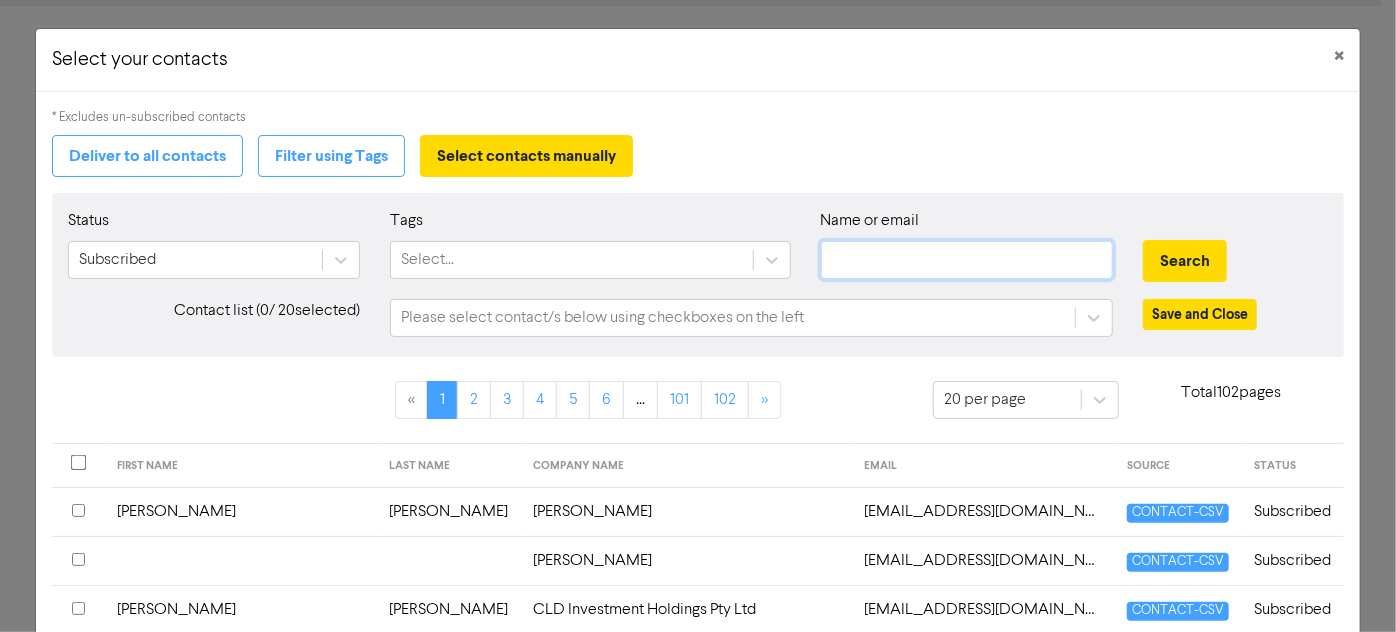 click 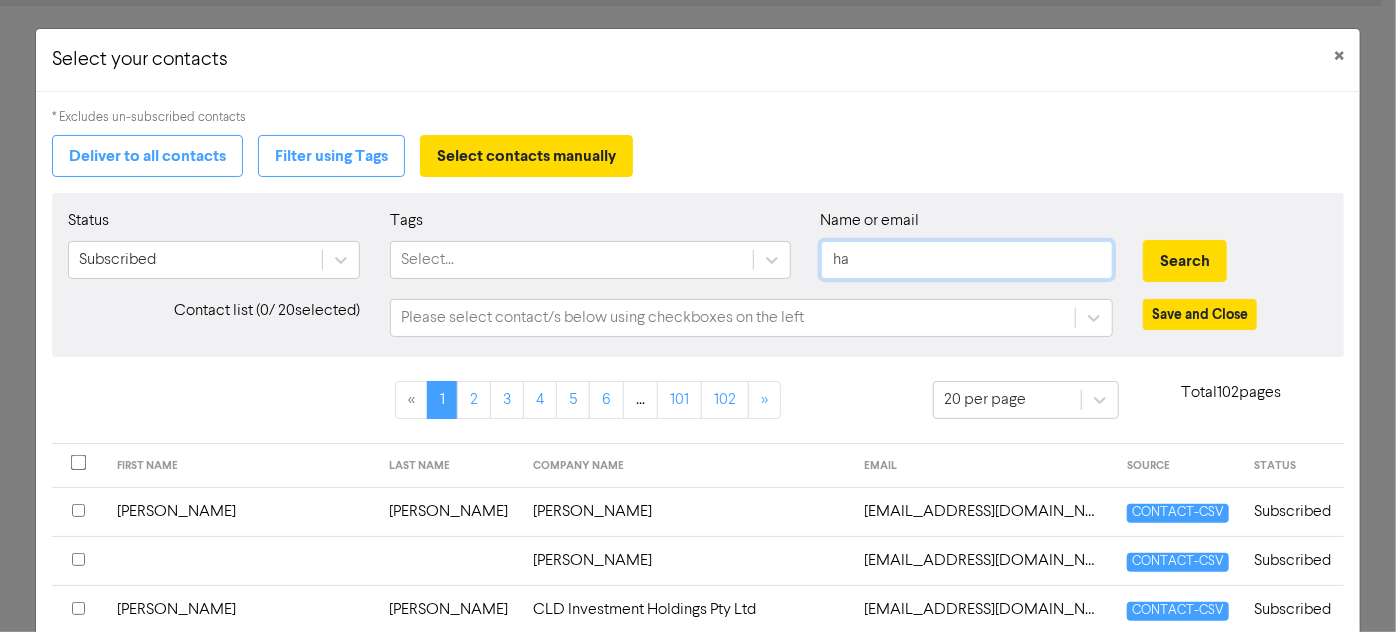 type on "h" 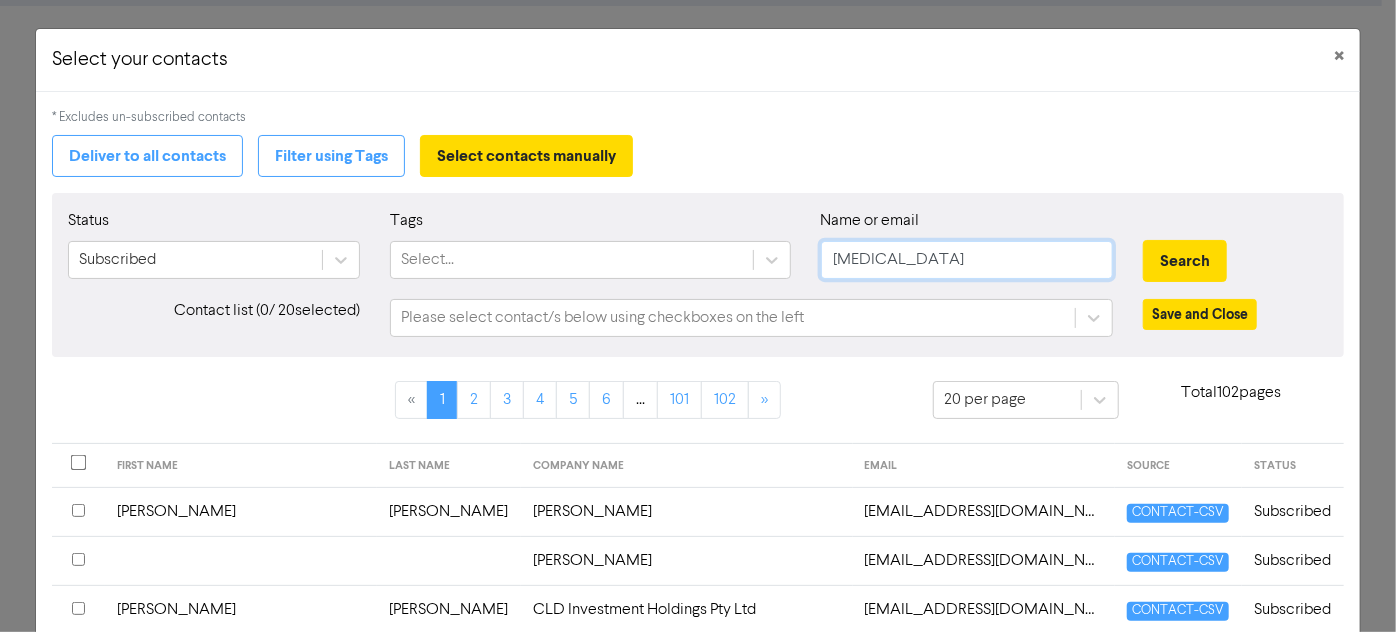 type on "kyra" 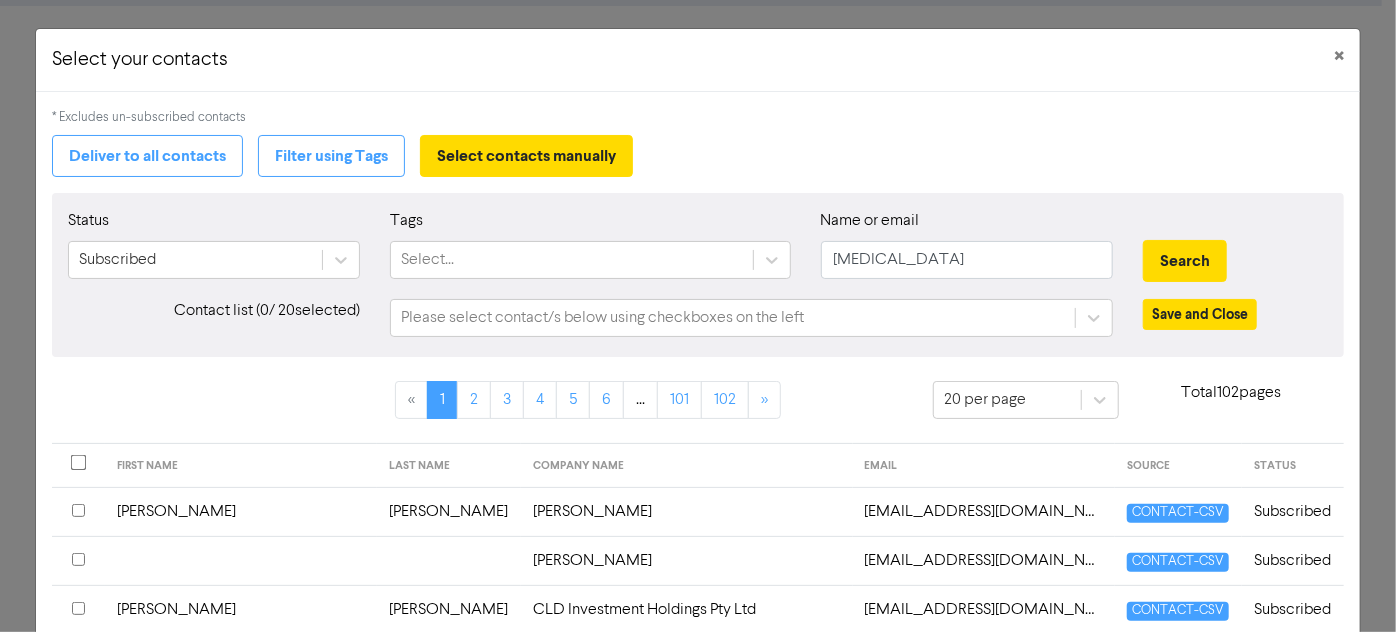 click on "Search" at bounding box center (1235, 252) 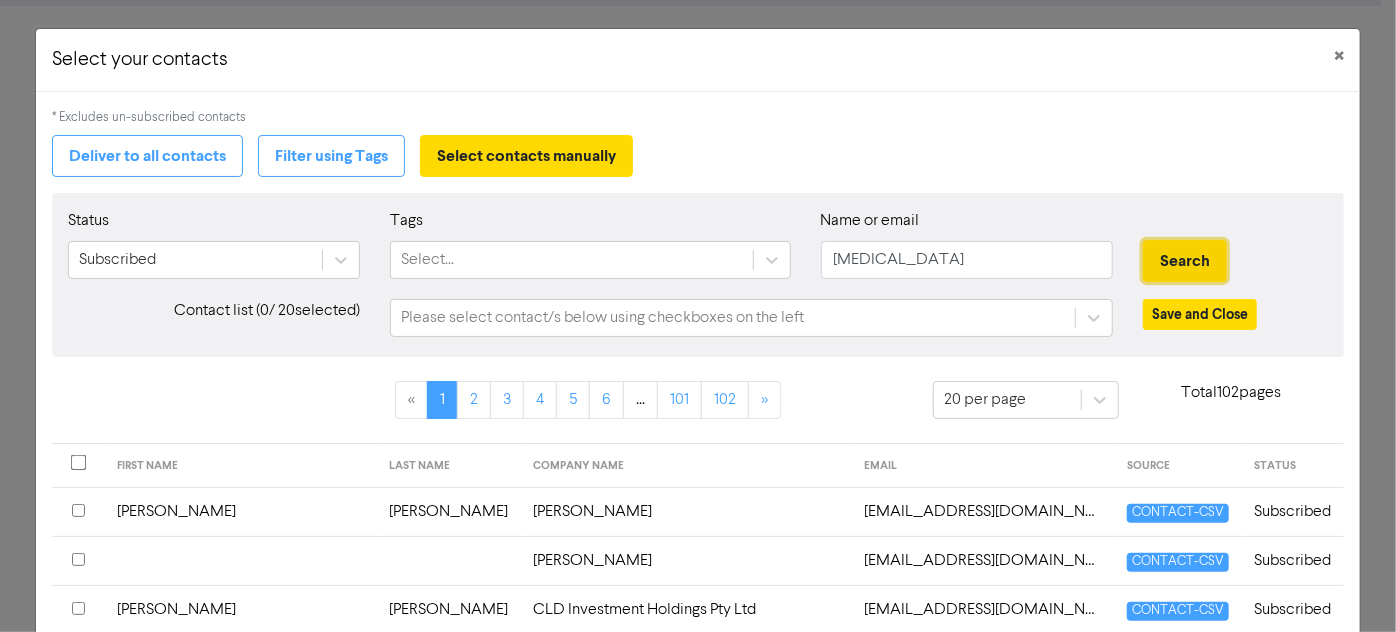 click on "Search" at bounding box center (1185, 261) 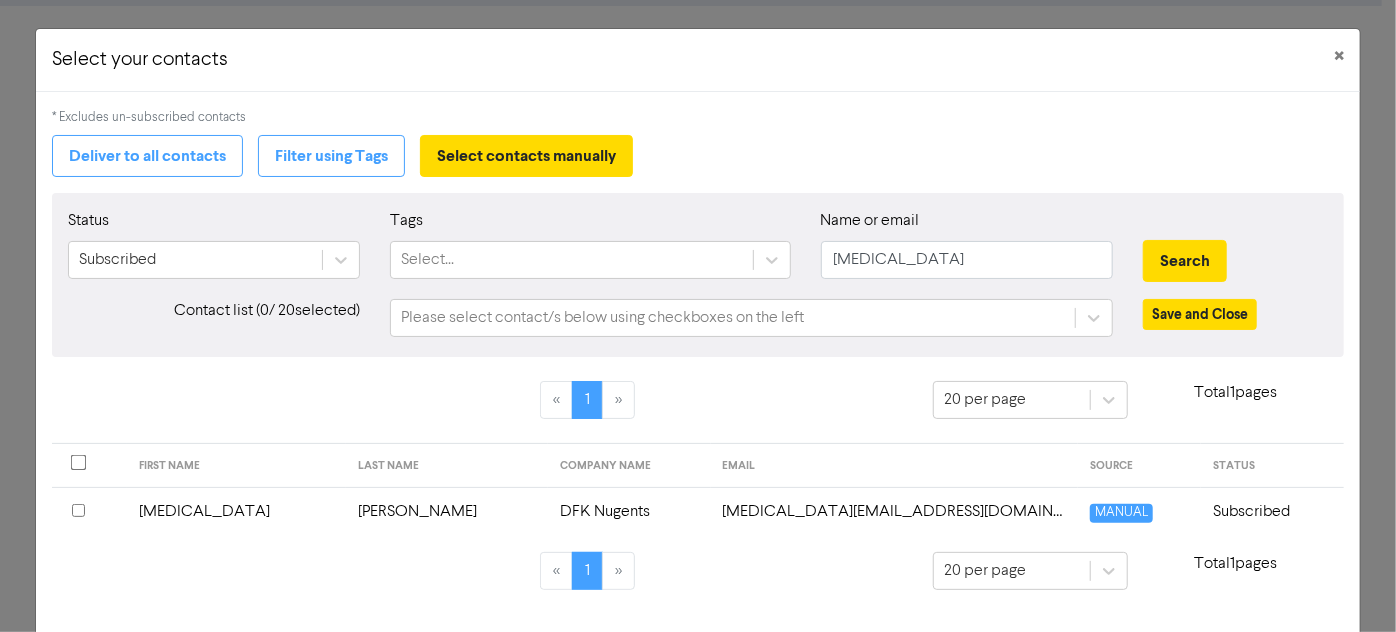 click at bounding box center (78, 510) 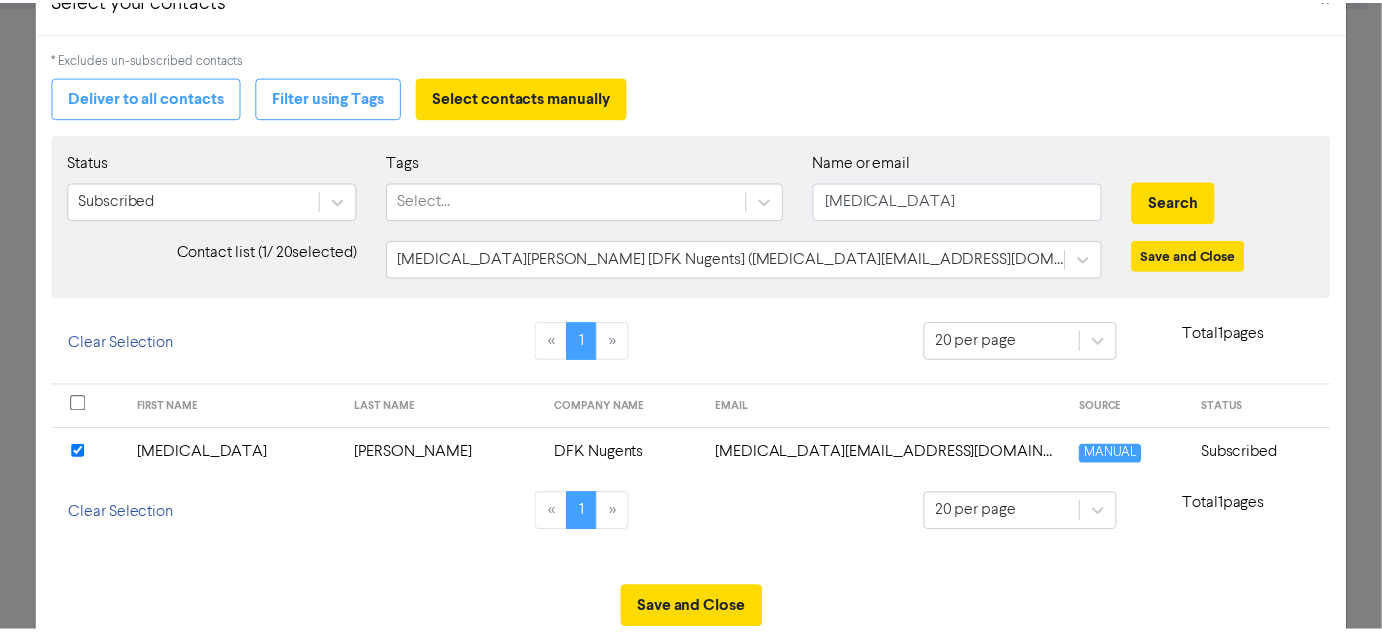 scroll, scrollTop: 111, scrollLeft: 0, axis: vertical 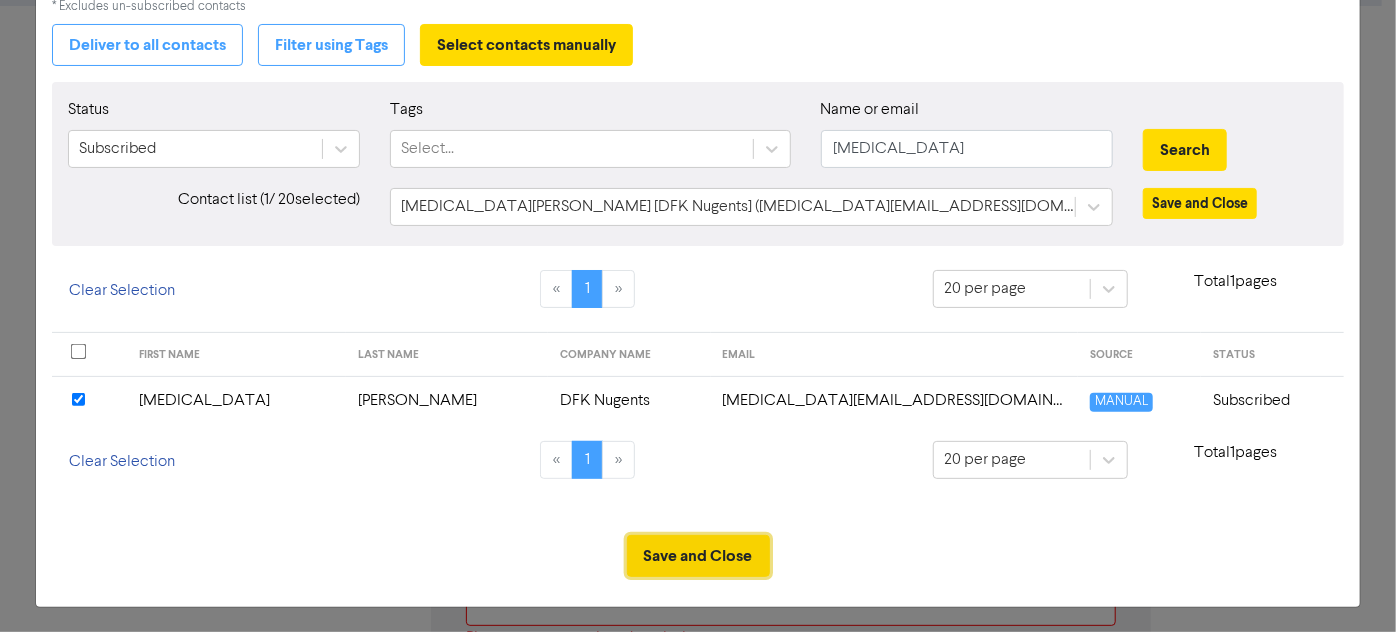 click on "Save and Close" at bounding box center (698, 556) 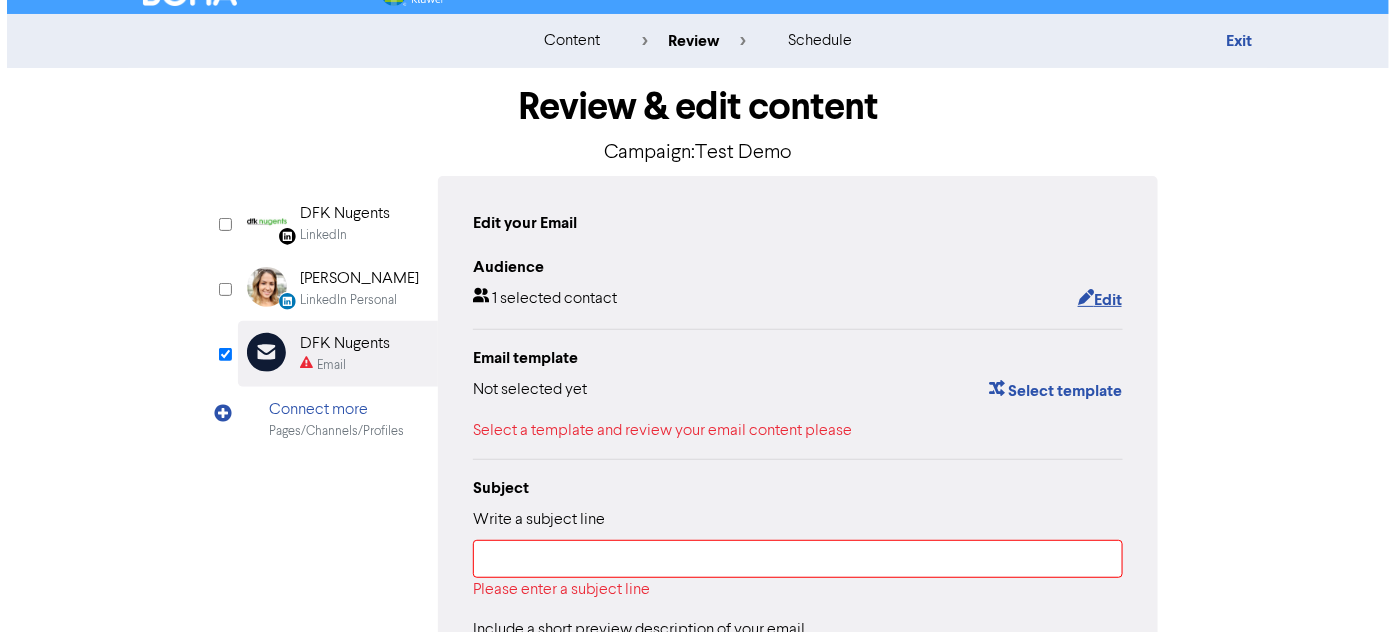 scroll, scrollTop: 0, scrollLeft: 0, axis: both 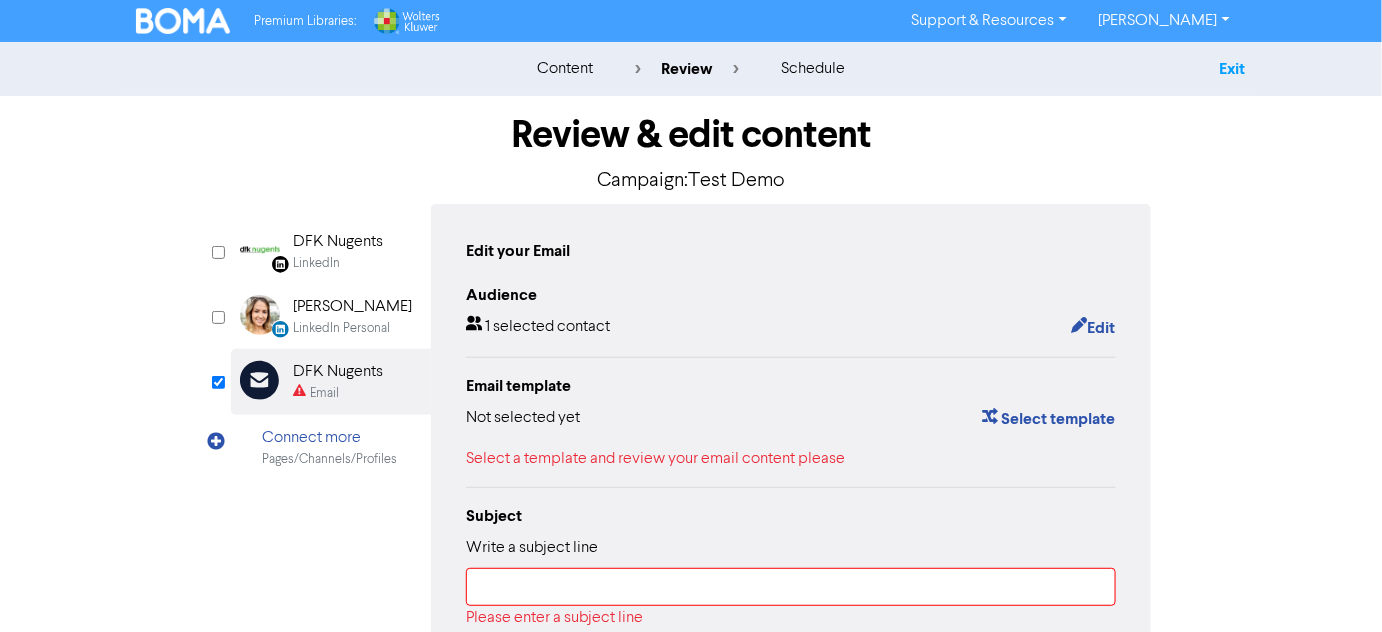 click on "Exit" at bounding box center (1232, 69) 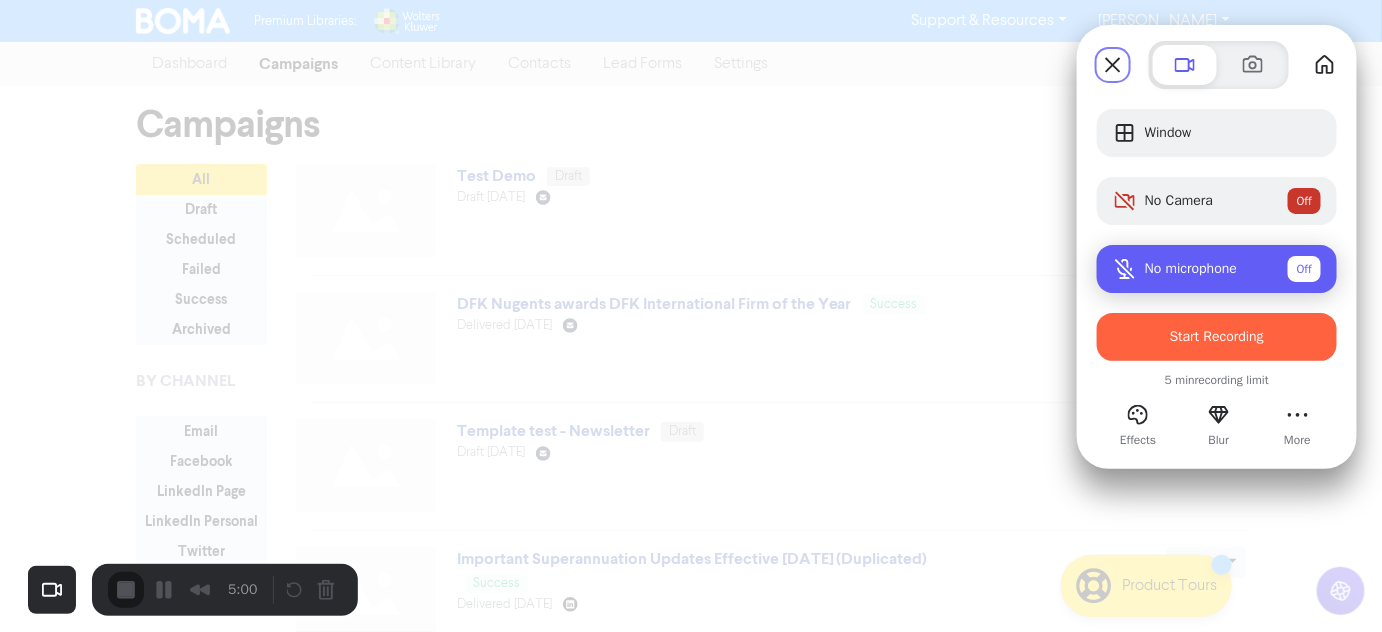 click at bounding box center [1125, 269] 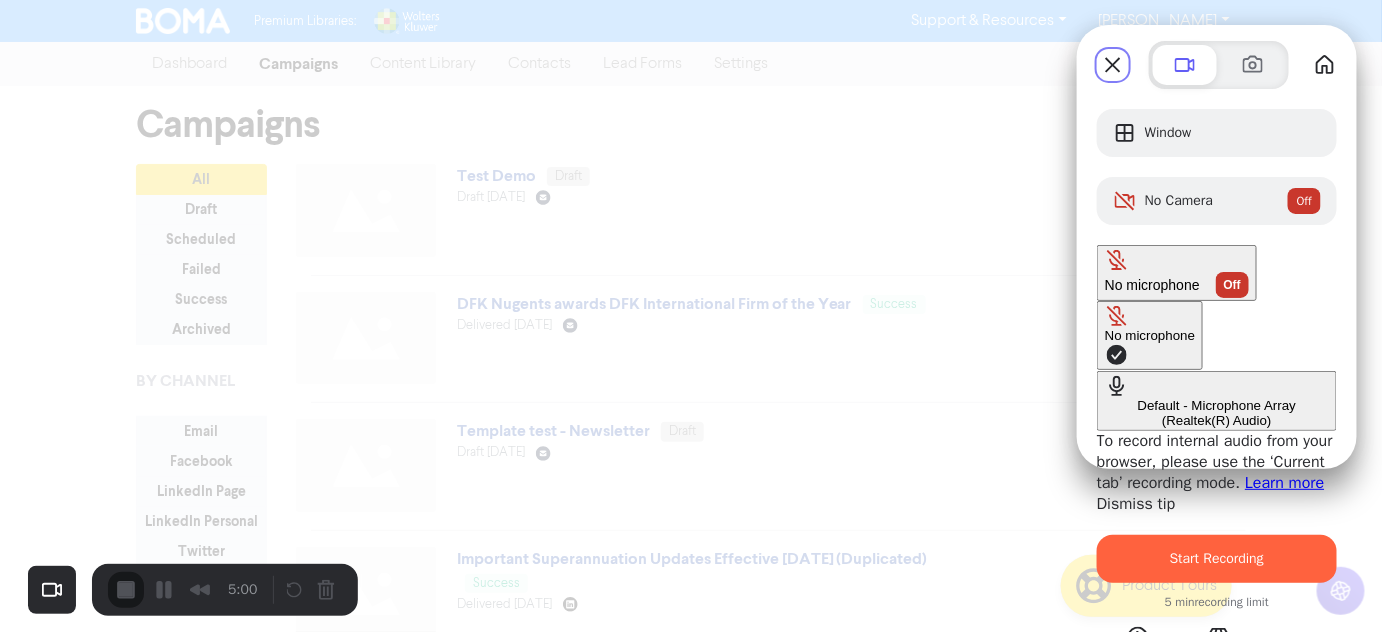 click on "Default - Microphone Array (Realtek(R) Audio)" at bounding box center (1217, 401) 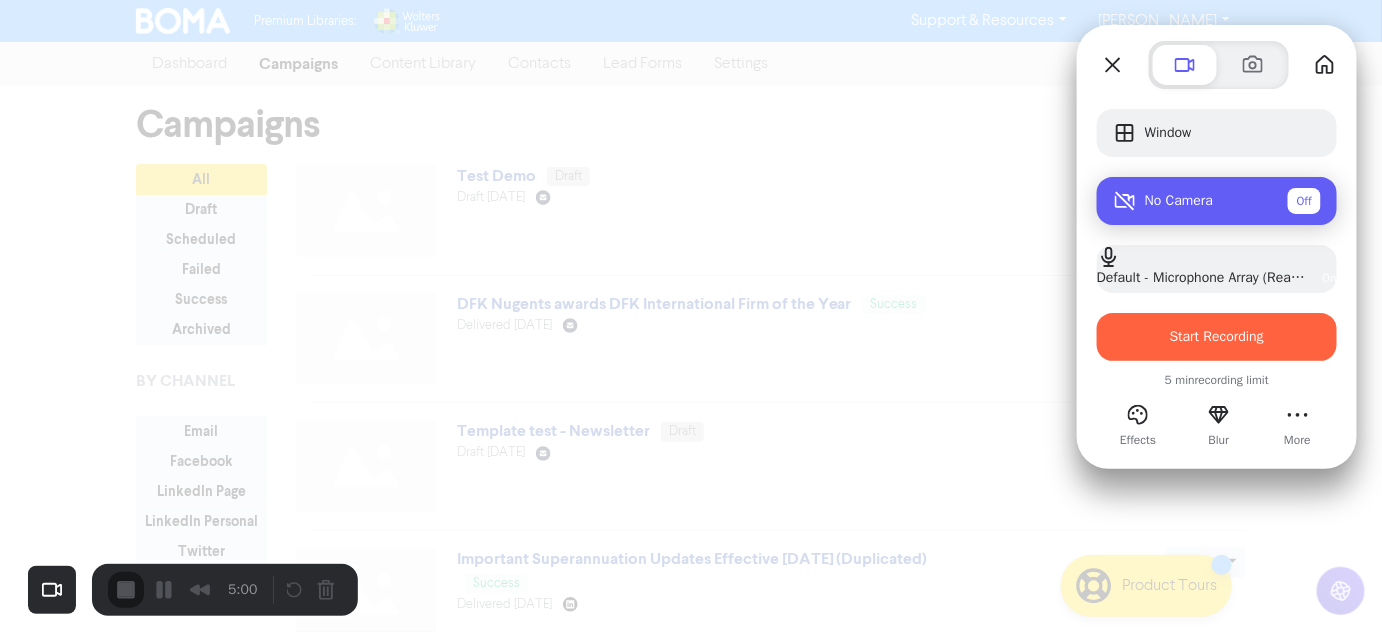 click on "No Camera" at bounding box center [1179, 201] 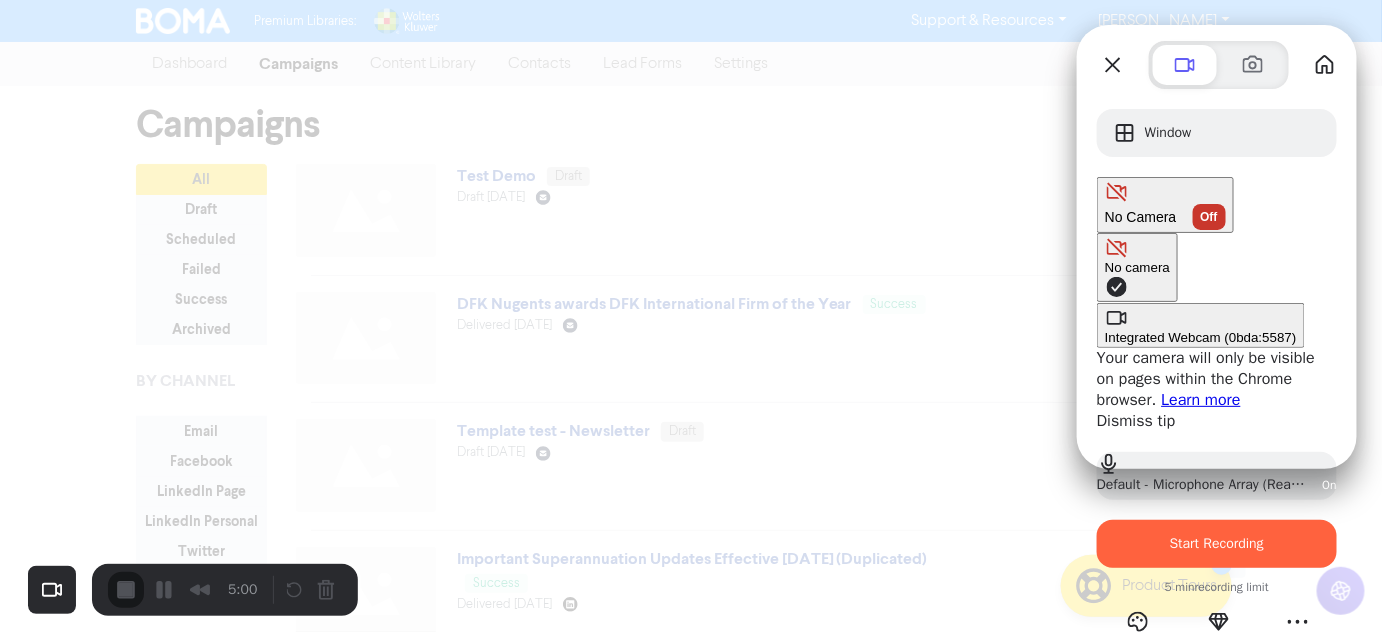 click on "No Camera" at bounding box center (1141, 217) 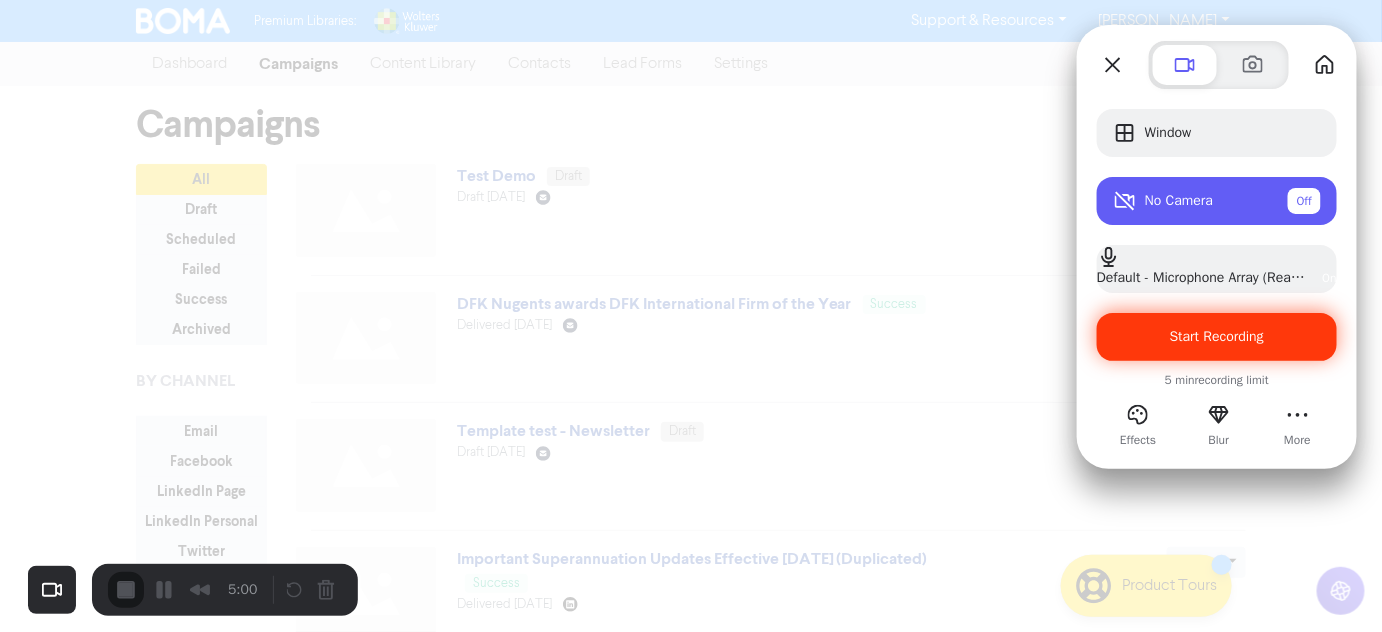 click on "Start Recording" at bounding box center (1217, 336) 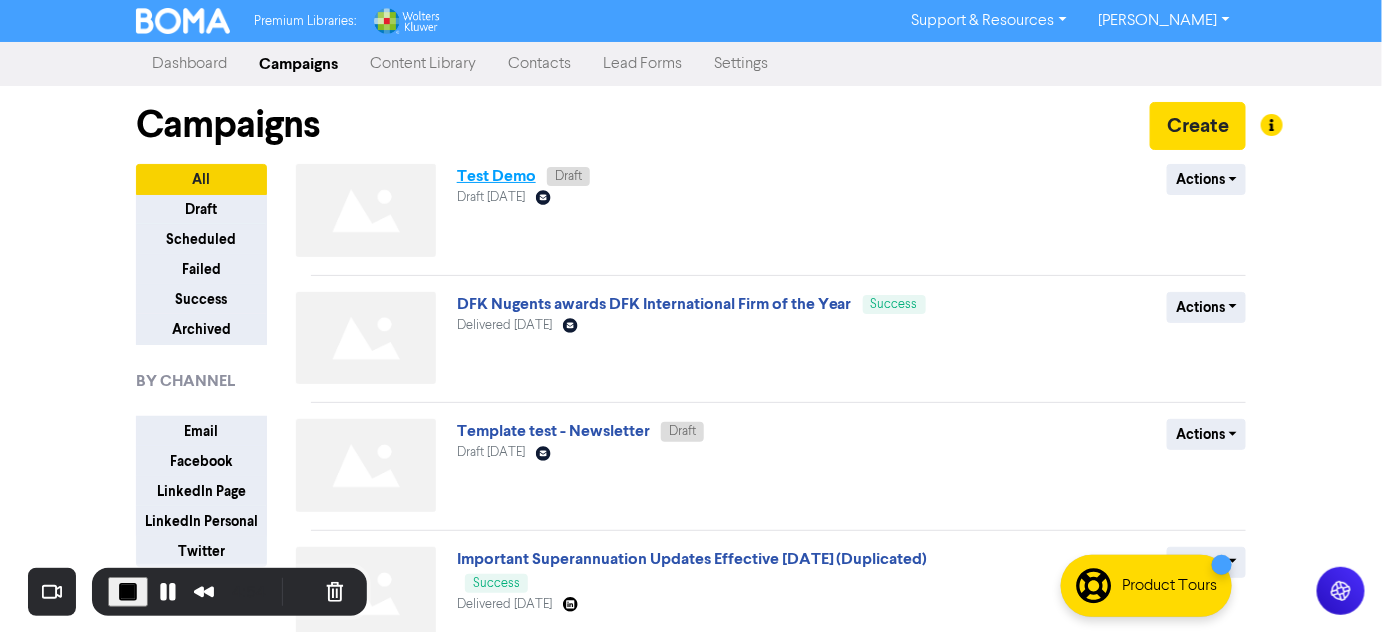 click on "Test Demo" at bounding box center (496, 176) 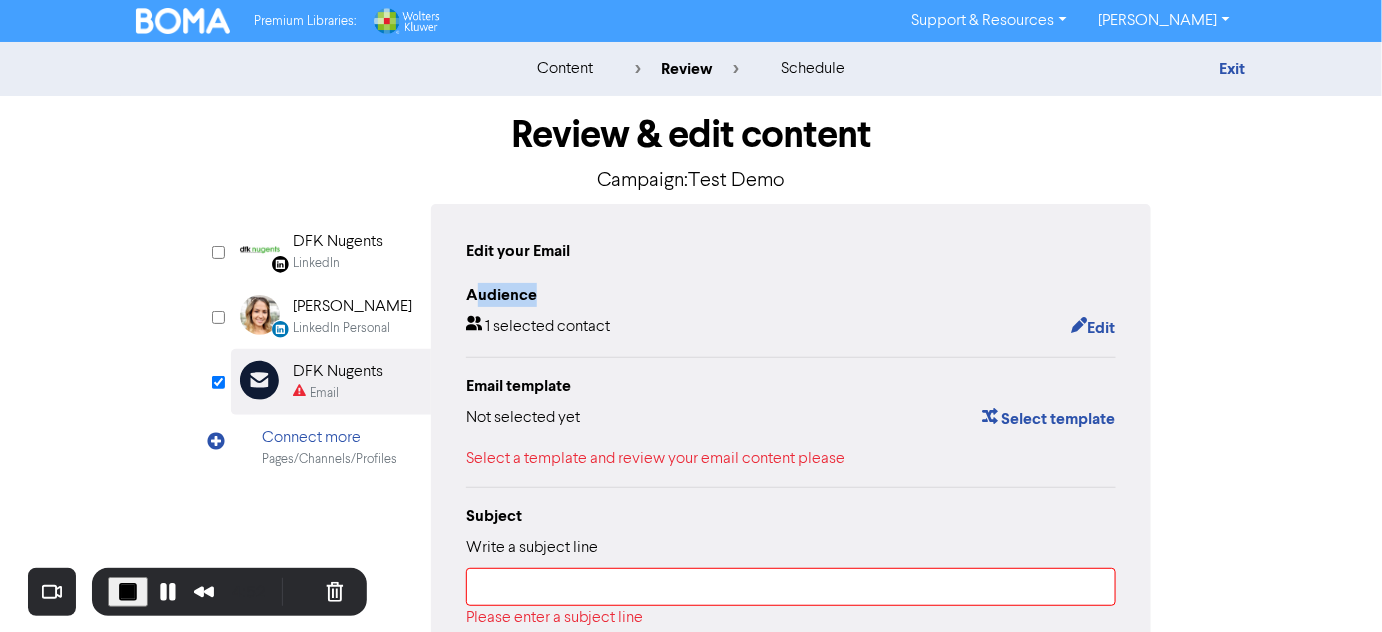 drag, startPoint x: 477, startPoint y: 295, endPoint x: 570, endPoint y: 290, distance: 93.13431 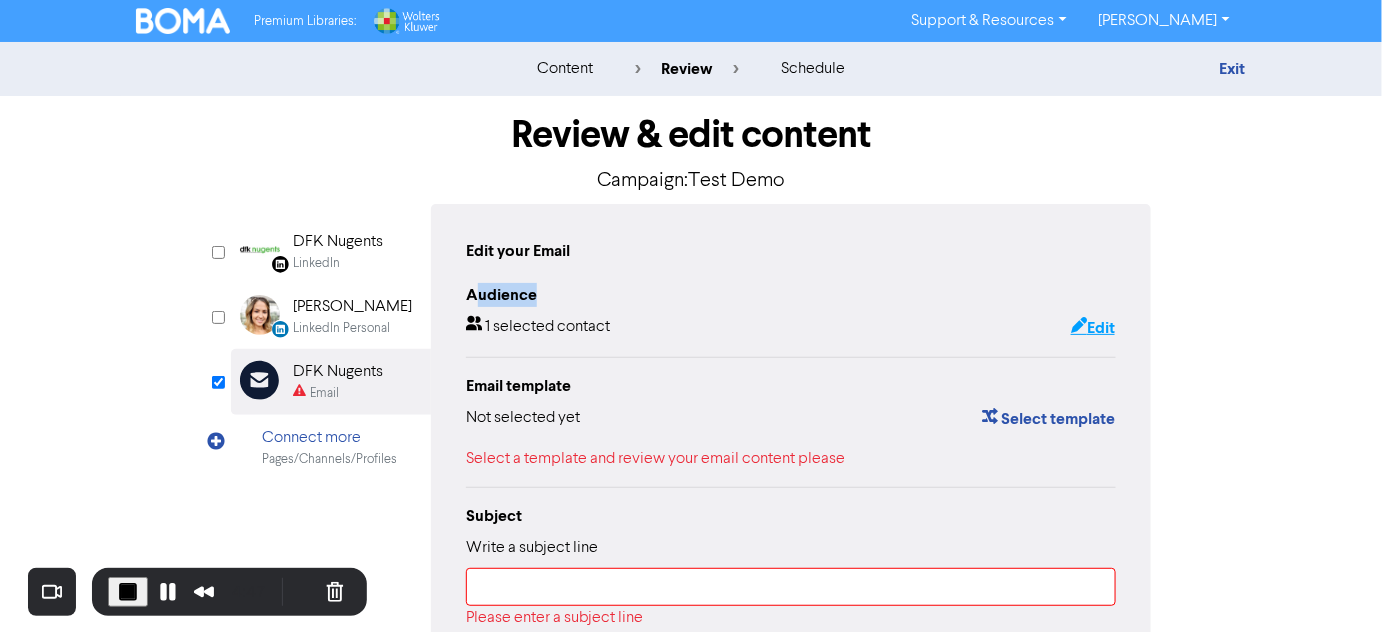 click on "Edit" at bounding box center [1093, 328] 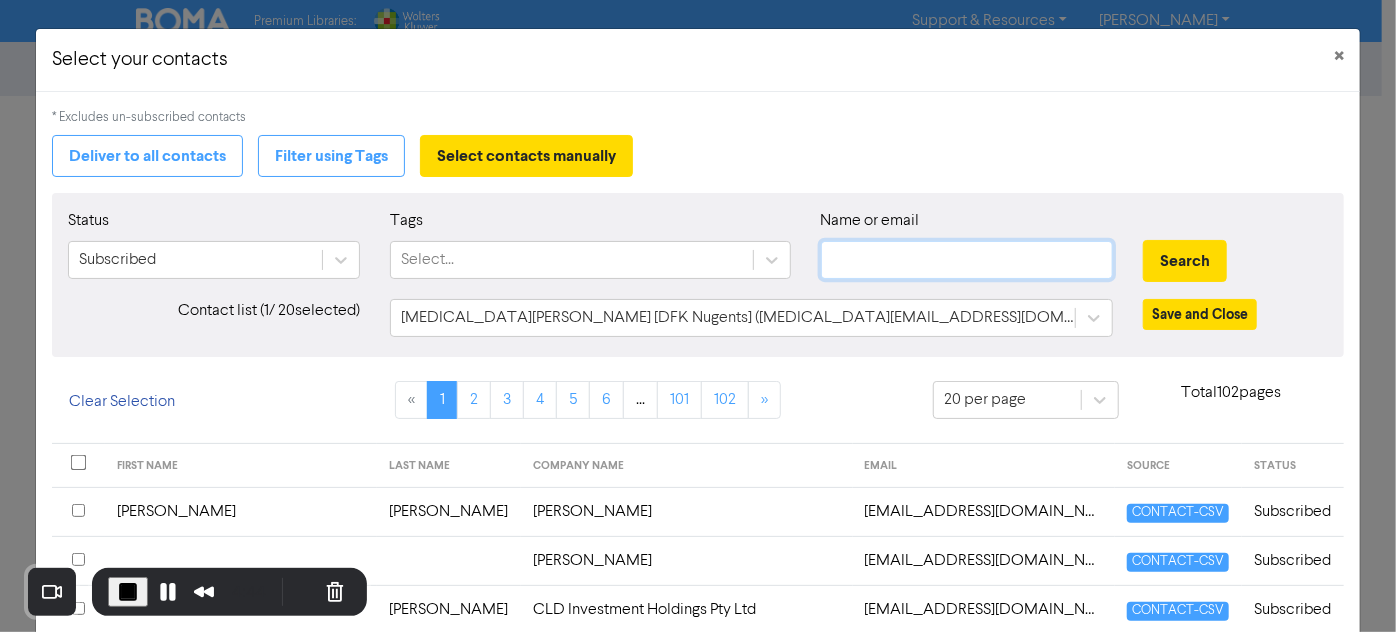 click 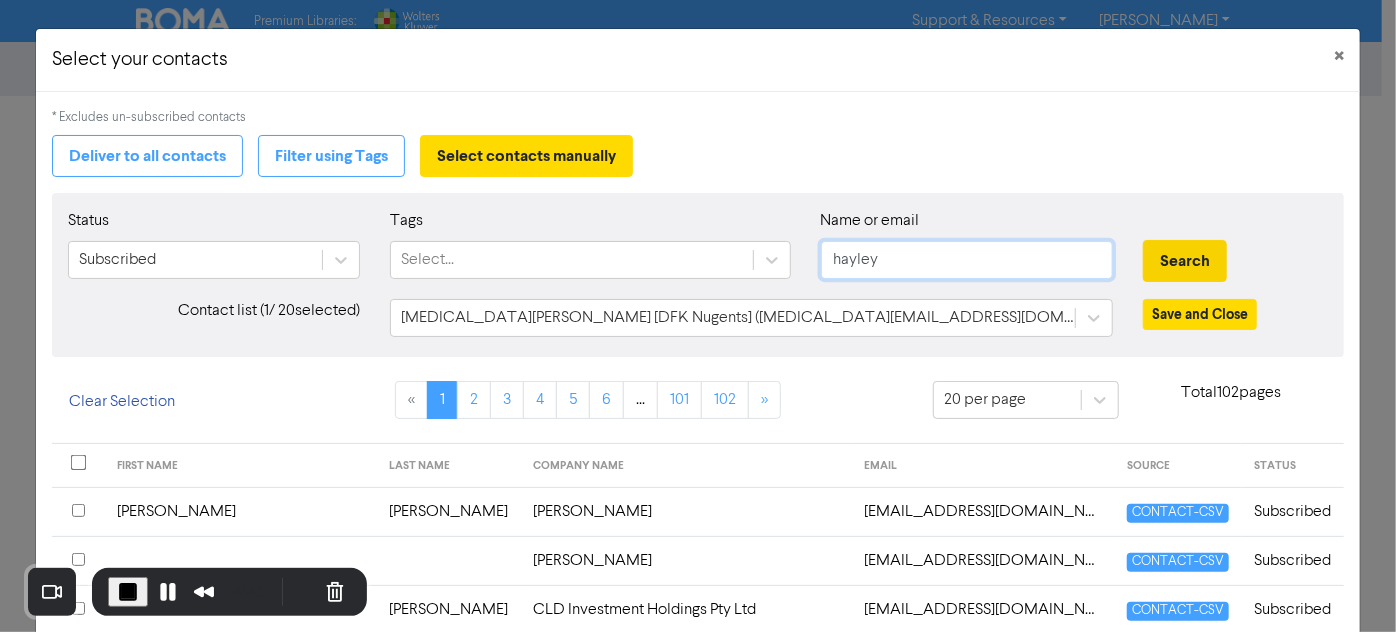 type on "hayley" 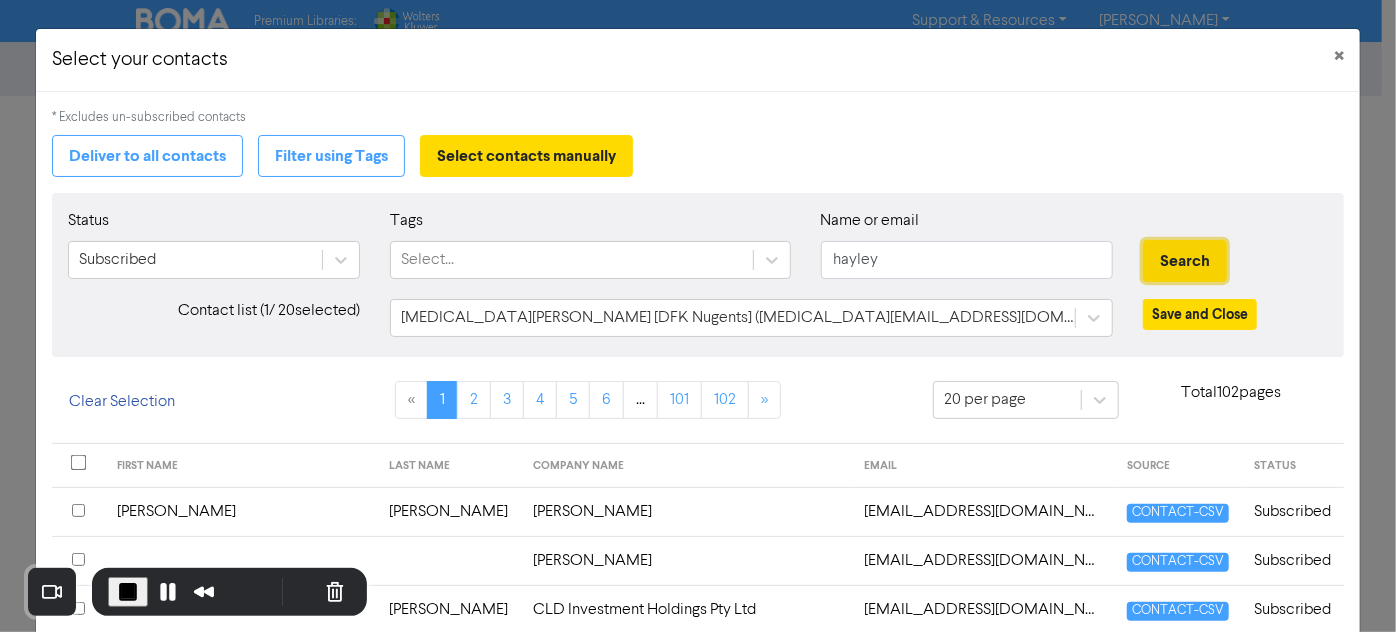 click on "Search" at bounding box center (1185, 261) 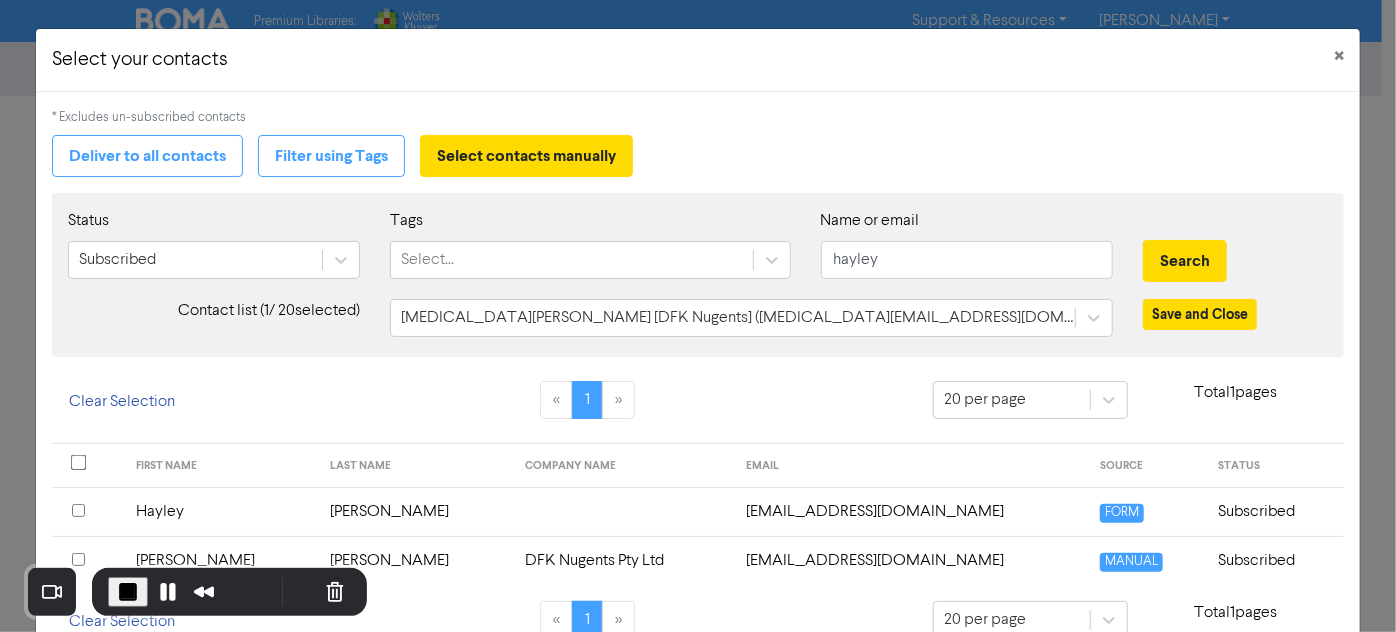 click at bounding box center [78, 510] 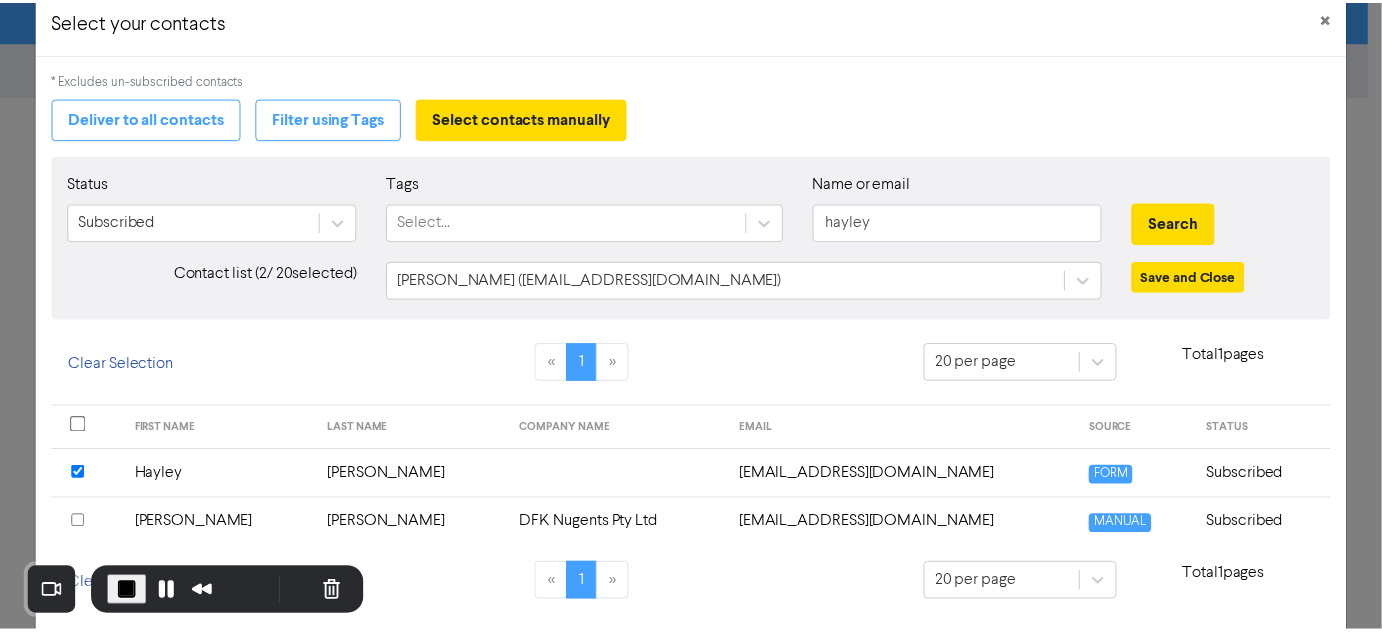 scroll, scrollTop: 160, scrollLeft: 0, axis: vertical 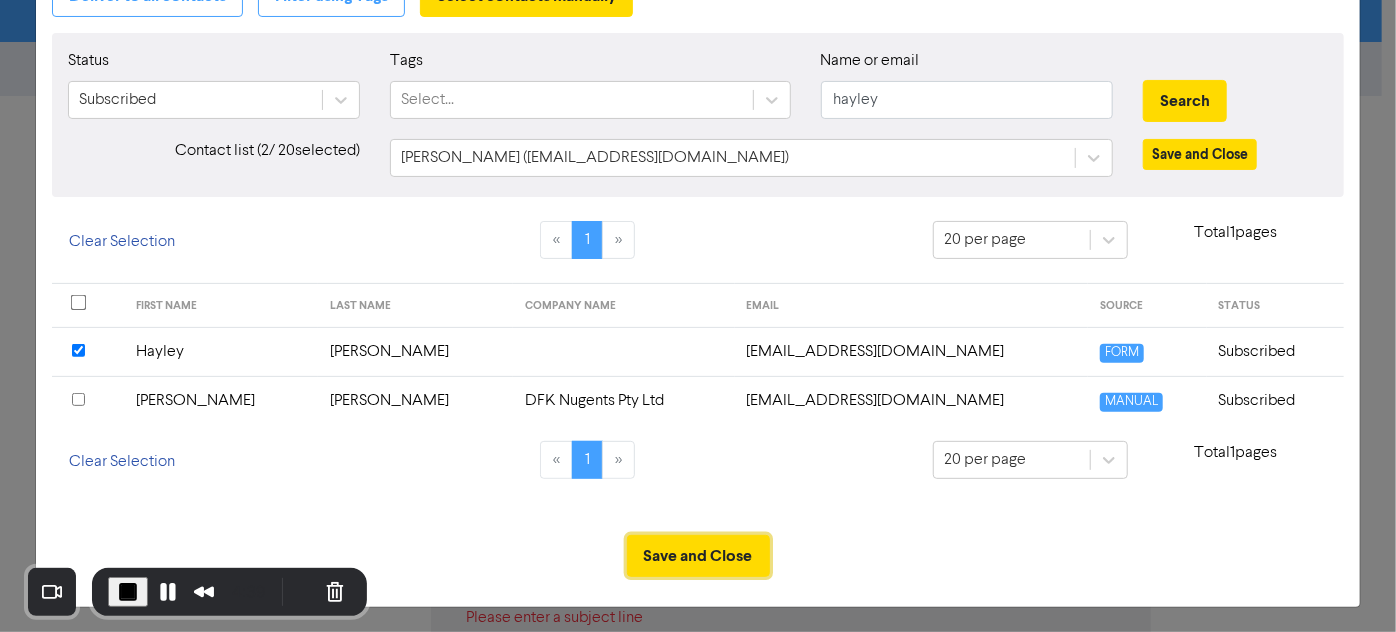click on "Save and Close" at bounding box center (698, 556) 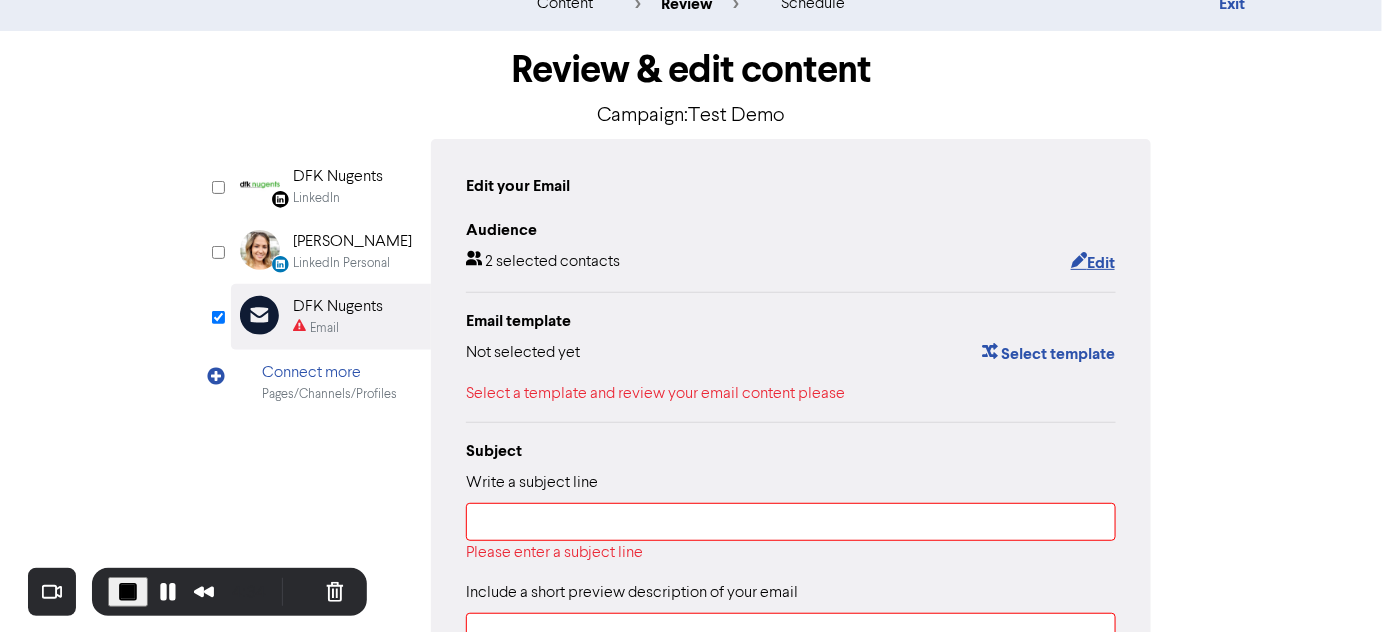 scroll, scrollTop: 90, scrollLeft: 0, axis: vertical 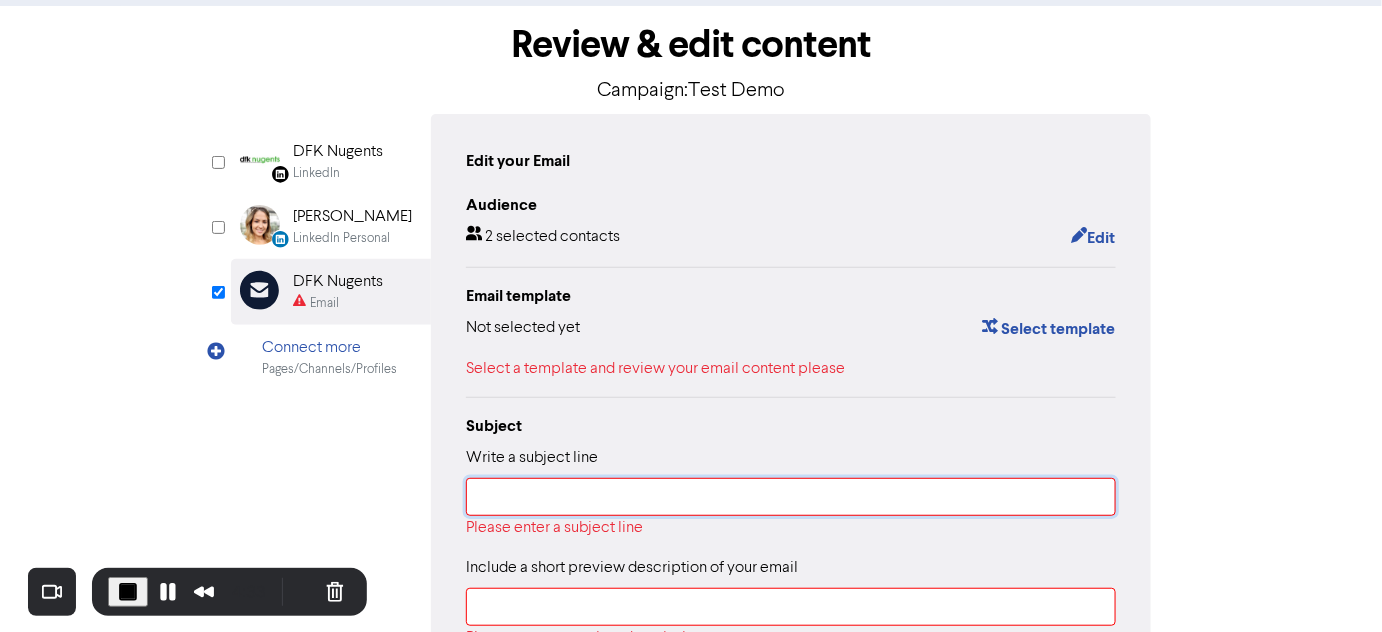 click at bounding box center (791, 497) 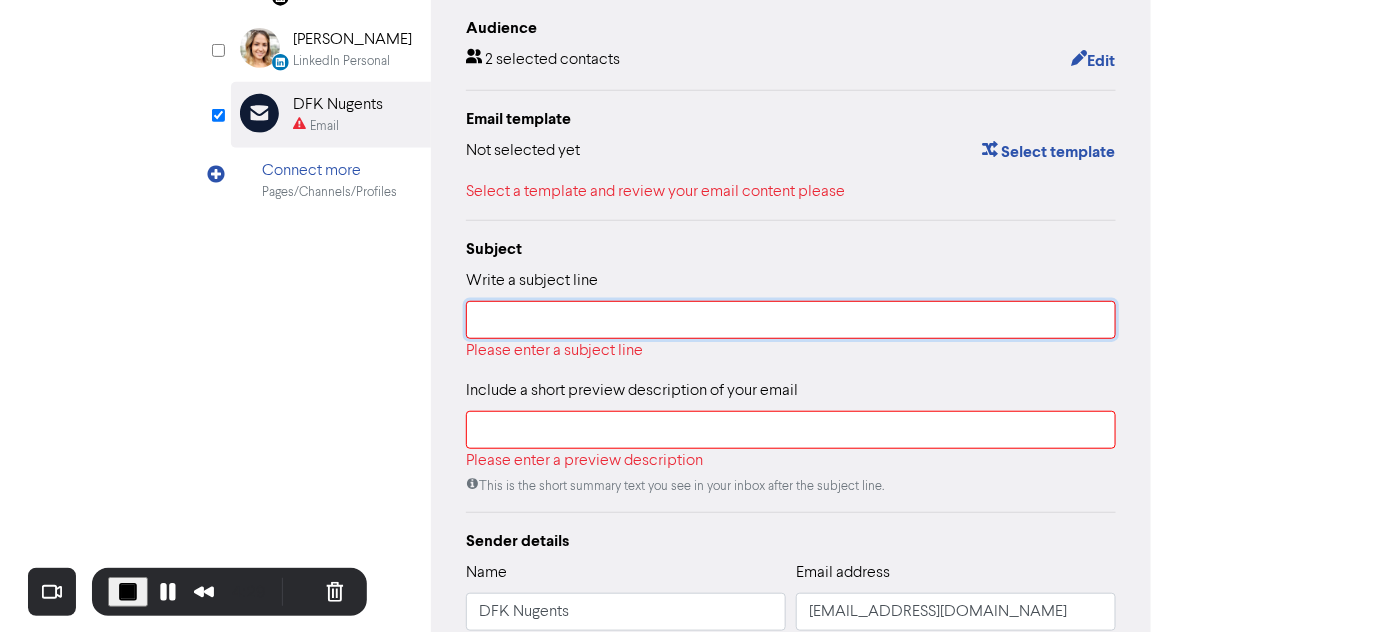 scroll, scrollTop: 240, scrollLeft: 0, axis: vertical 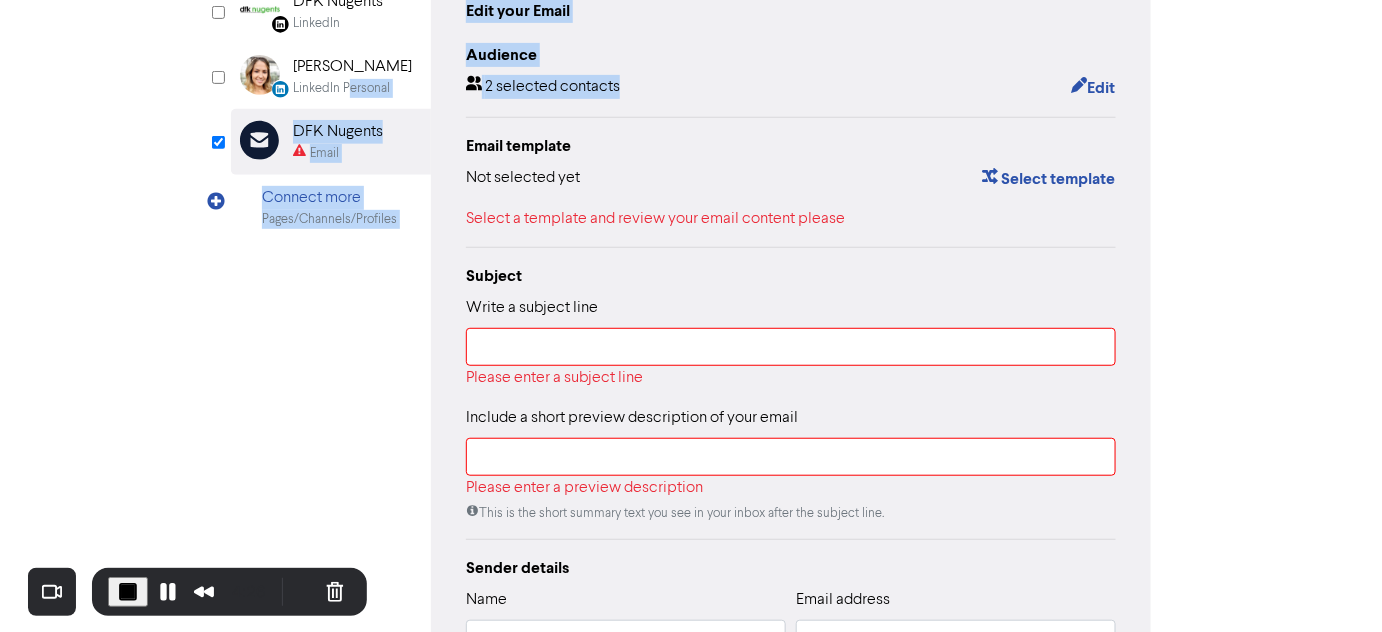 drag, startPoint x: 625, startPoint y: 90, endPoint x: 351, endPoint y: 80, distance: 274.18243 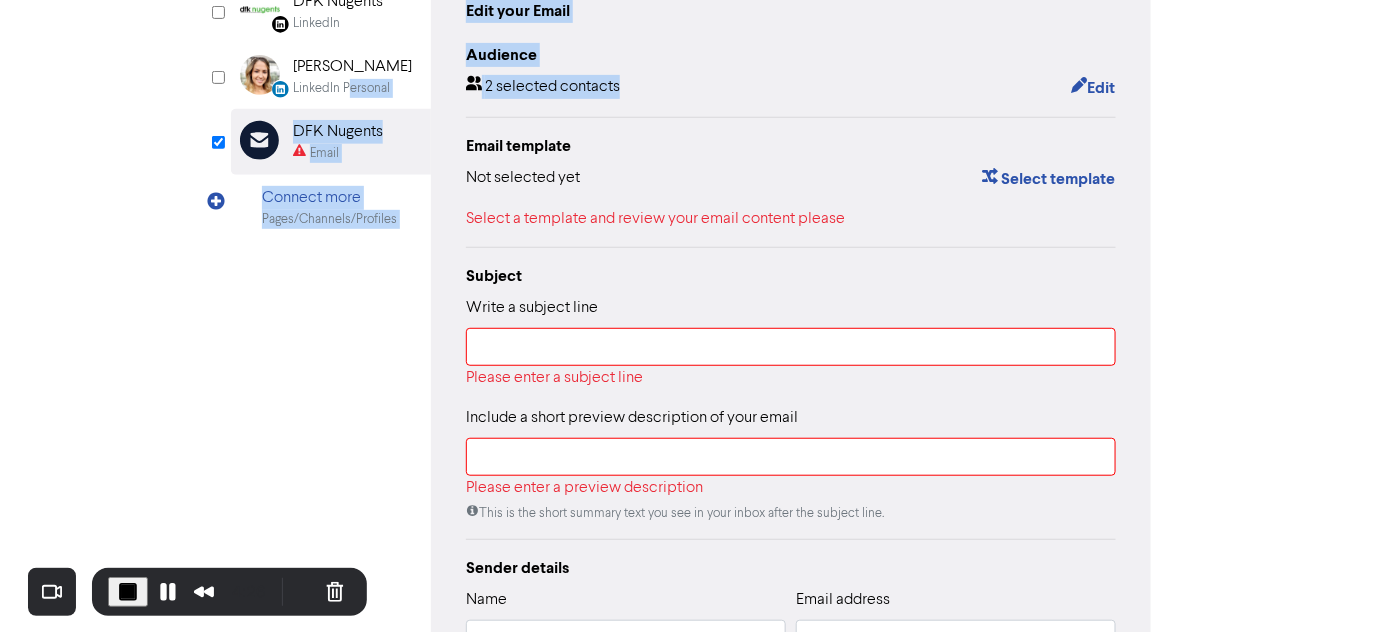 click on "Audience   2 selected contacts  Edit" at bounding box center [791, 72] 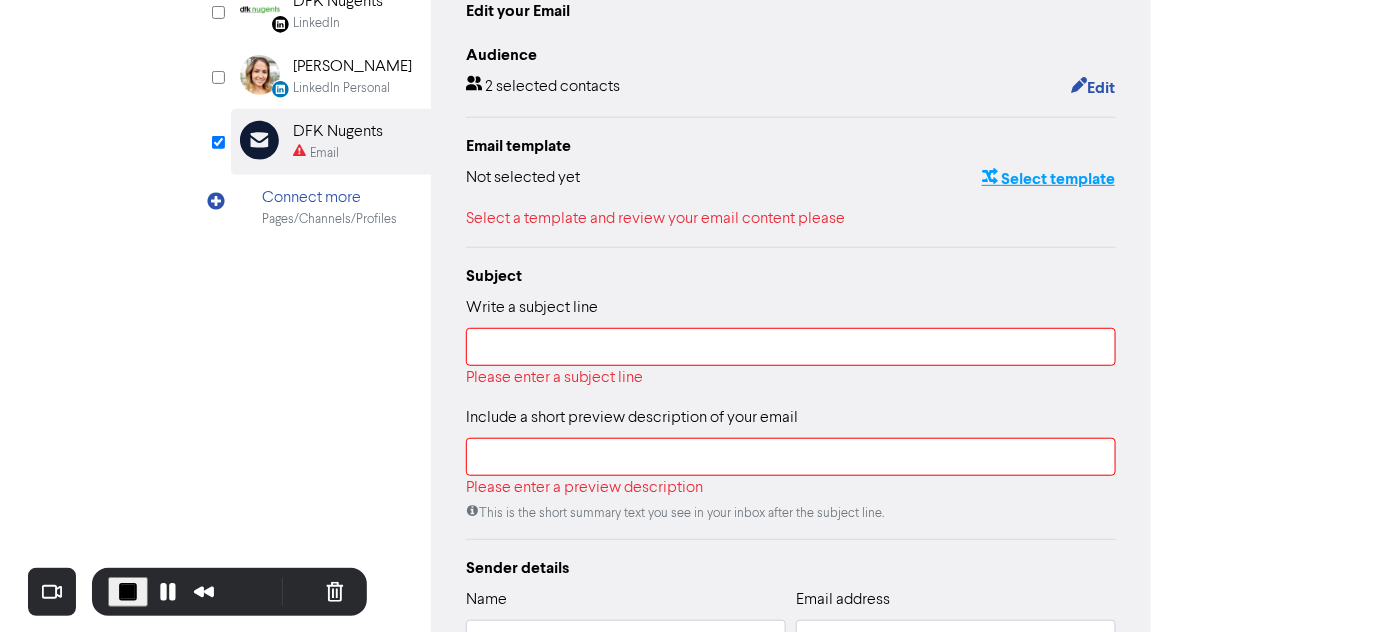 click at bounding box center (990, 179) 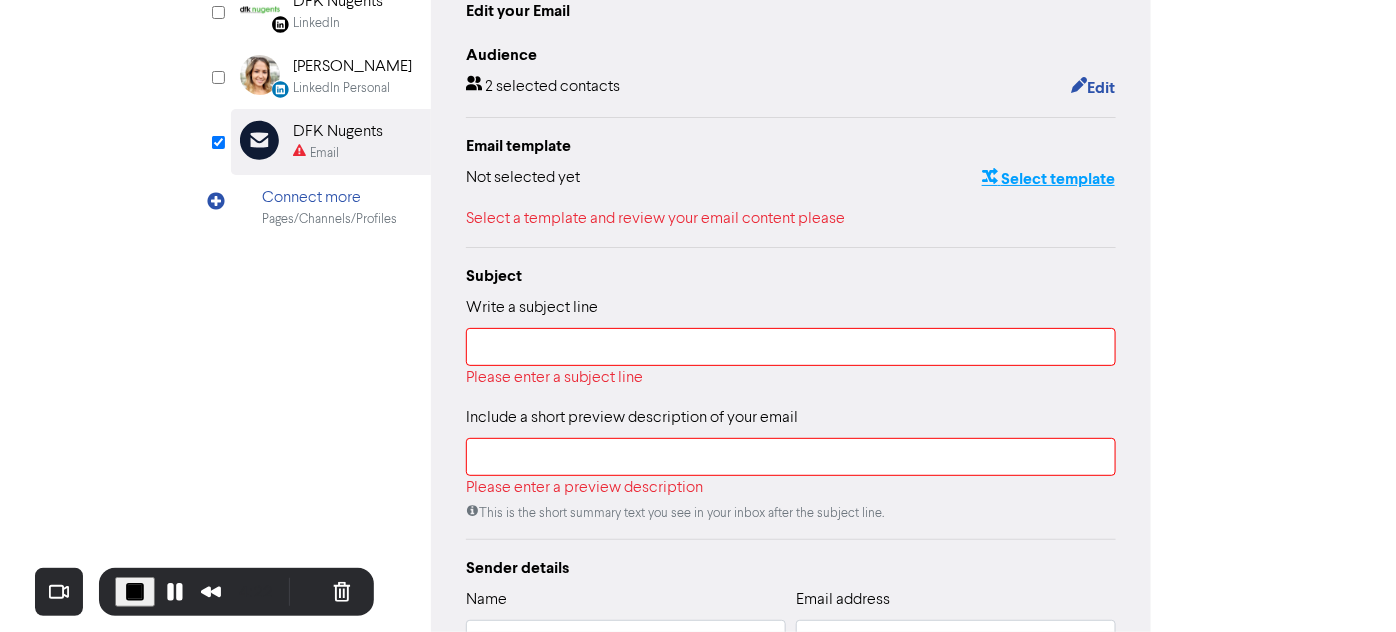 scroll, scrollTop: 0, scrollLeft: 0, axis: both 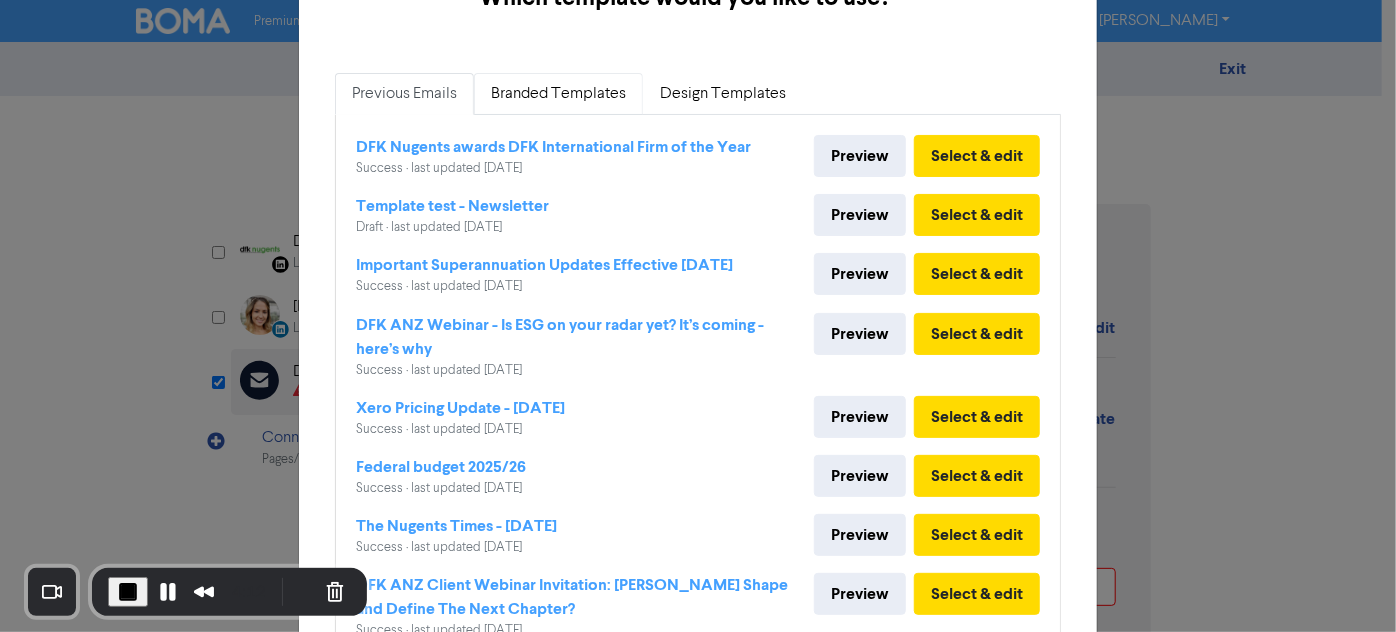 click on "Branded Templates" at bounding box center (558, 94) 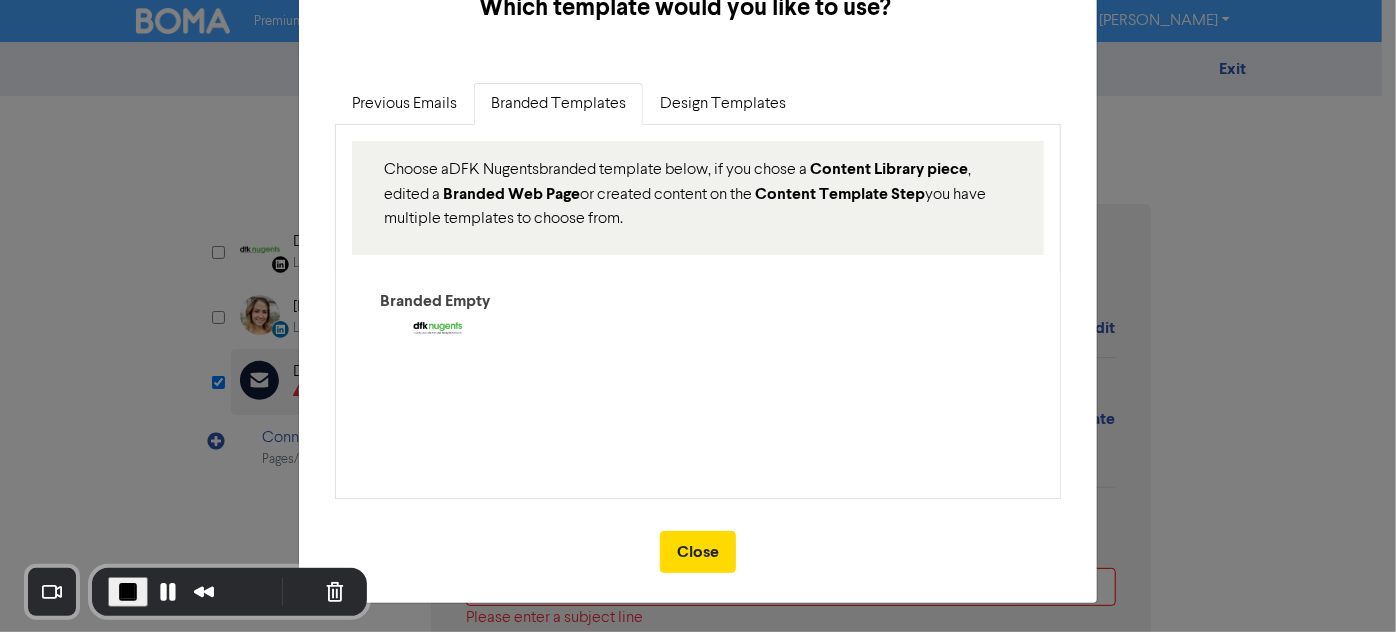 scroll, scrollTop: 75, scrollLeft: 0, axis: vertical 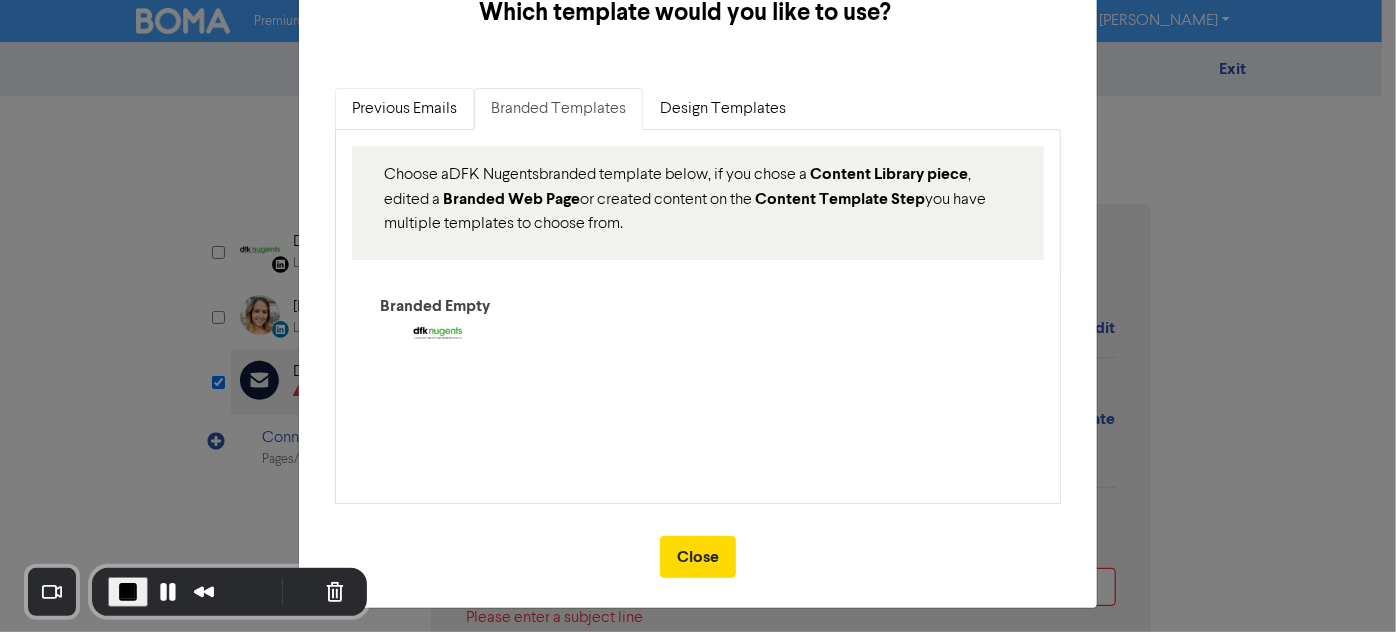 click on "Previous Emails" at bounding box center [404, 109] 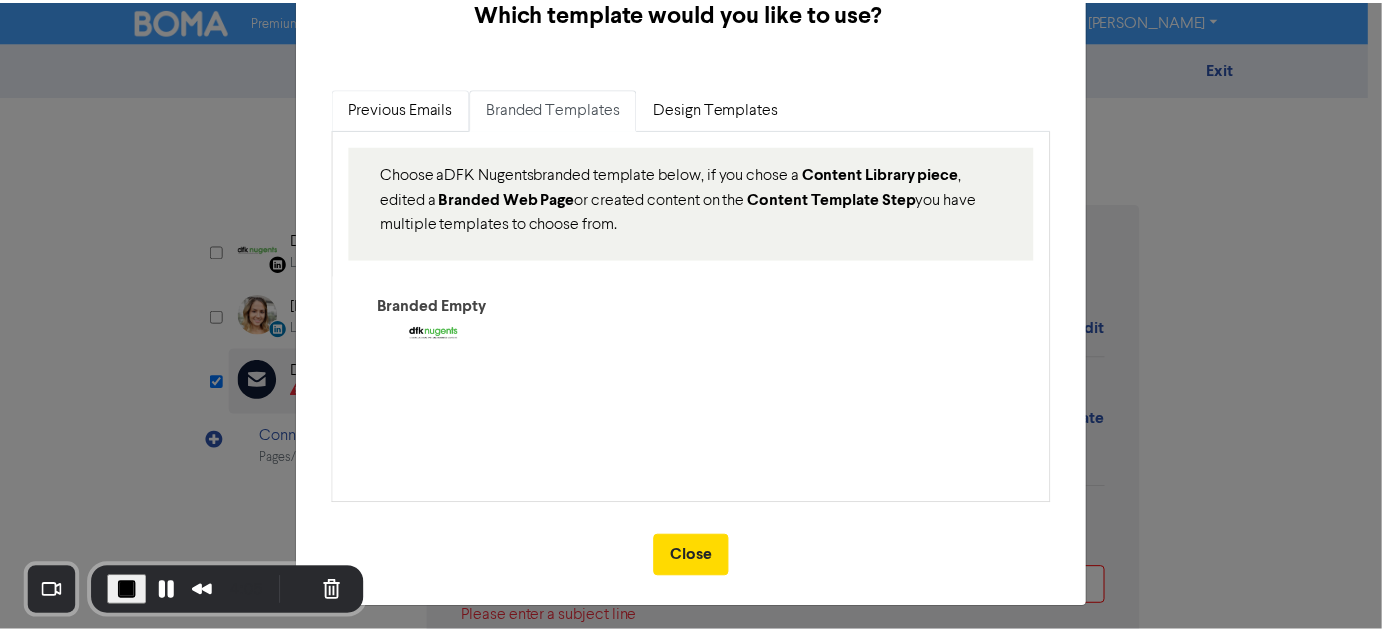 scroll, scrollTop: 90, scrollLeft: 0, axis: vertical 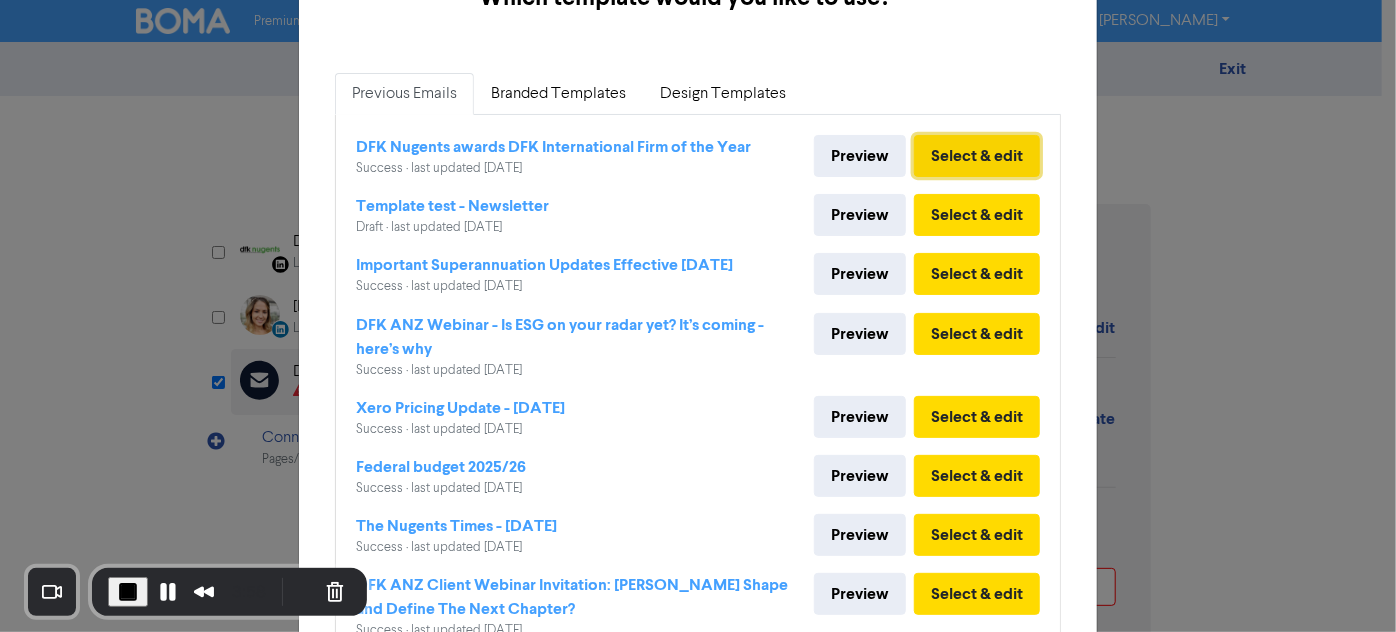 click on "Select & edit" at bounding box center (977, 156) 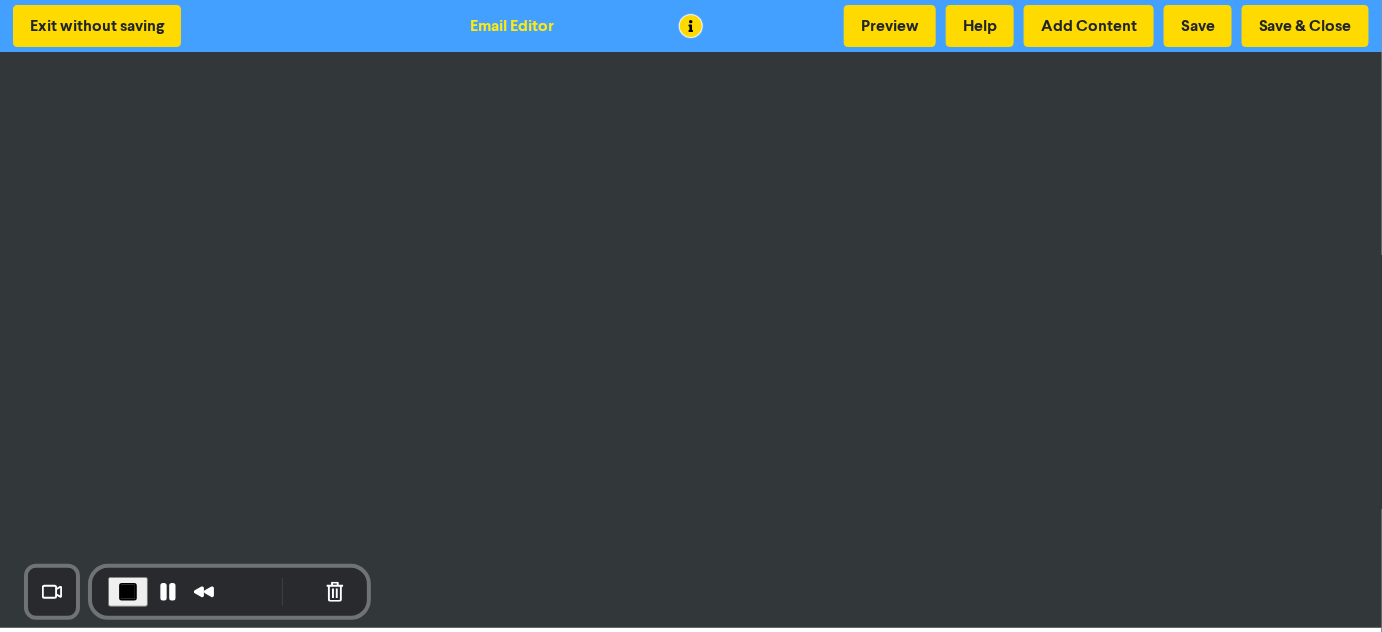 scroll, scrollTop: 2, scrollLeft: 0, axis: vertical 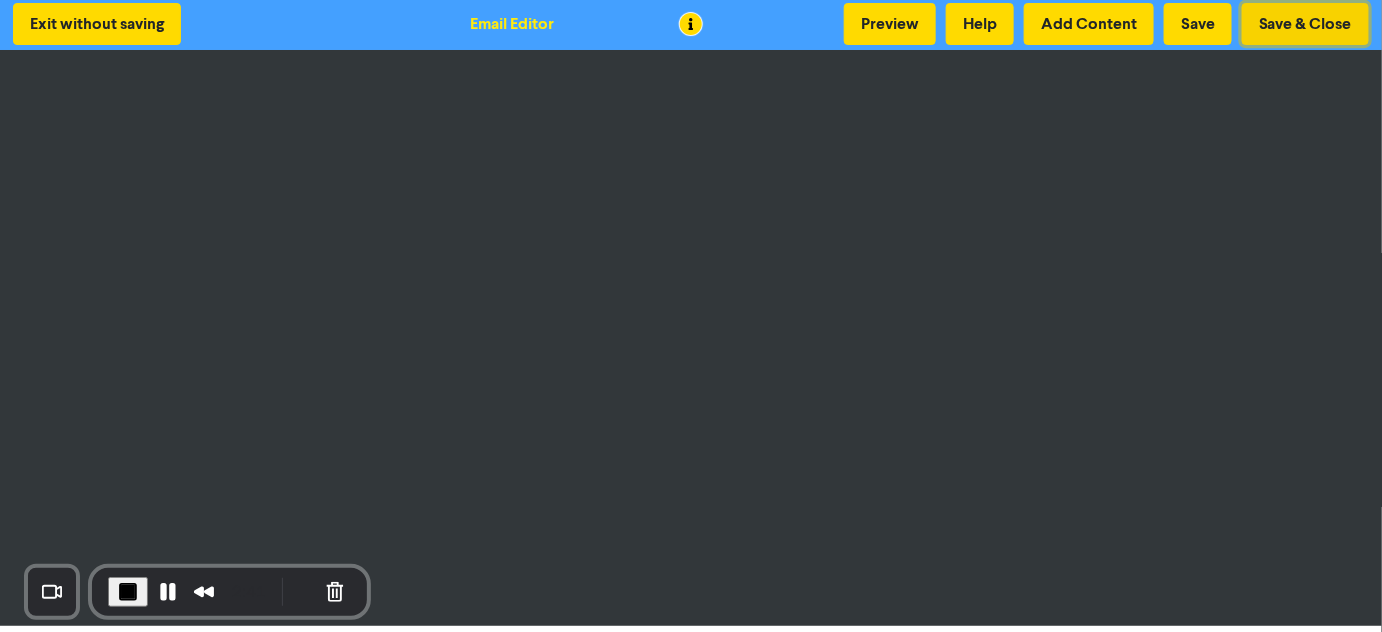 click on "Save & Close" at bounding box center (1305, 24) 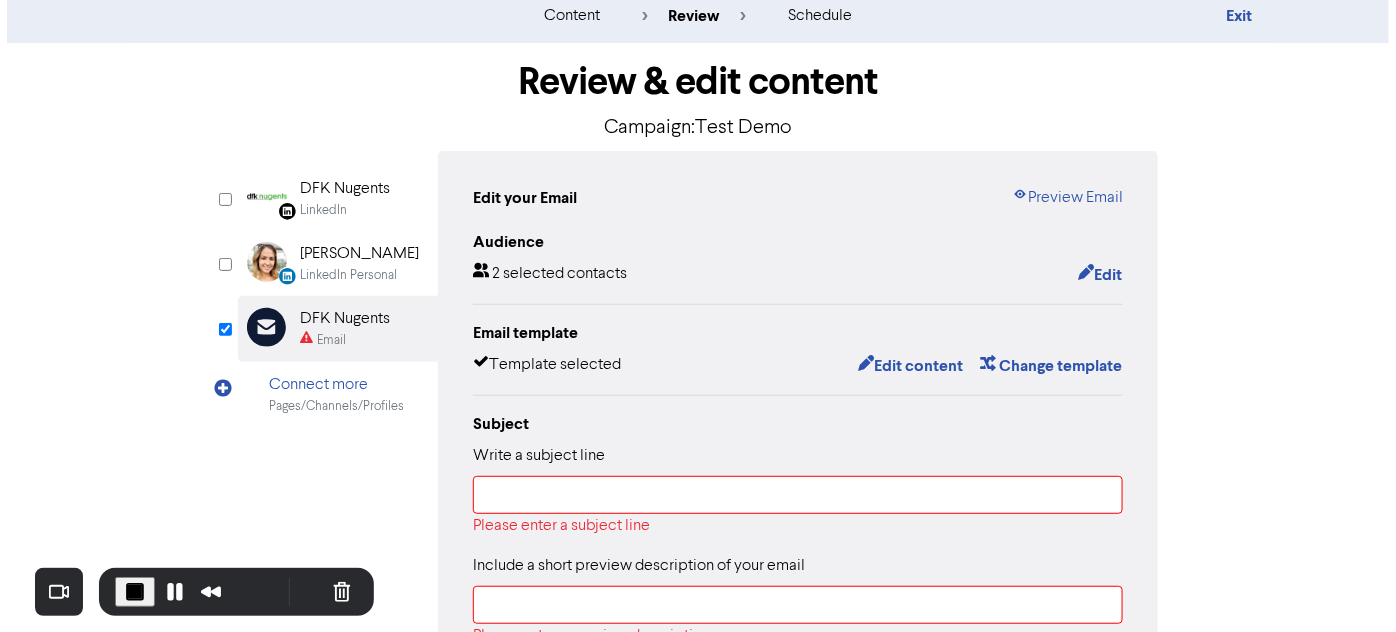 scroll, scrollTop: 0, scrollLeft: 0, axis: both 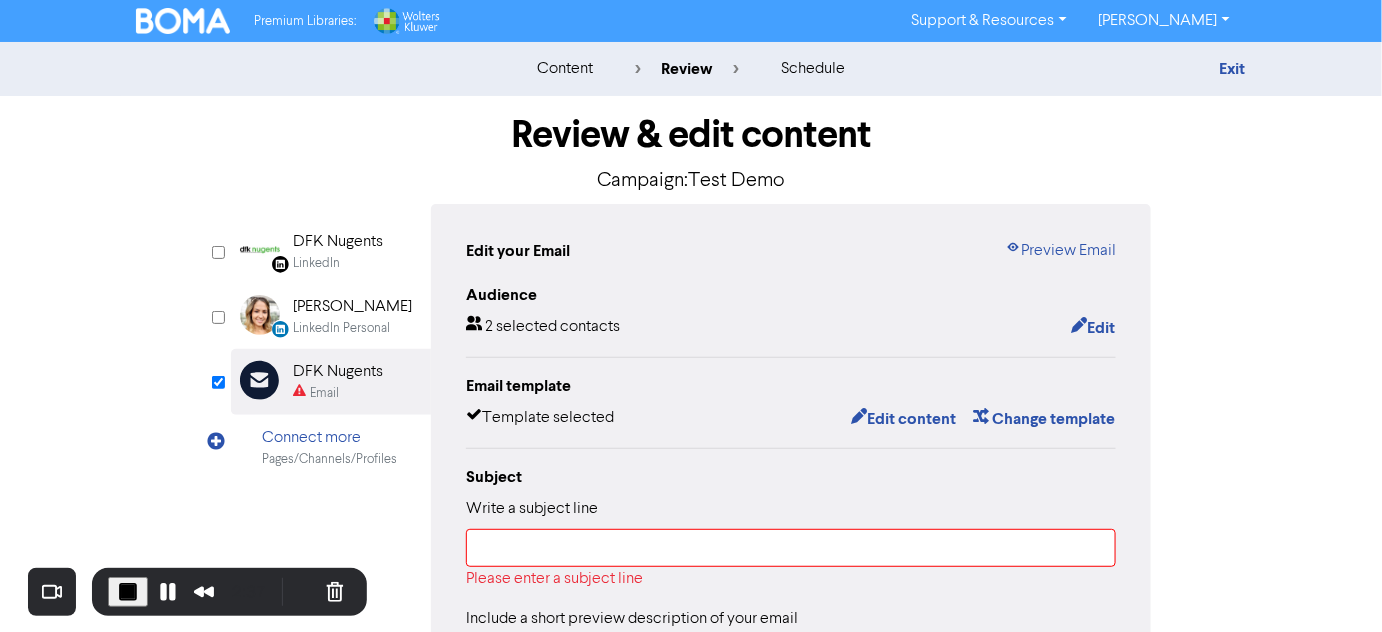 click on "Exit" at bounding box center (1071, 69) 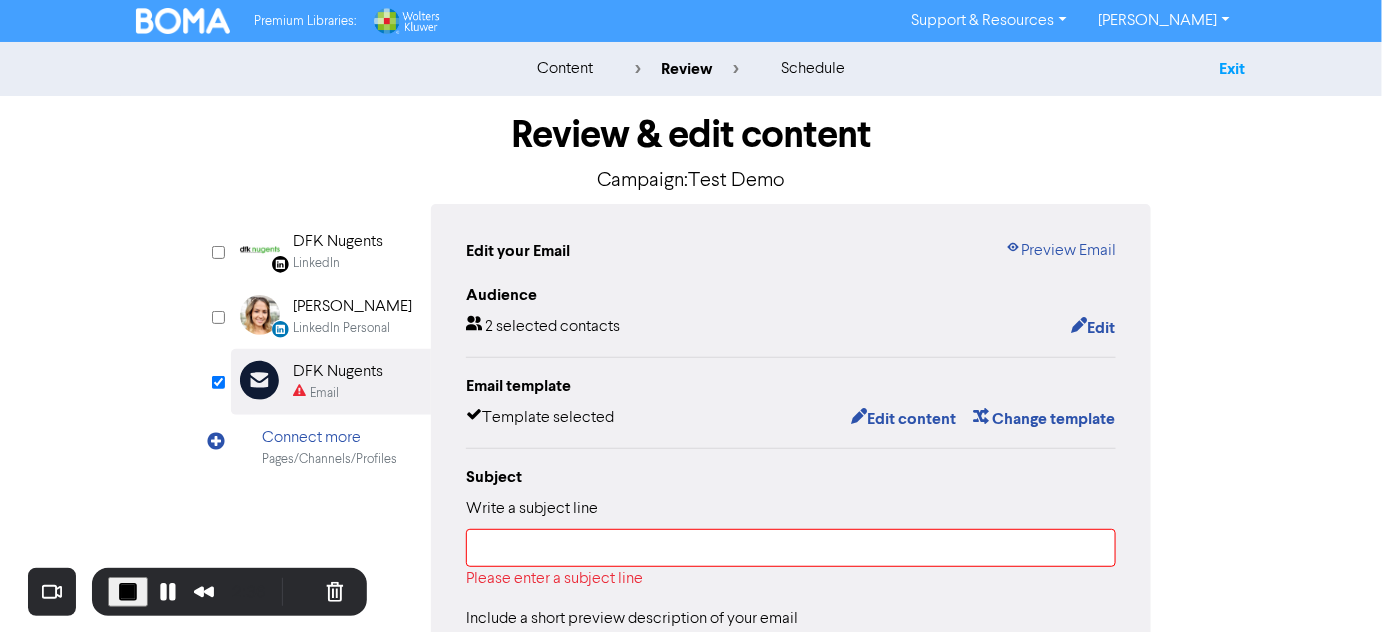 click on "Exit" at bounding box center [1232, 69] 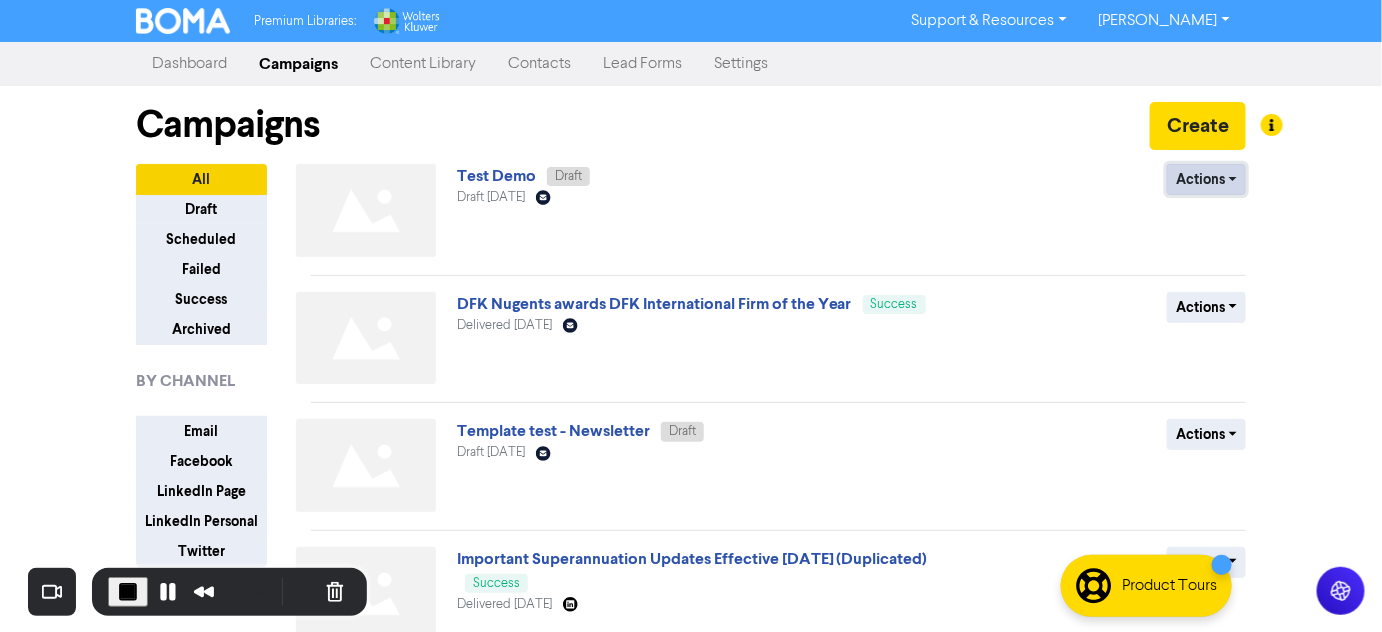 click on "Actions" at bounding box center [1206, 179] 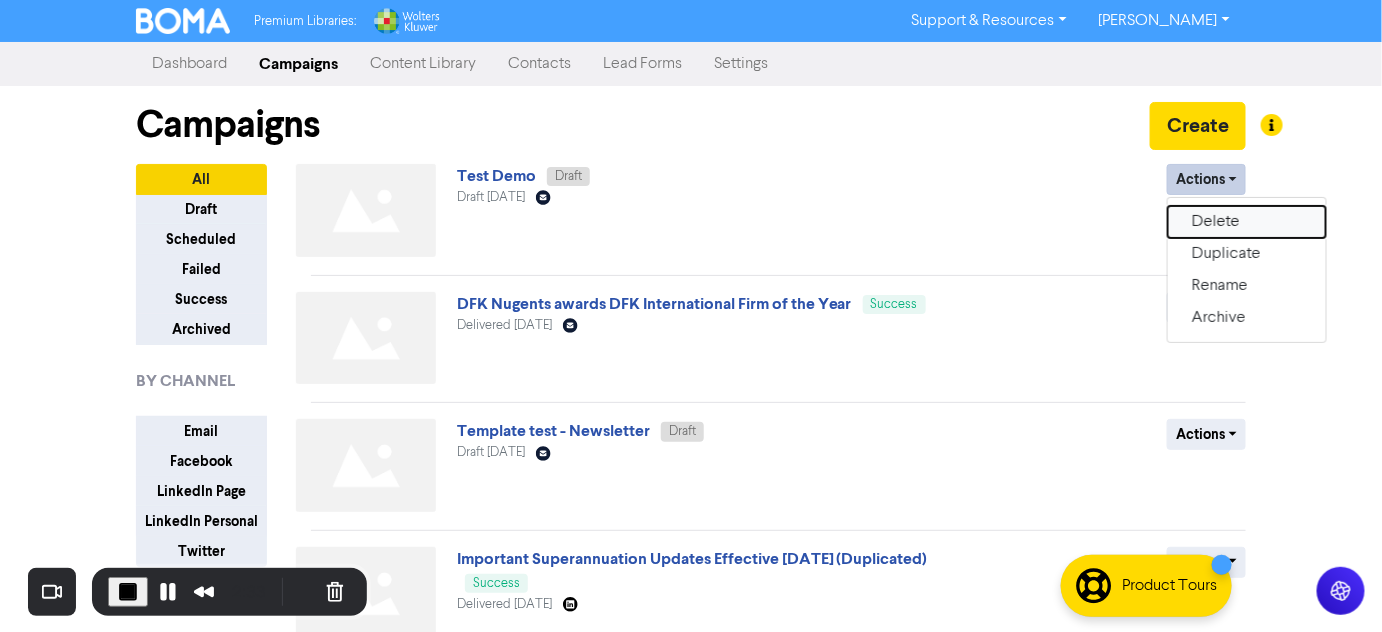 click on "Delete" at bounding box center (1247, 222) 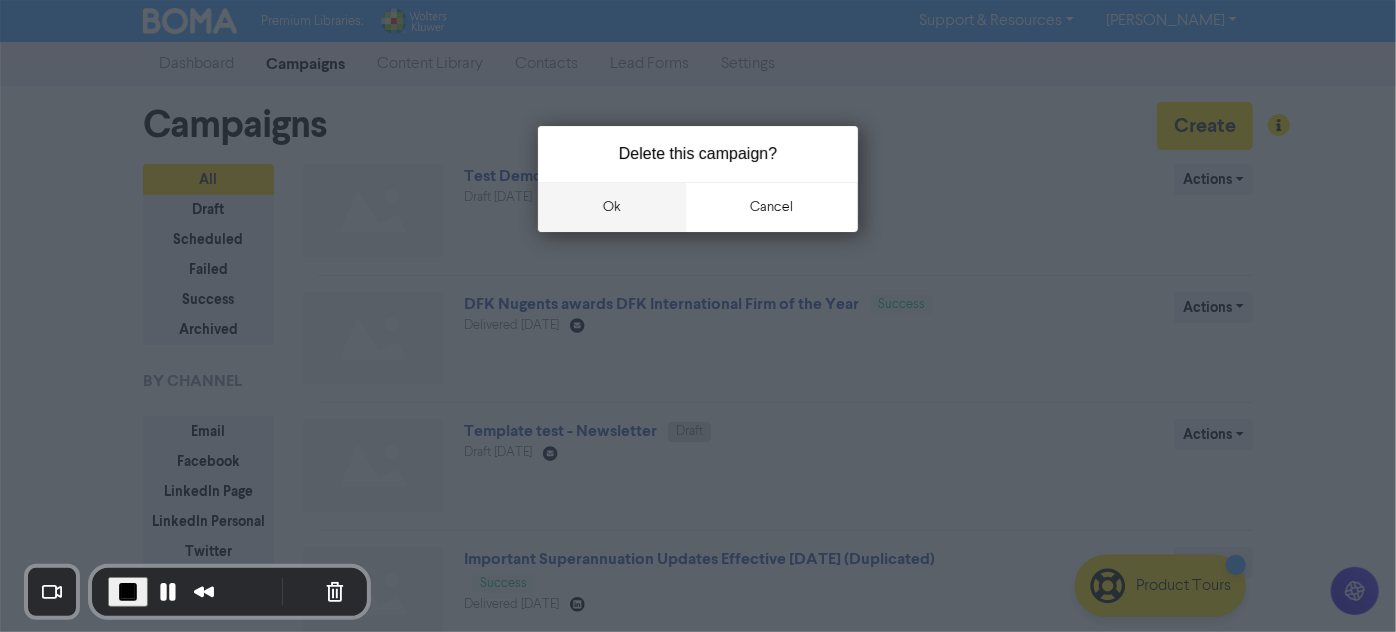 click on "ok" at bounding box center [612, 207] 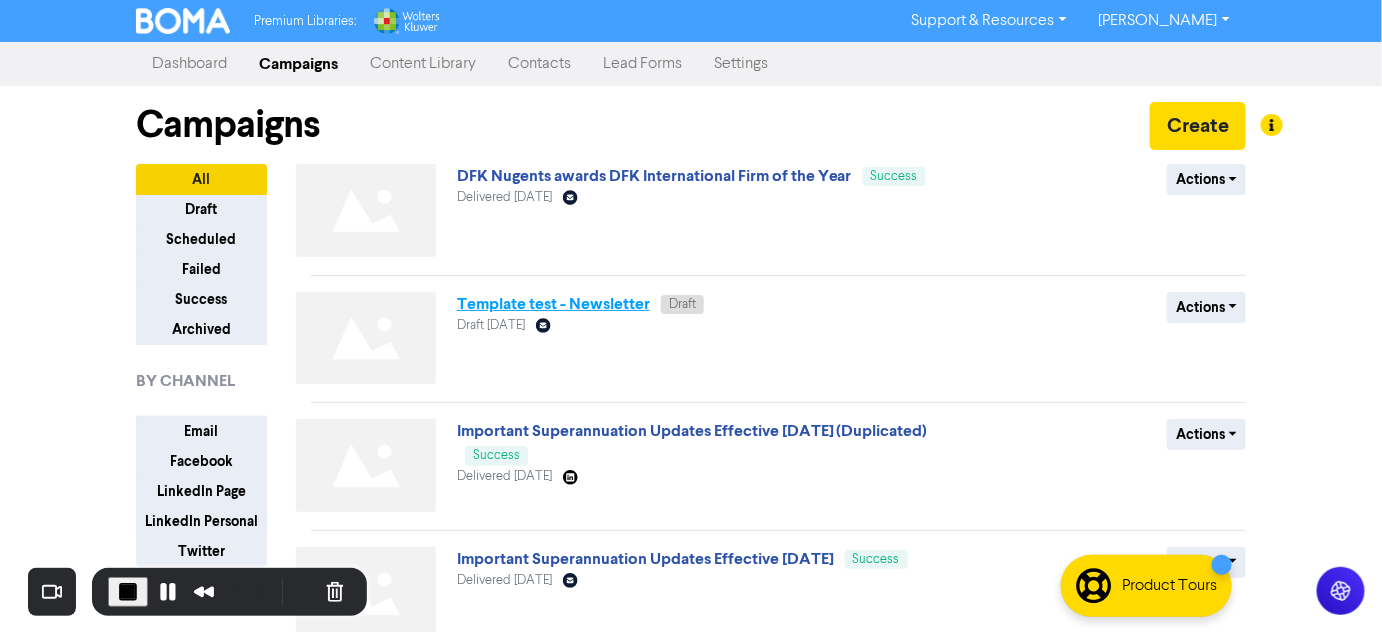 click on "Template test - Newsletter" at bounding box center (553, 304) 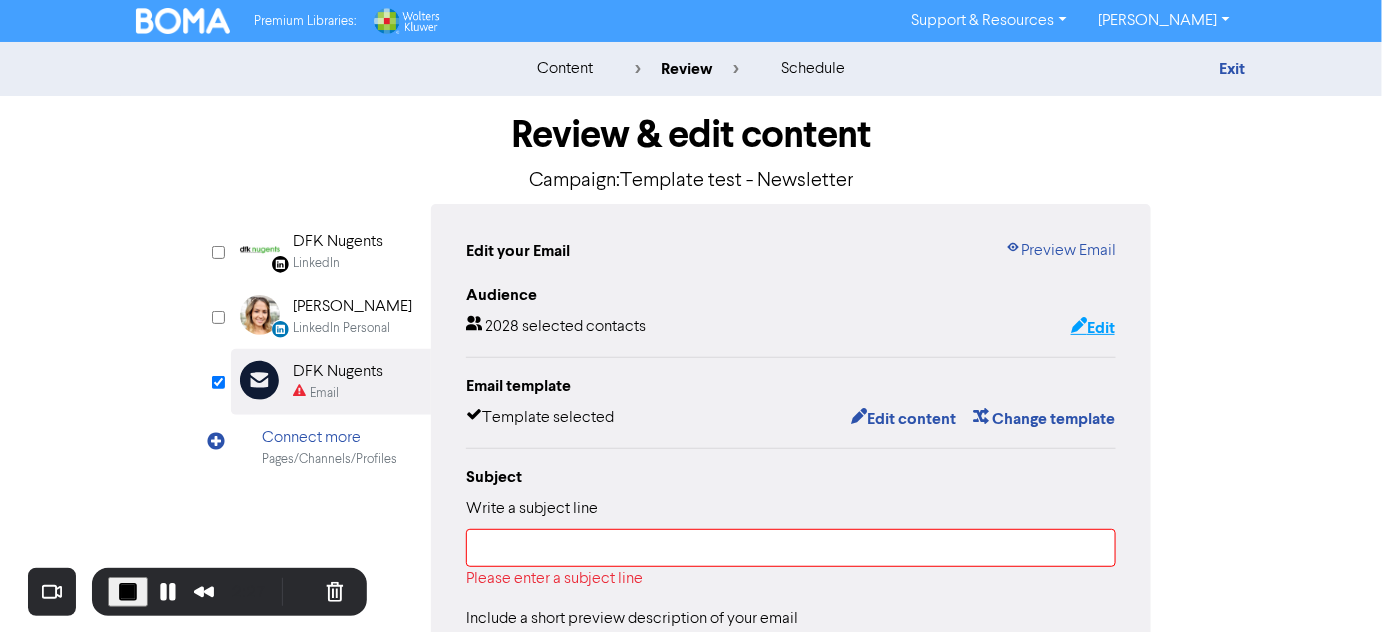 click on "Edit" at bounding box center [1093, 328] 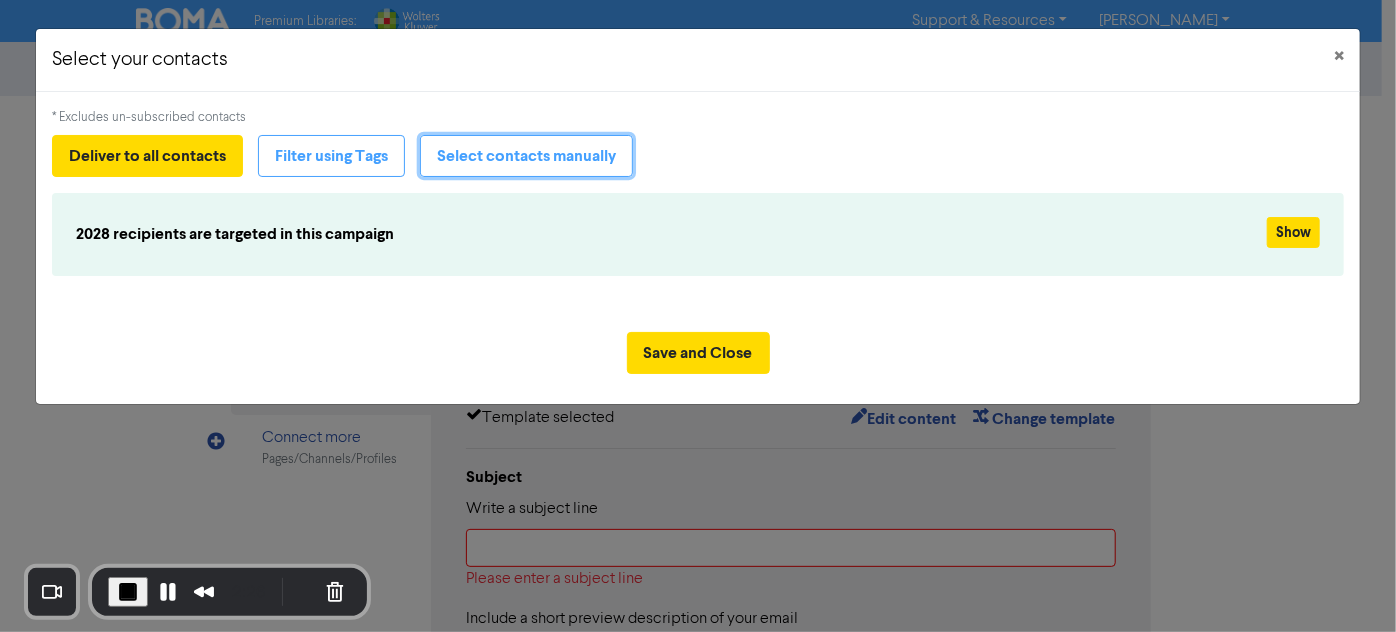 click on "Select contacts manually" at bounding box center (526, 156) 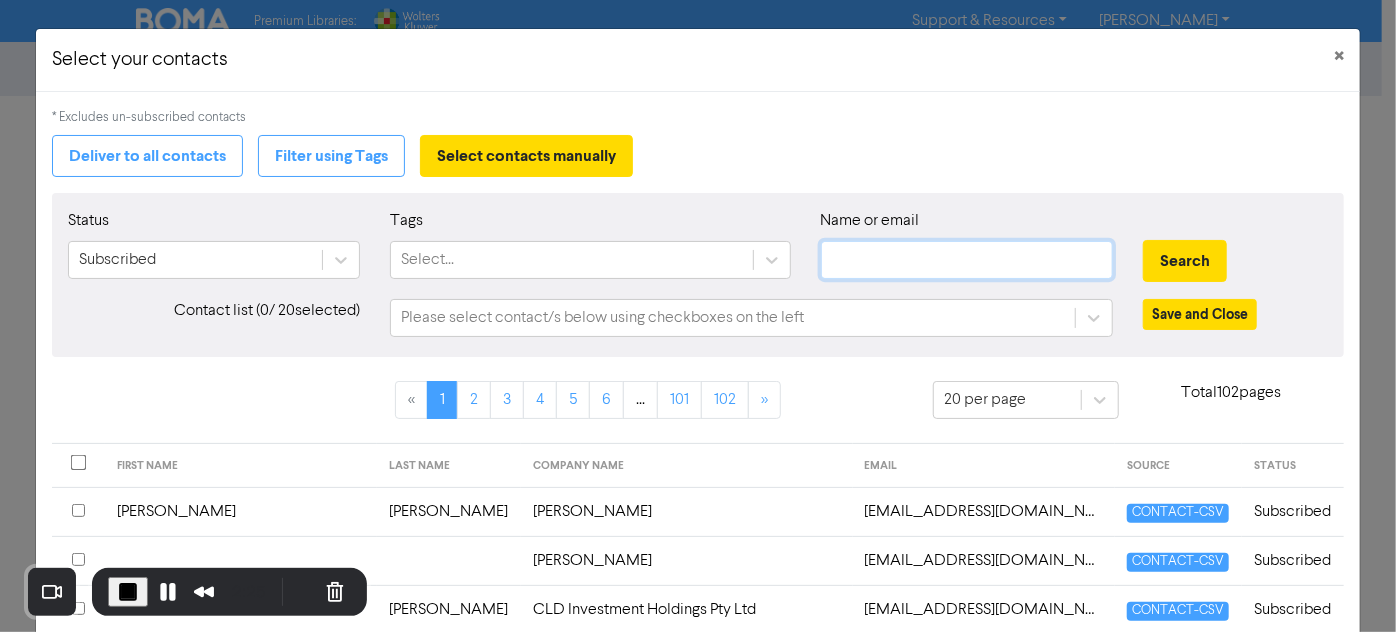 click 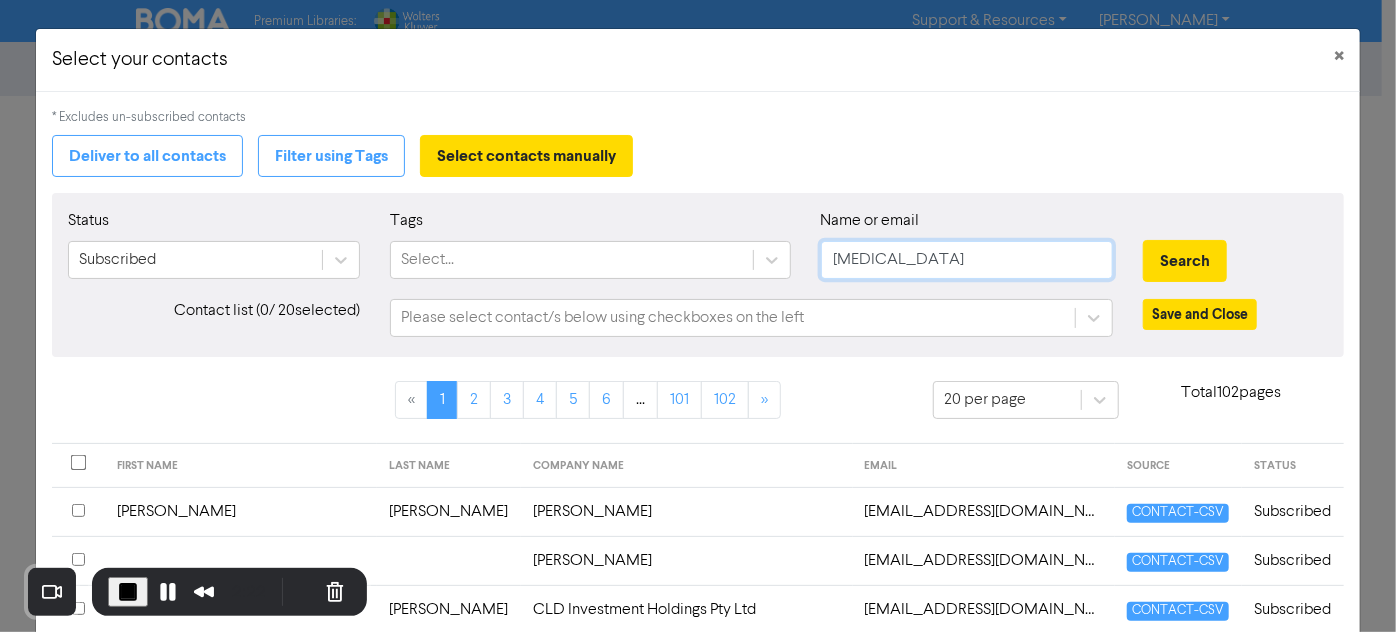 type on "kyra" 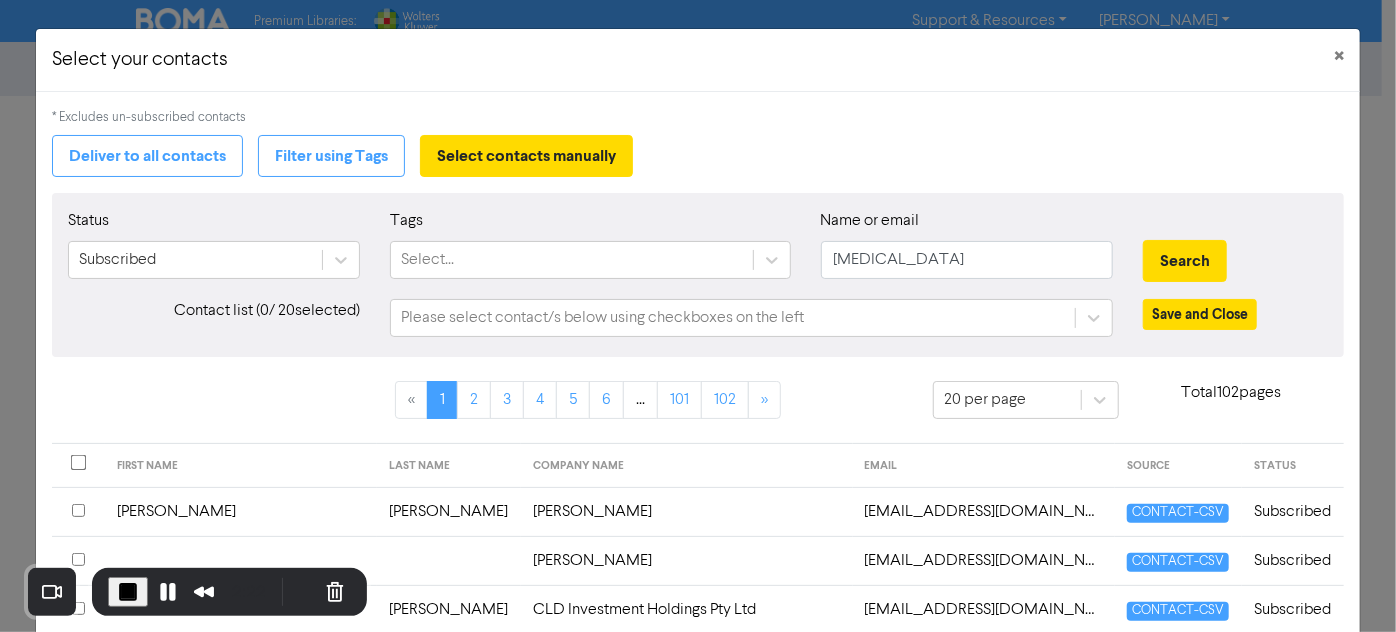 click on "Search" at bounding box center [1235, 261] 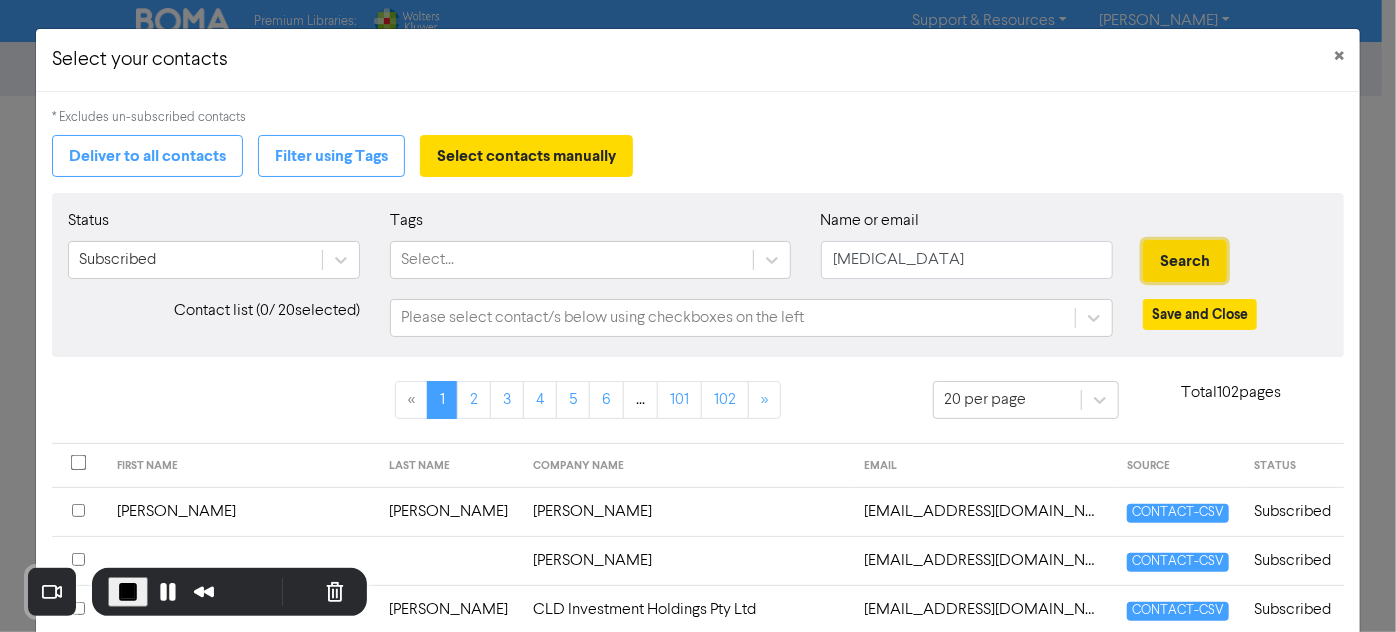 click on "Search" at bounding box center [1185, 261] 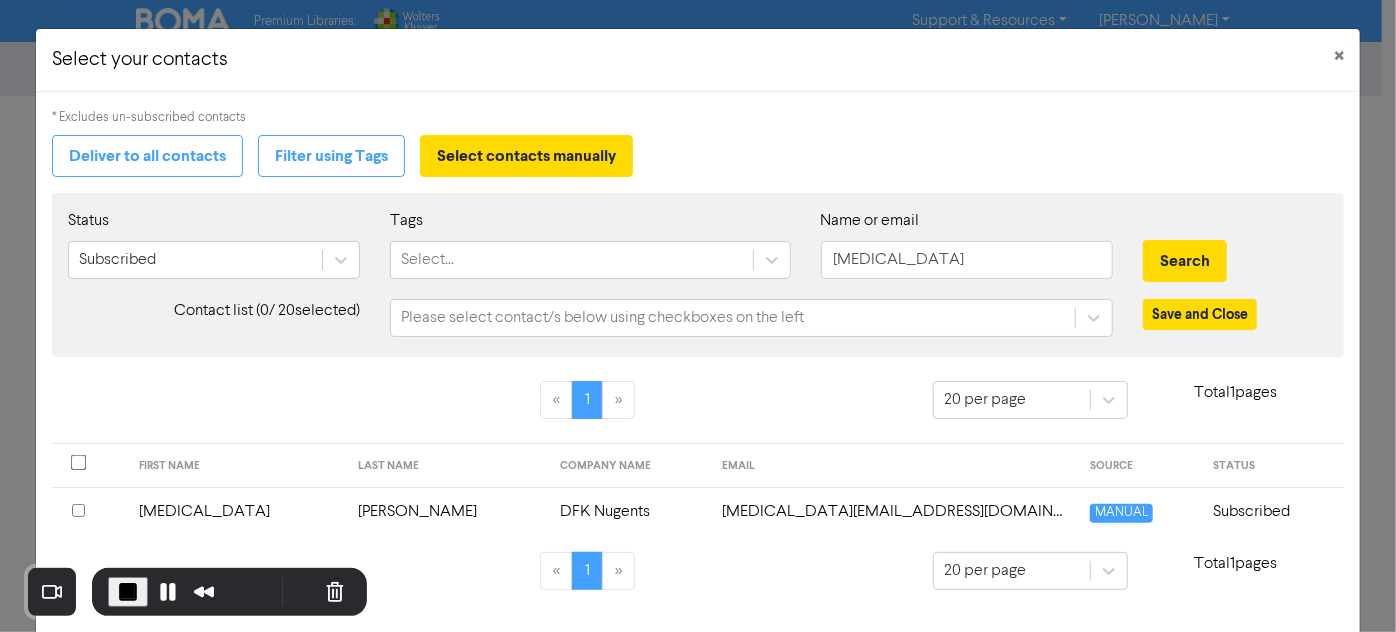 click at bounding box center (78, 510) 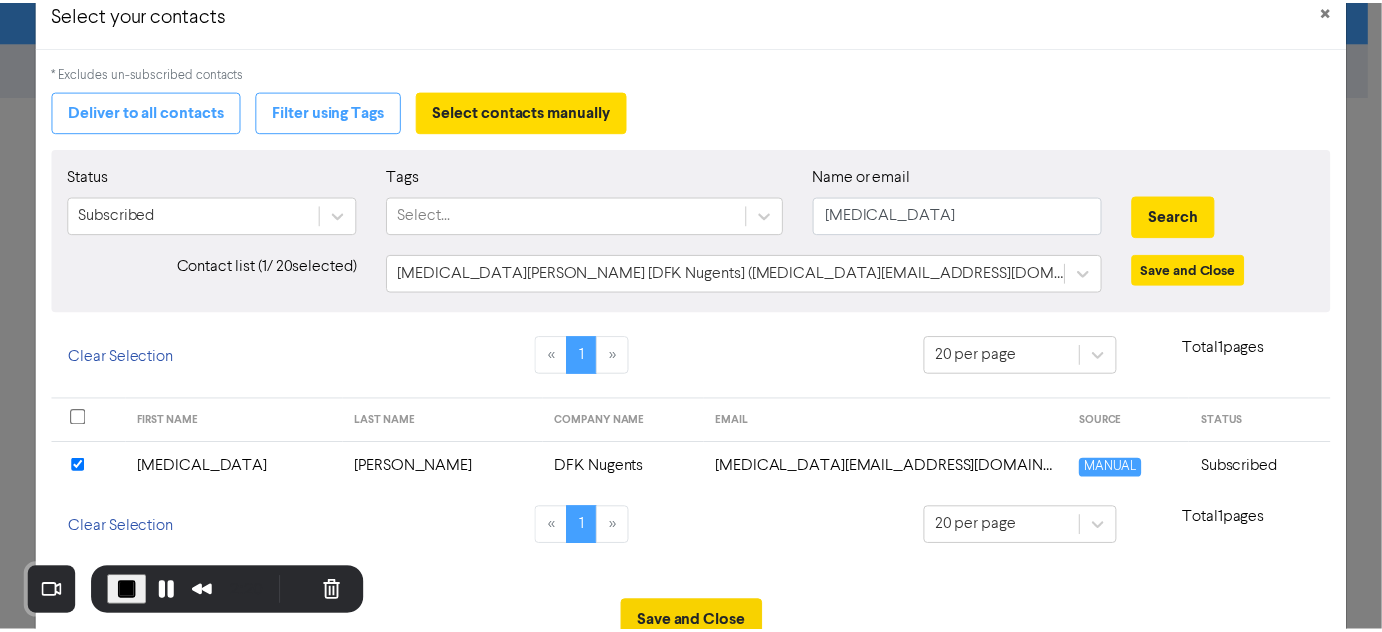 scroll, scrollTop: 111, scrollLeft: 0, axis: vertical 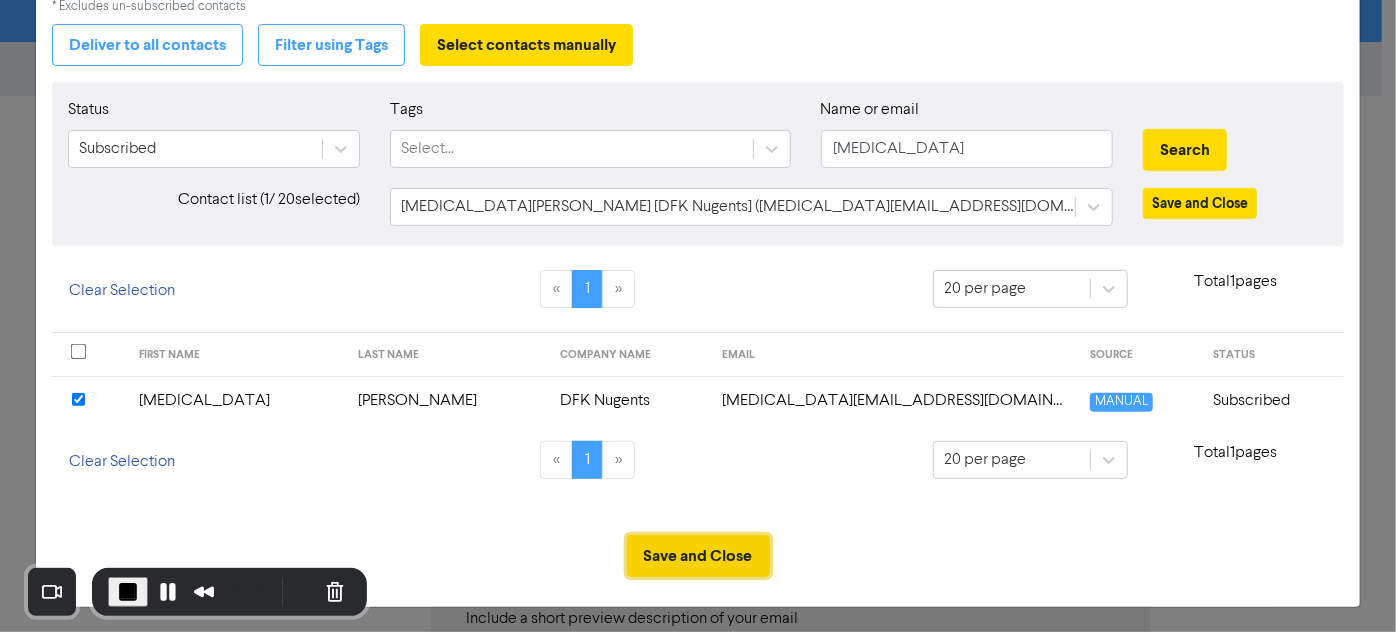 click on "Save and Close" at bounding box center (698, 556) 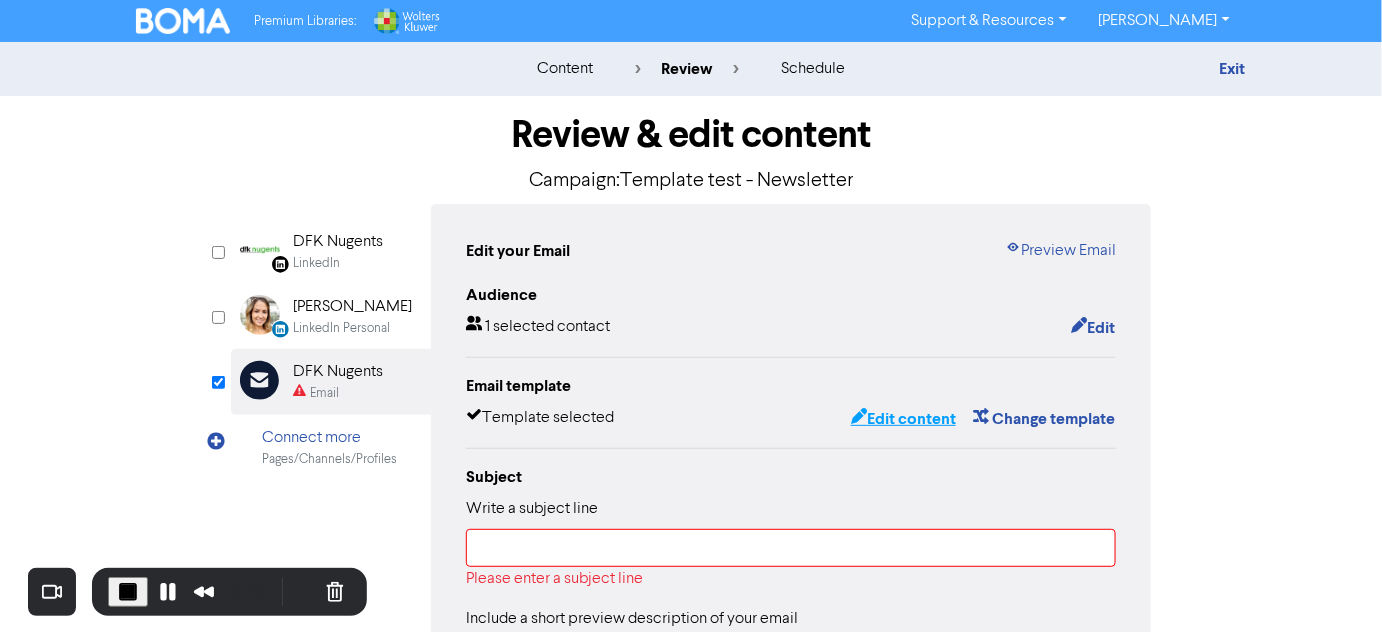 click on "Edit content" at bounding box center (903, 419) 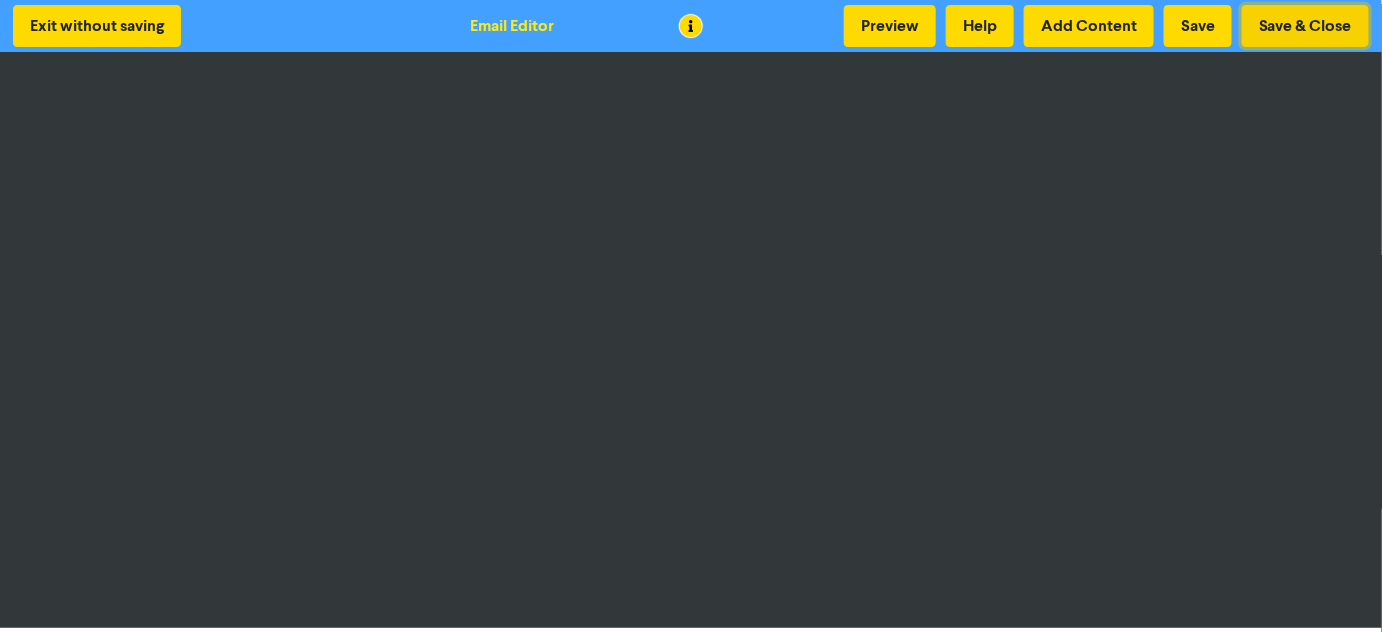 click on "Save & Close" at bounding box center [1305, 26] 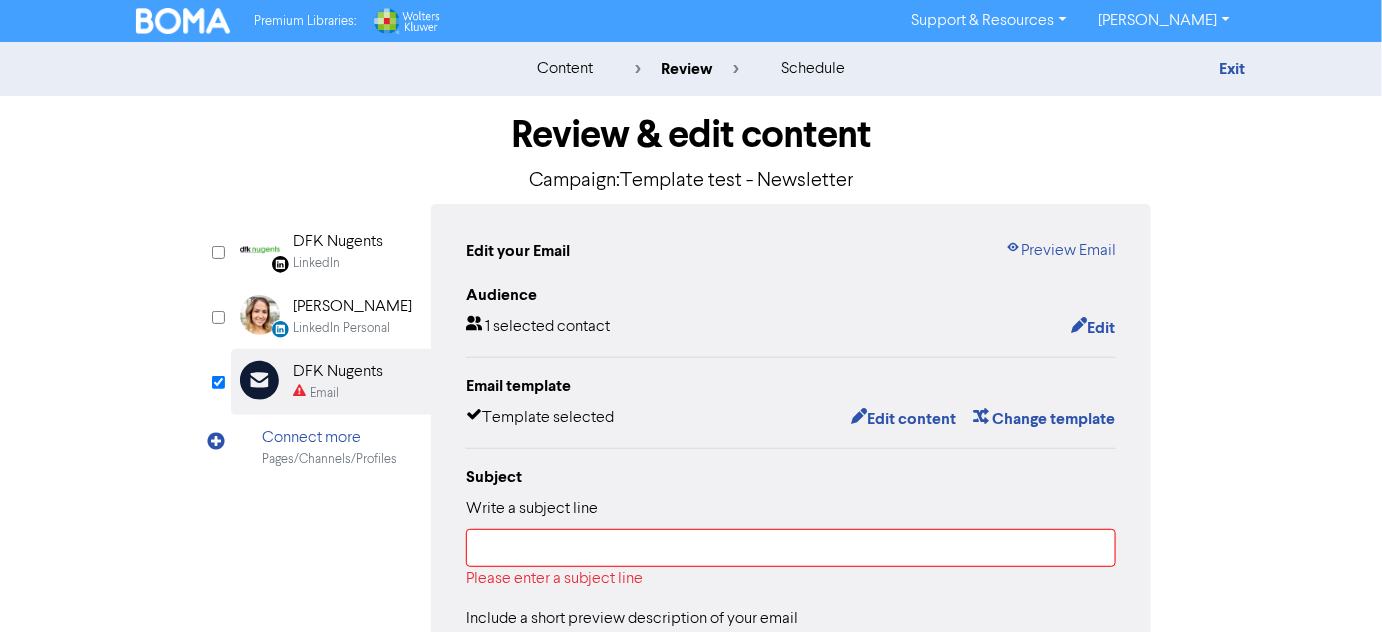 click on "Exit" at bounding box center [1071, 69] 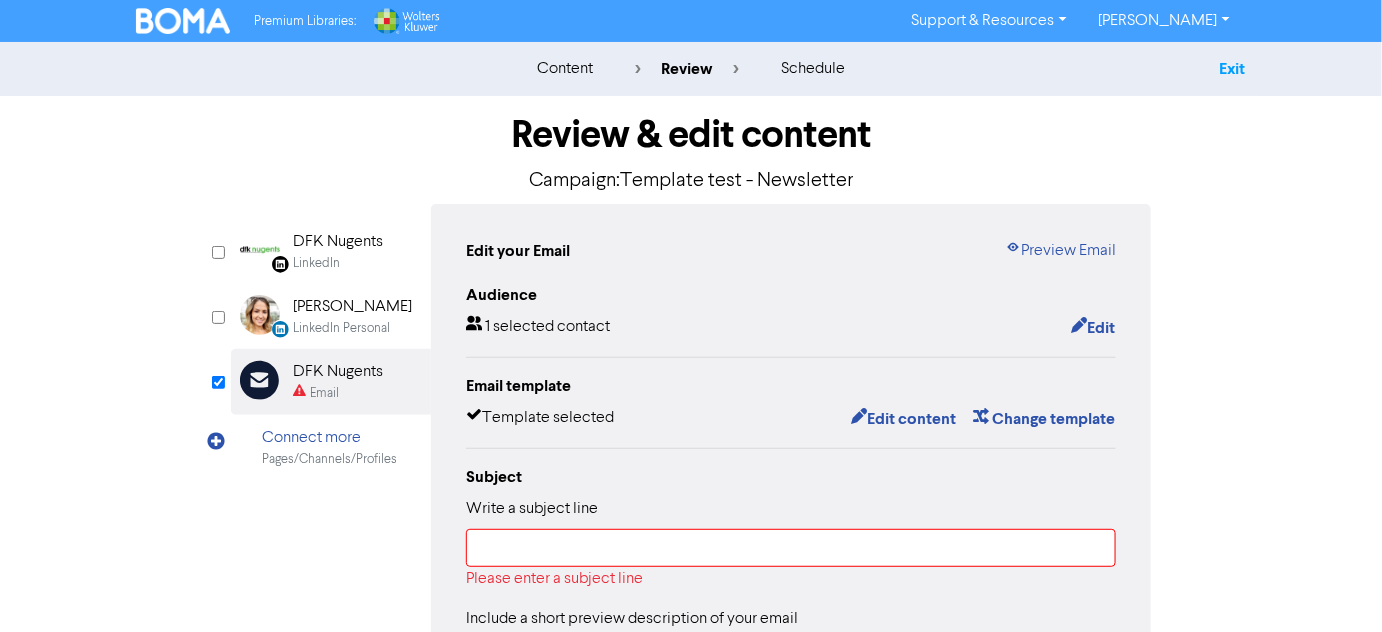 click on "Exit" at bounding box center (1232, 69) 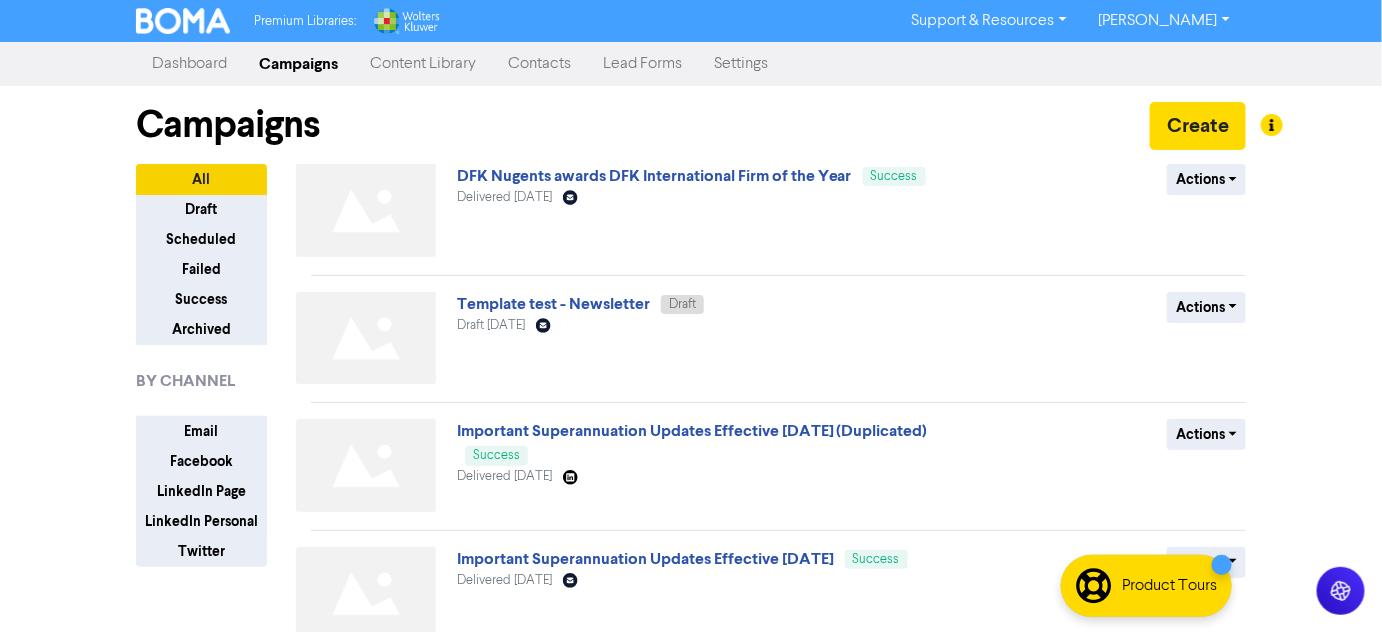 click on "Draft" at bounding box center (682, 304) 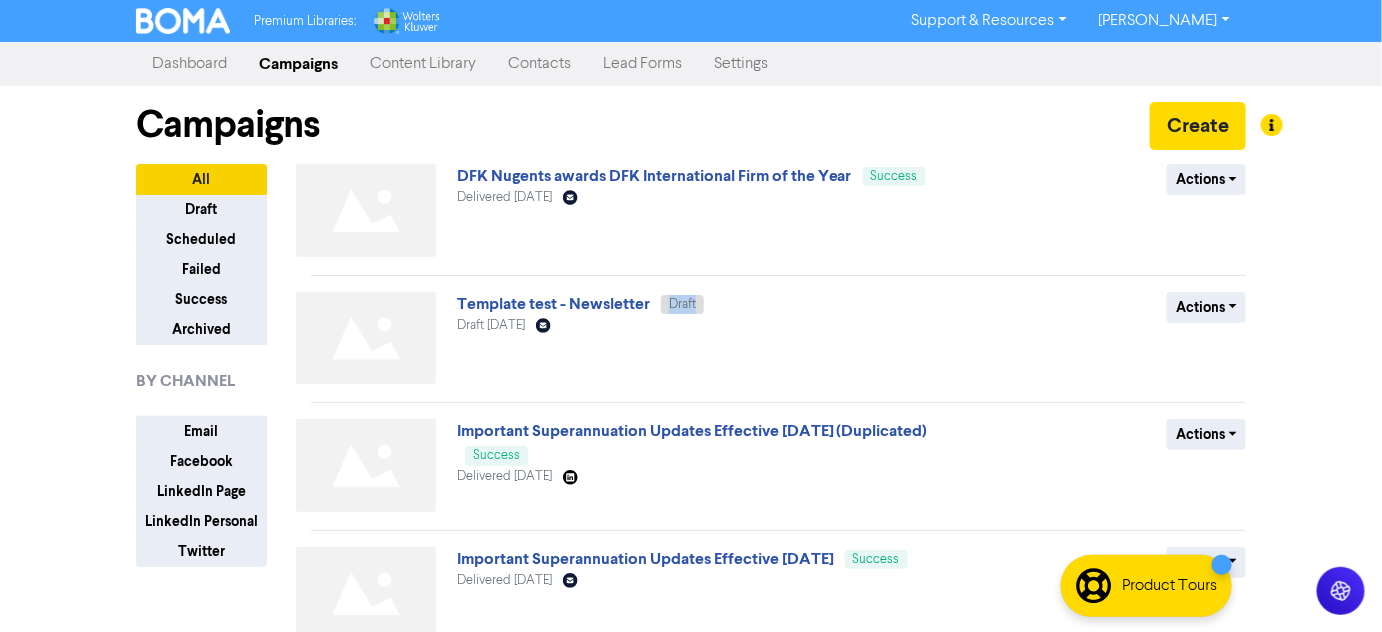 click on "Draft" at bounding box center (682, 304) 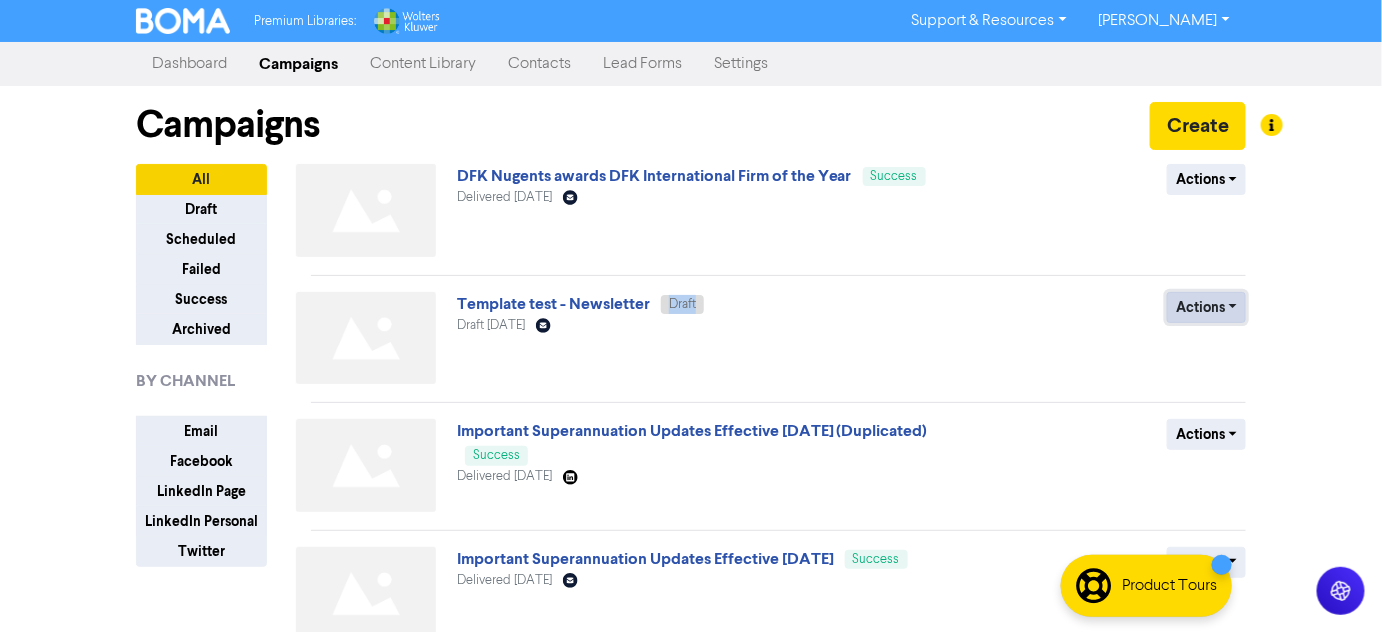 click on "Actions" at bounding box center (1206, 307) 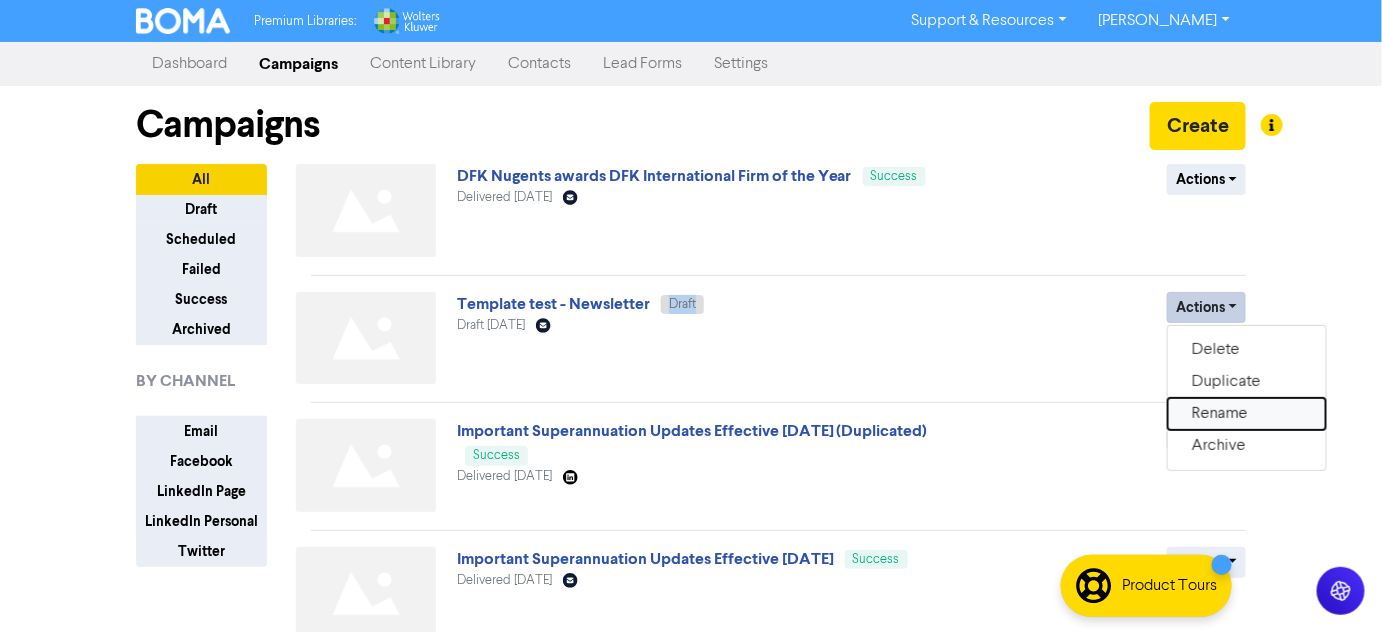 click on "Rename" at bounding box center (1247, 414) 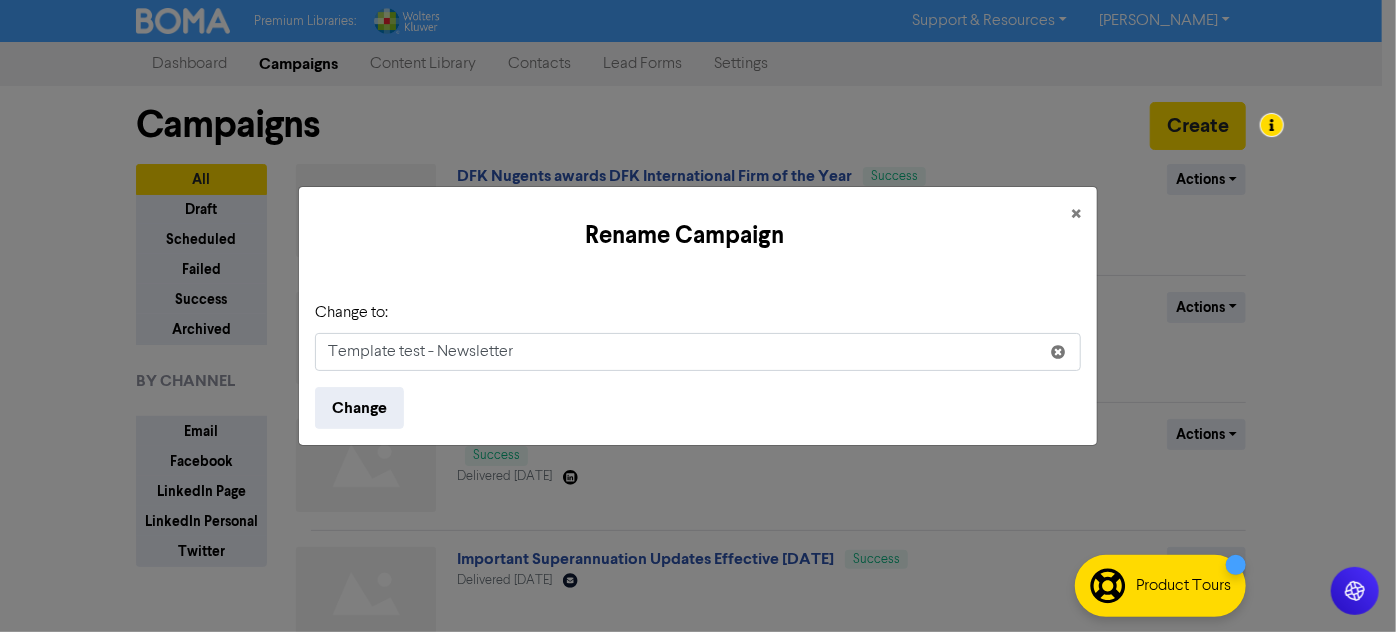 drag, startPoint x: 623, startPoint y: 359, endPoint x: 288, endPoint y: 362, distance: 335.01343 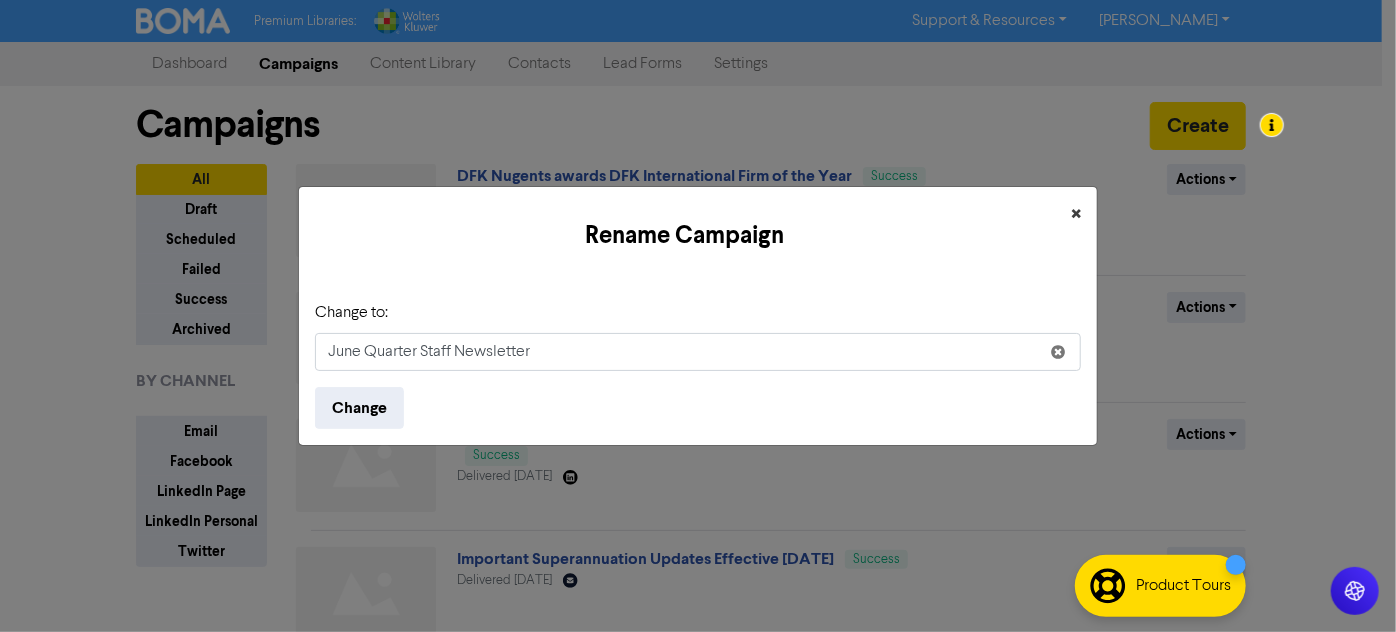 type on "June Quarter Staff Newsletter" 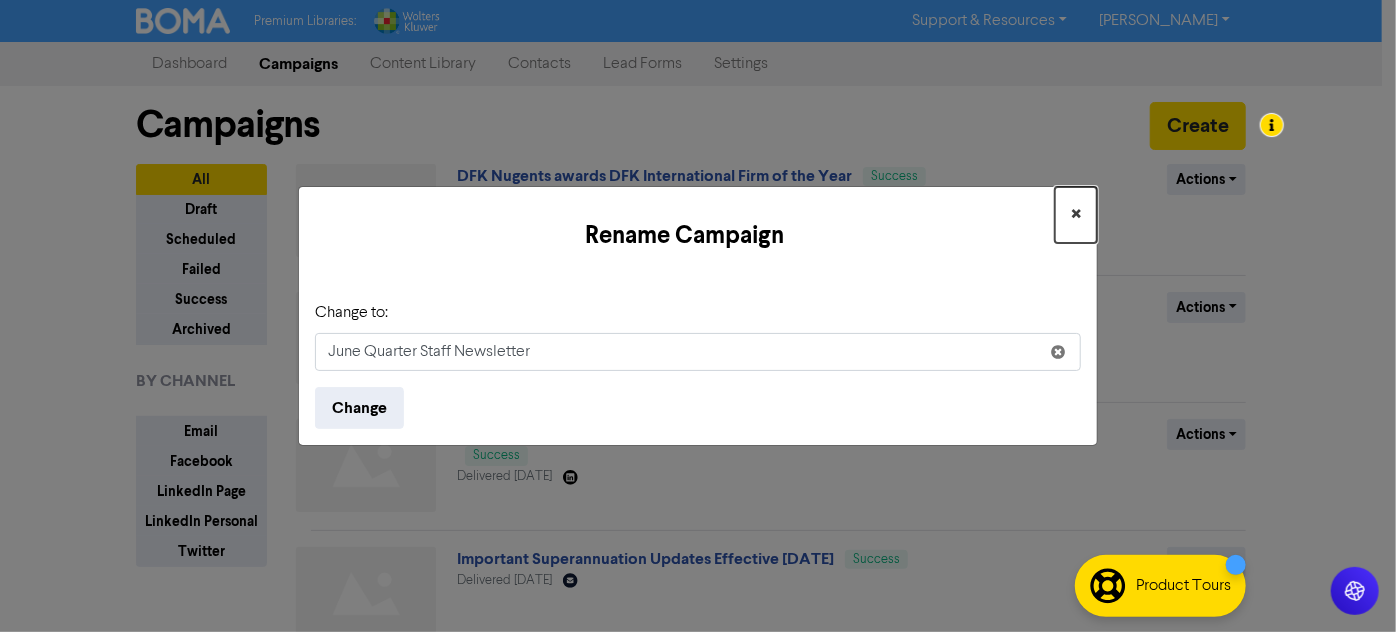 click on "×" at bounding box center (1076, 215) 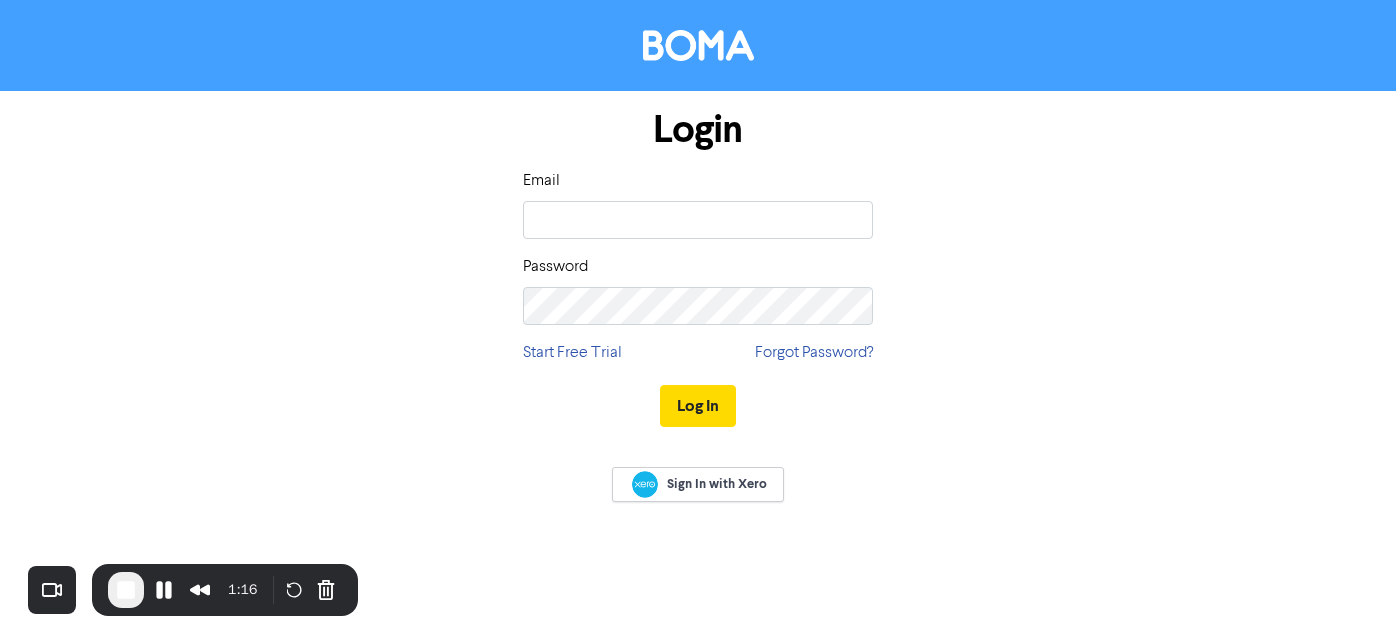 scroll, scrollTop: 0, scrollLeft: 0, axis: both 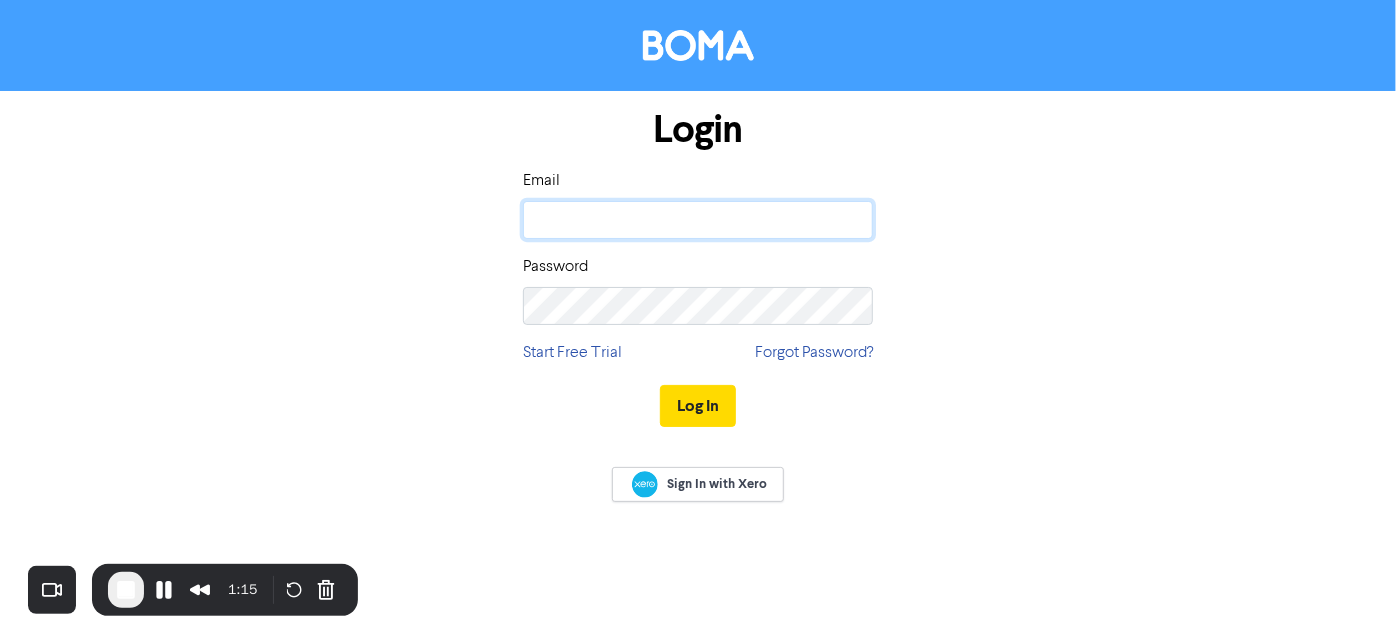 type on "[EMAIL_ADDRESS][DOMAIN_NAME]" 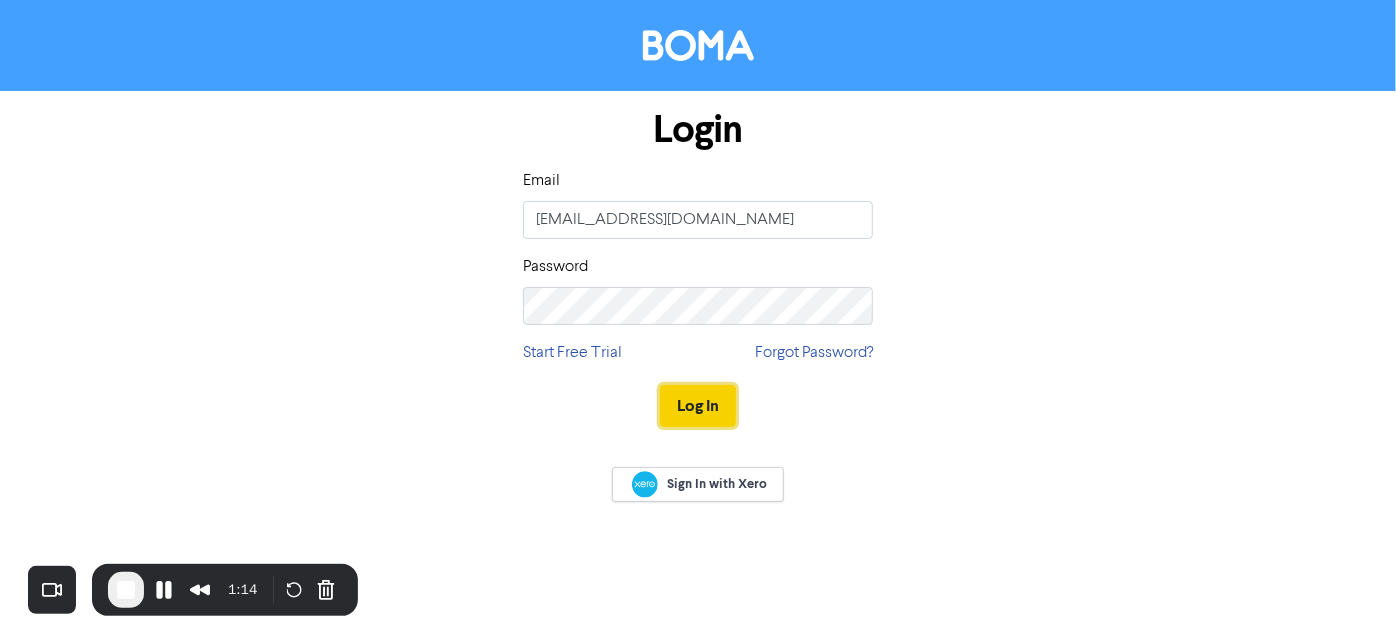 click on "Log In" at bounding box center [698, 406] 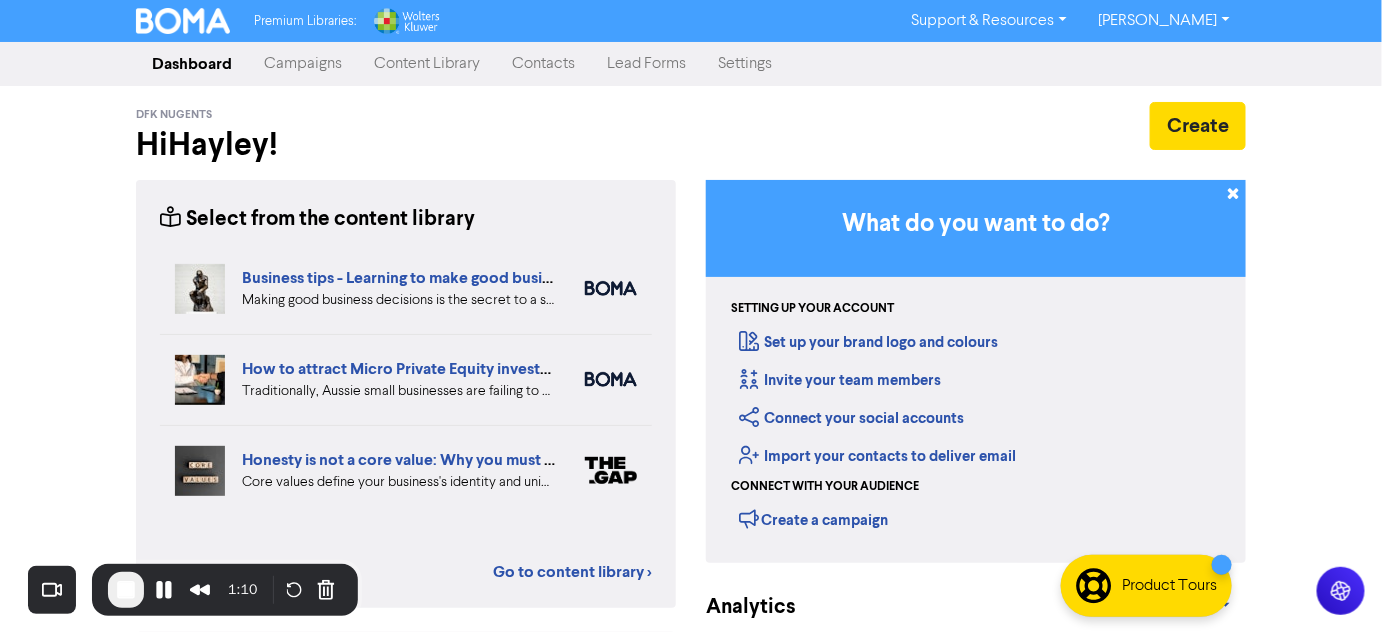 click on "Campaigns" at bounding box center [303, 64] 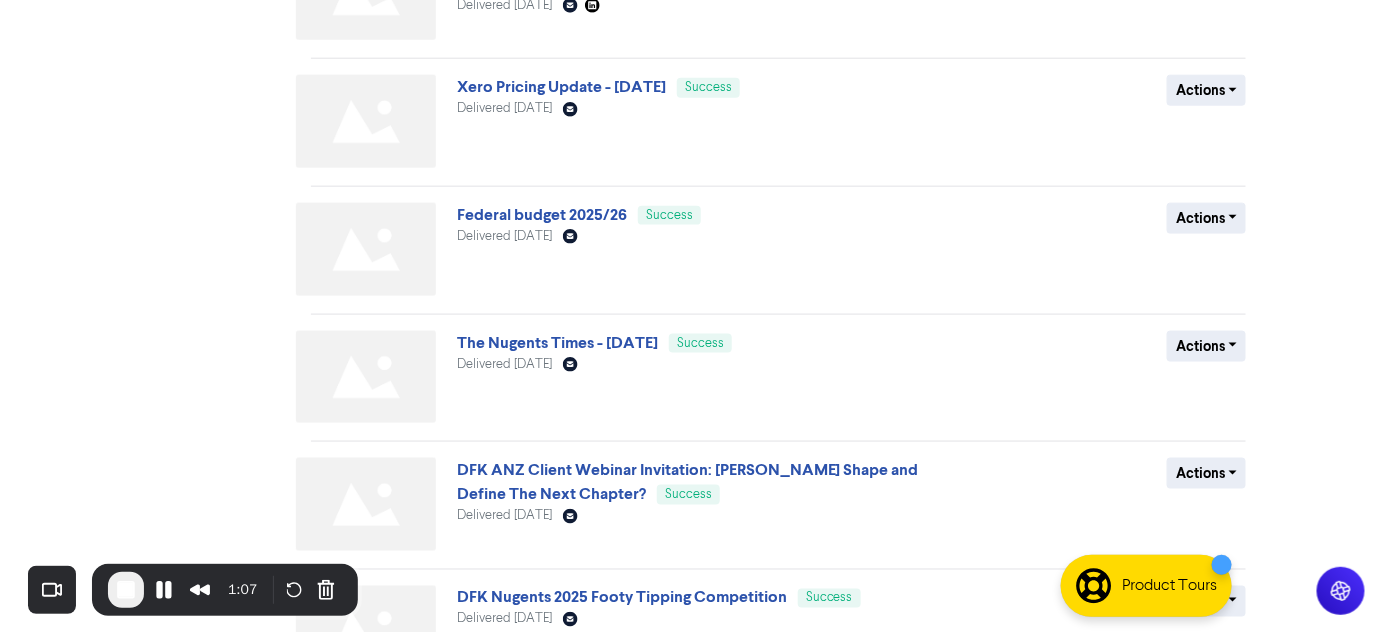 scroll, scrollTop: 768, scrollLeft: 0, axis: vertical 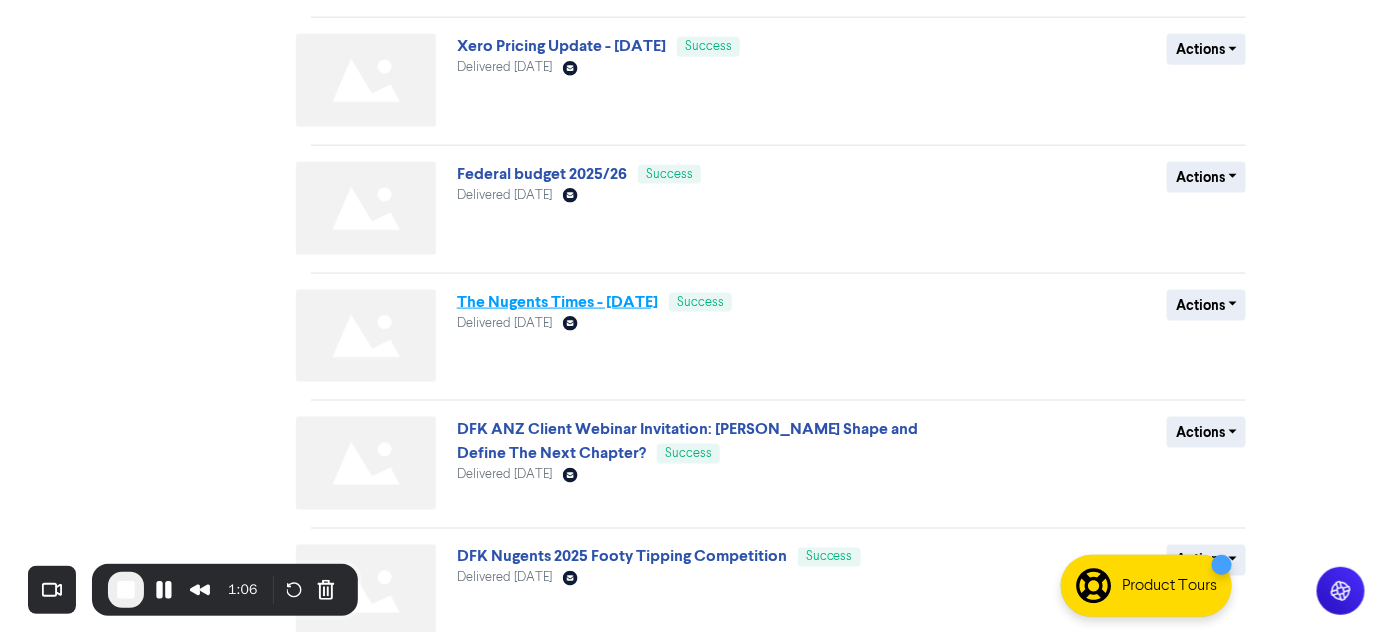click on "The Nugents Times  - [DATE]" at bounding box center [557, 302] 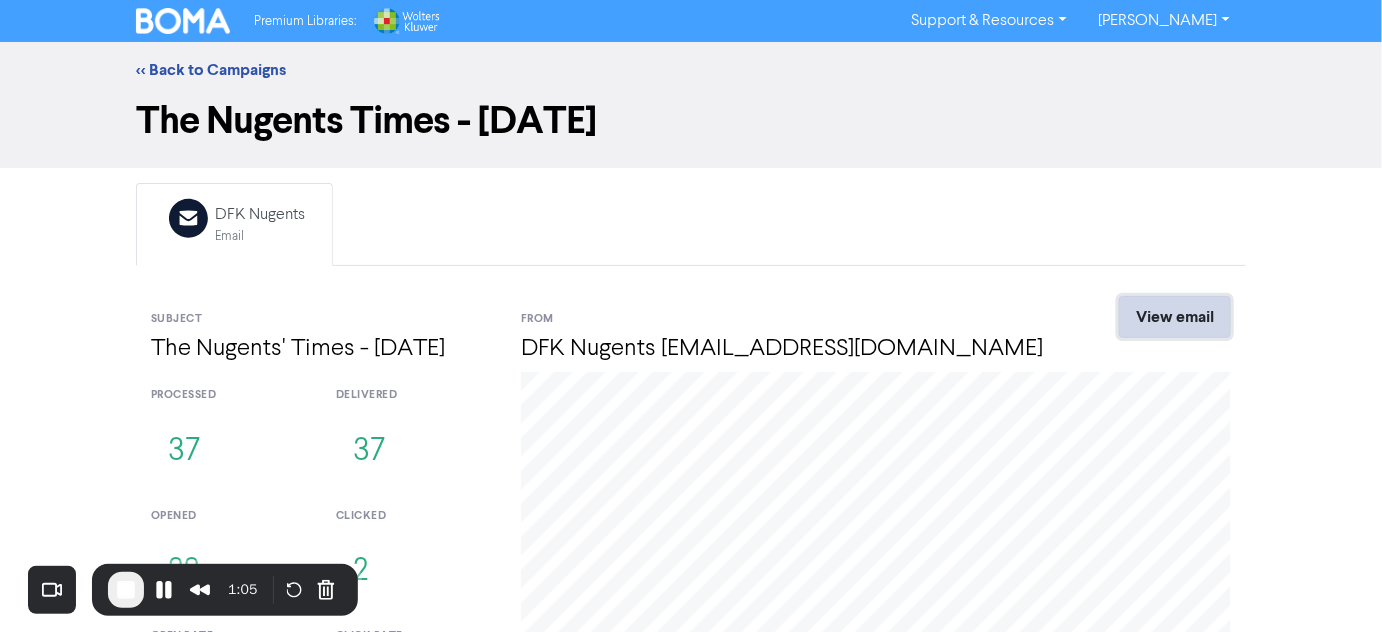 click on "View email" at bounding box center [1175, 317] 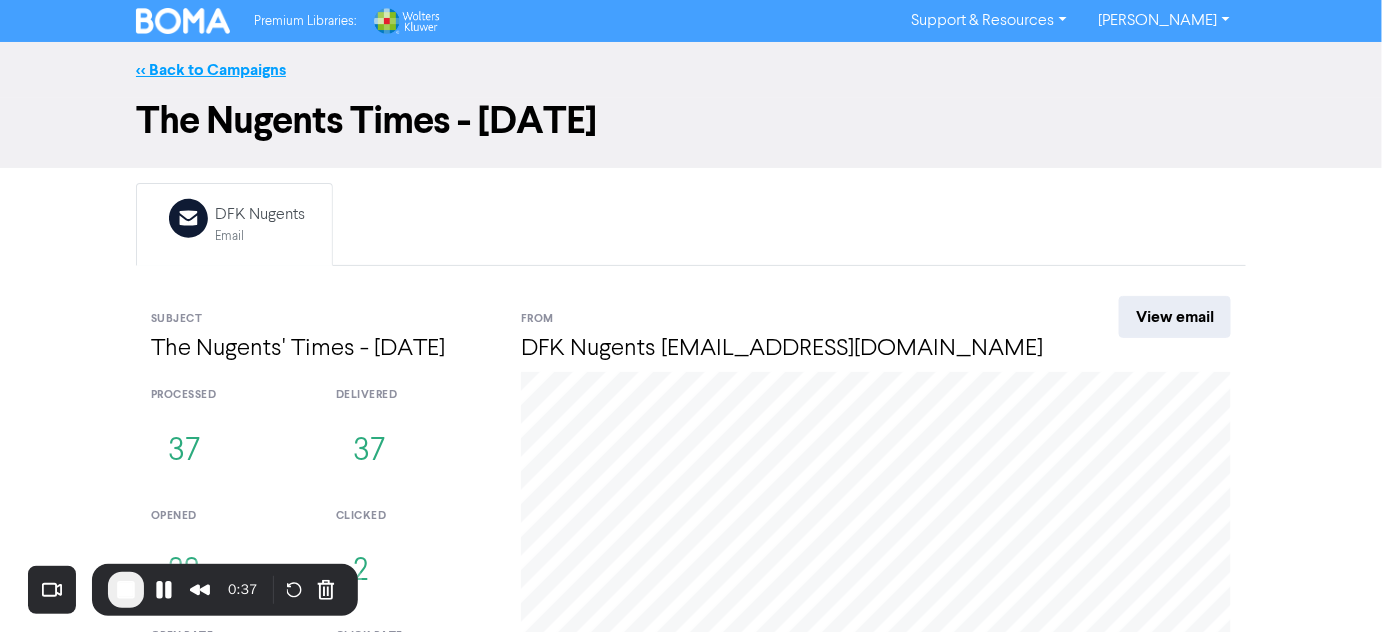 click on "<< Back to Campaigns" at bounding box center [211, 70] 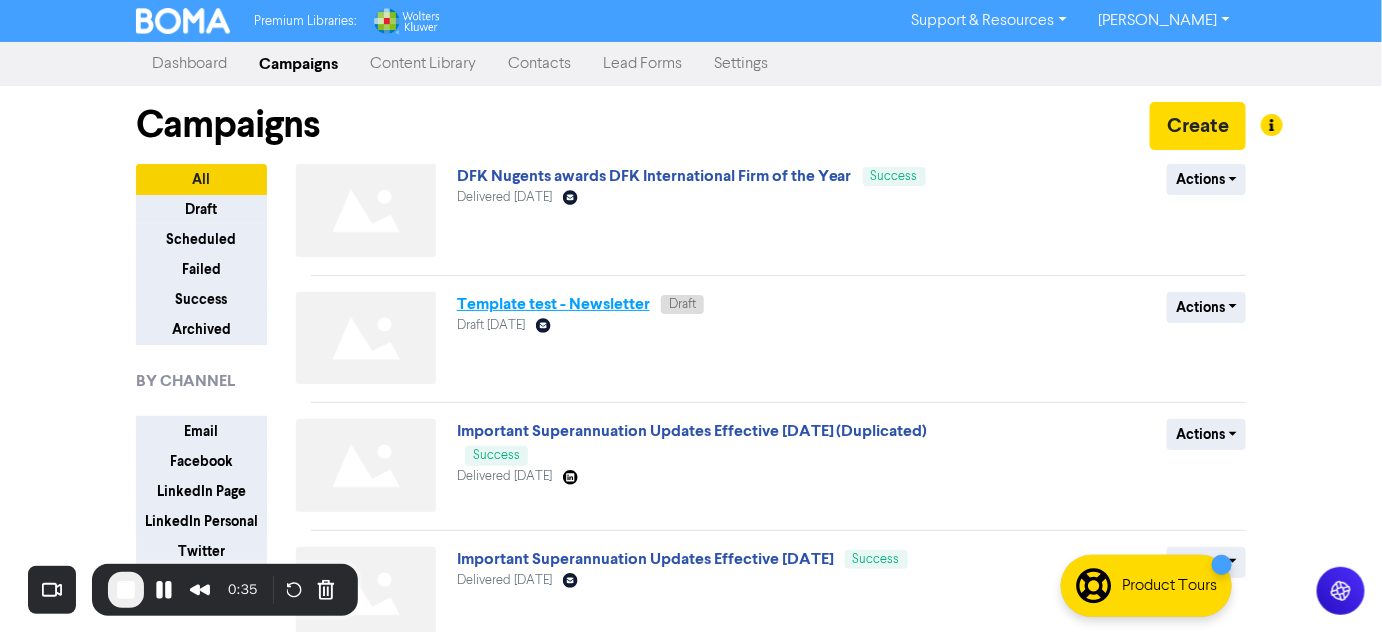 click on "Template test - Newsletter" at bounding box center (553, 304) 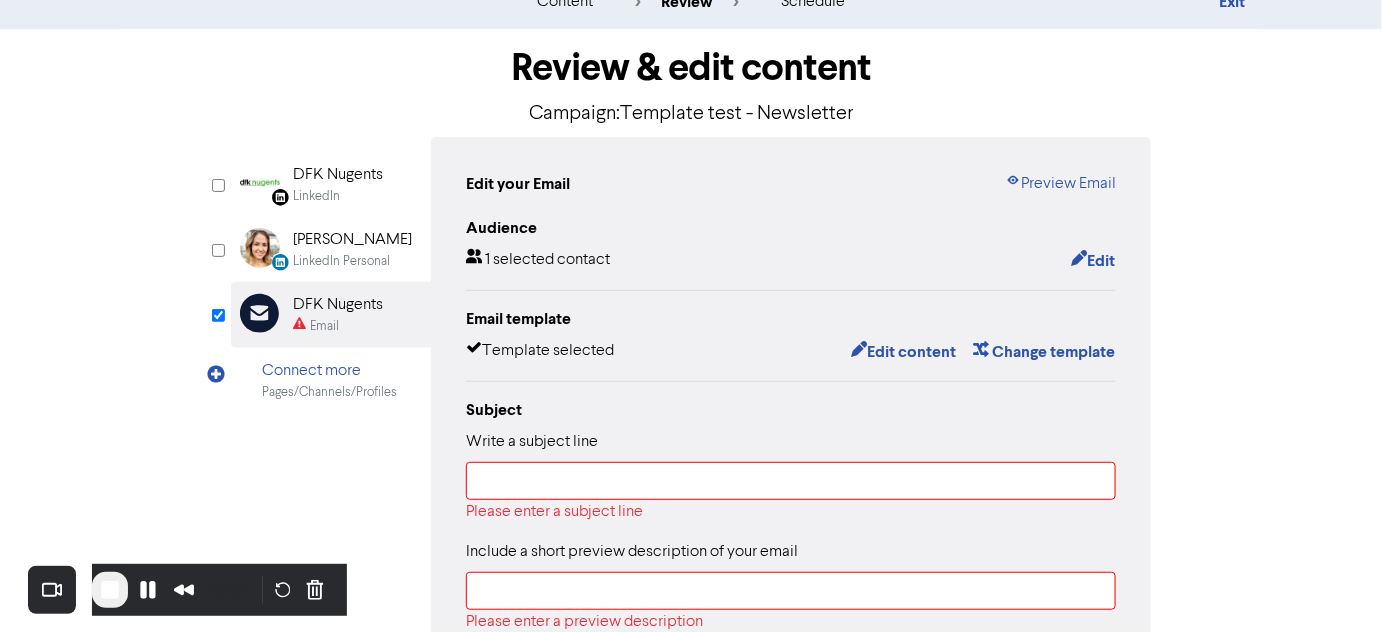 scroll, scrollTop: 181, scrollLeft: 0, axis: vertical 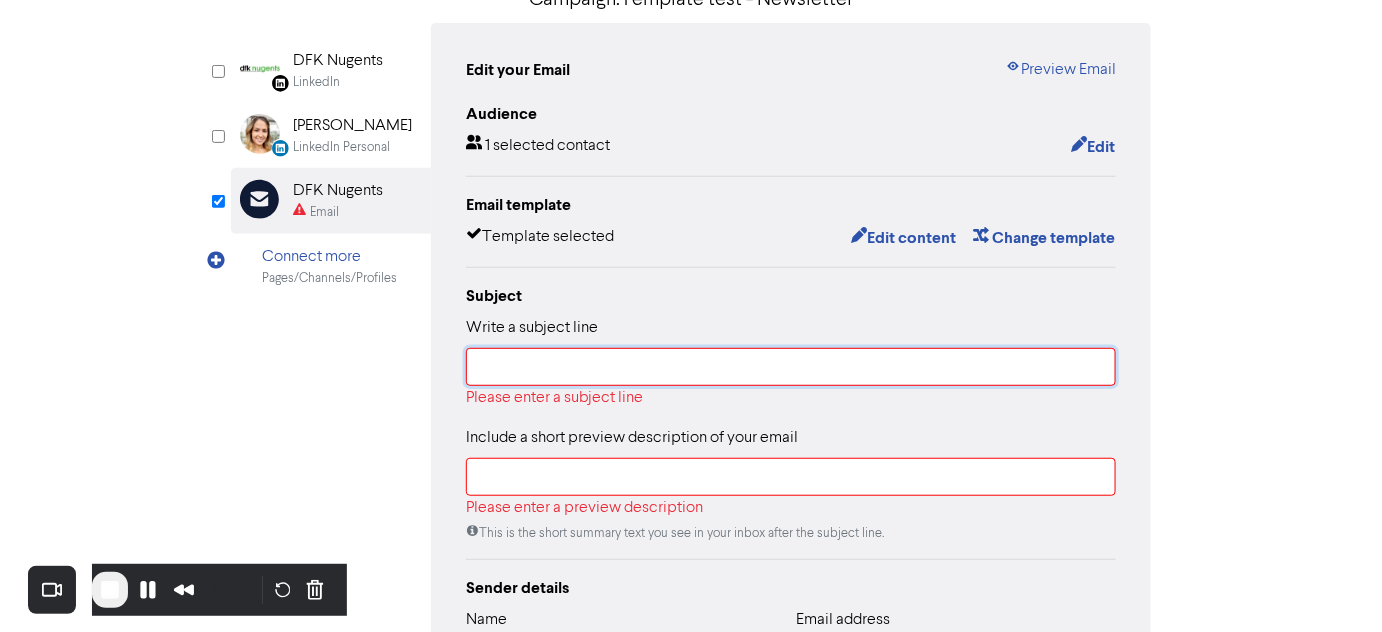click at bounding box center (791, 367) 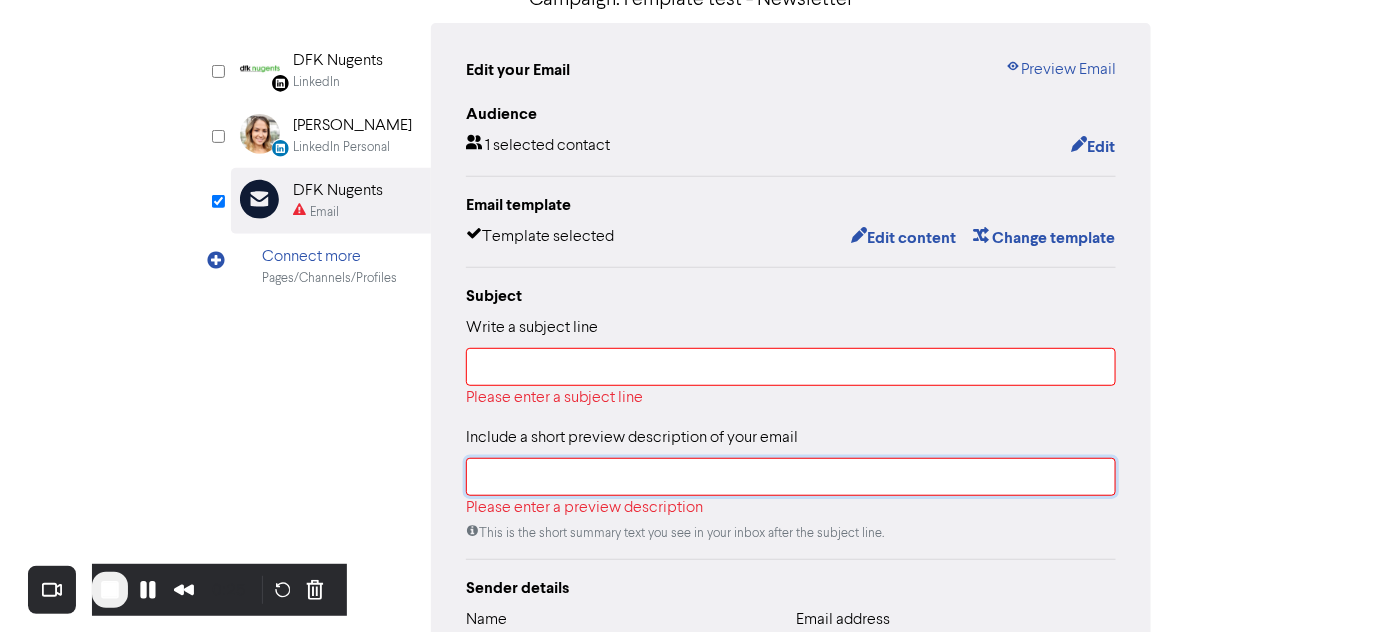 drag, startPoint x: 524, startPoint y: 475, endPoint x: 552, endPoint y: 458, distance: 32.75668 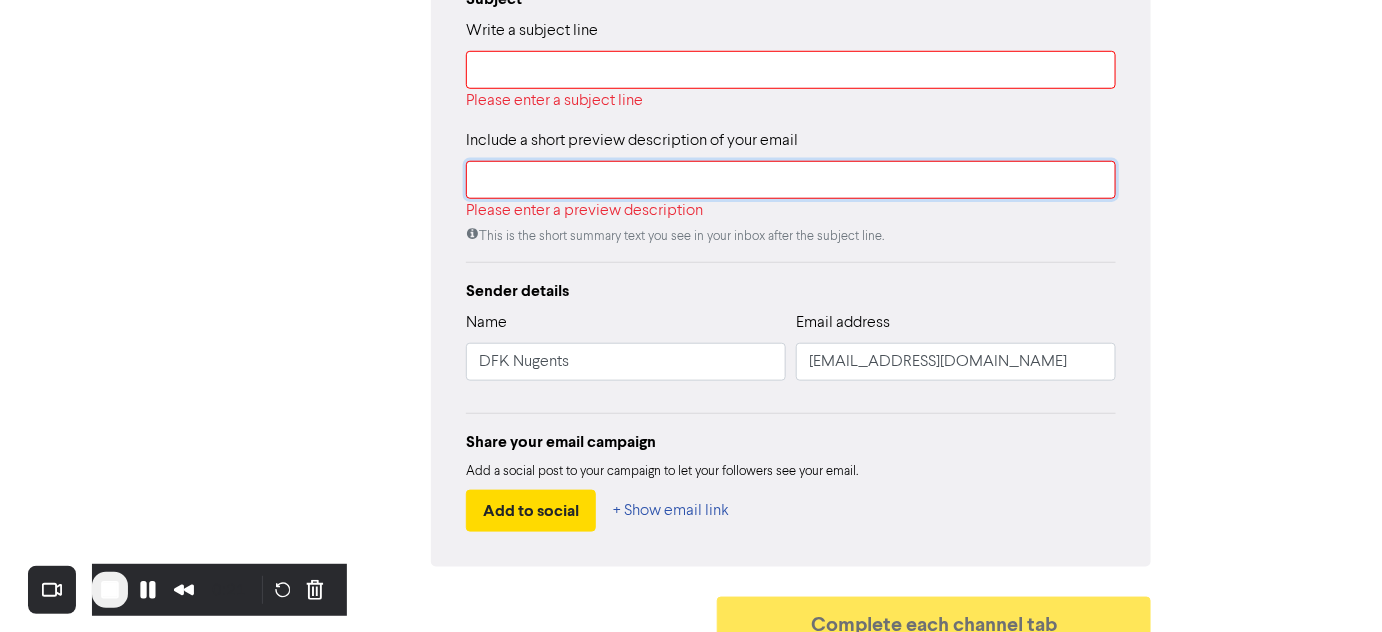 scroll, scrollTop: 501, scrollLeft: 0, axis: vertical 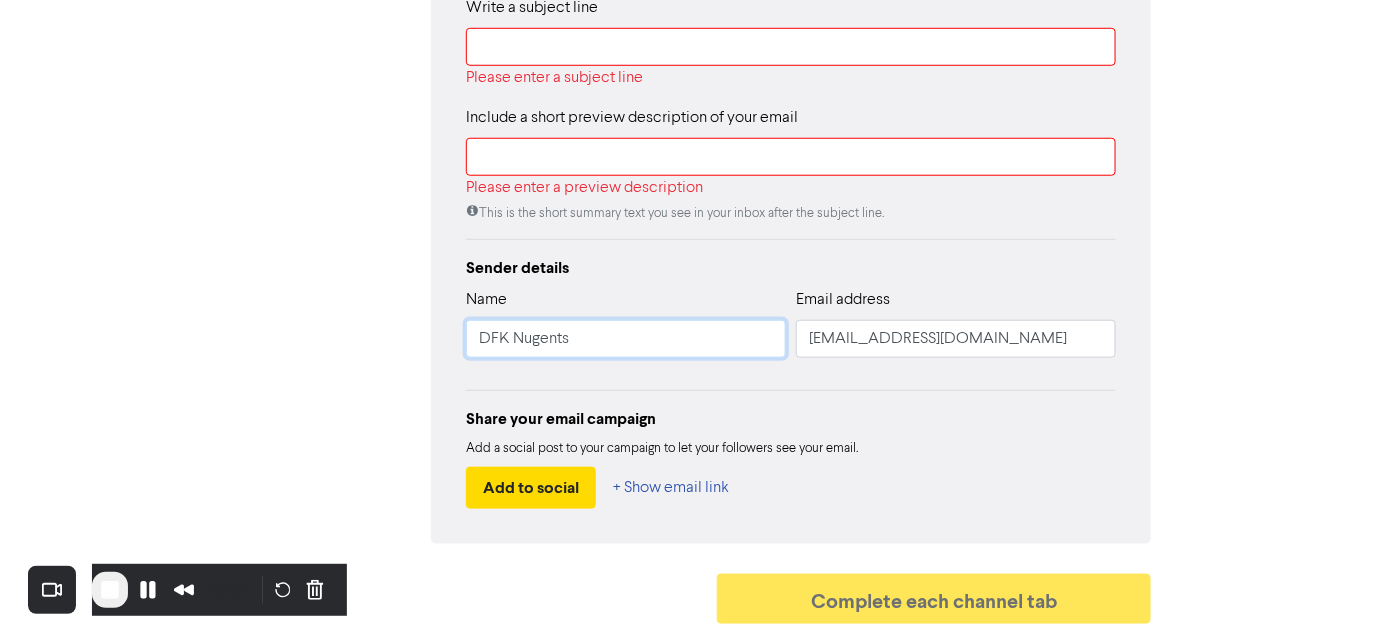 click on "DFK Nugents" at bounding box center (626, 339) 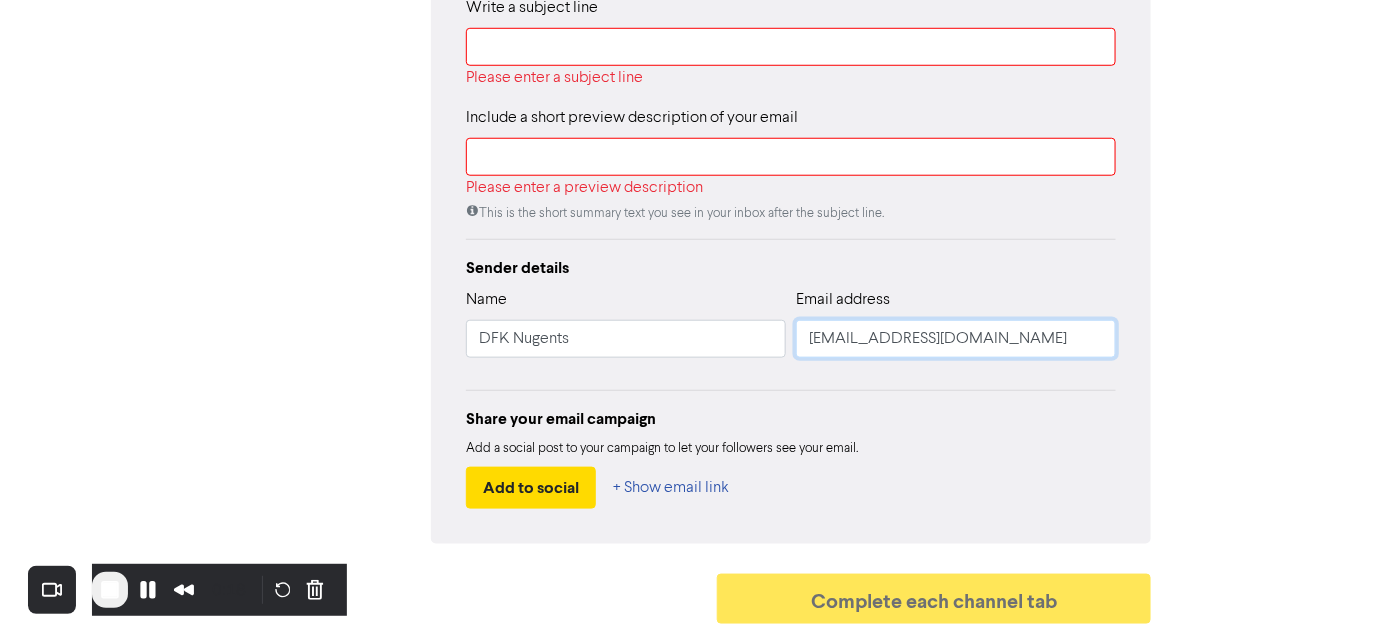 drag, startPoint x: 1014, startPoint y: 333, endPoint x: 625, endPoint y: 341, distance: 389.08224 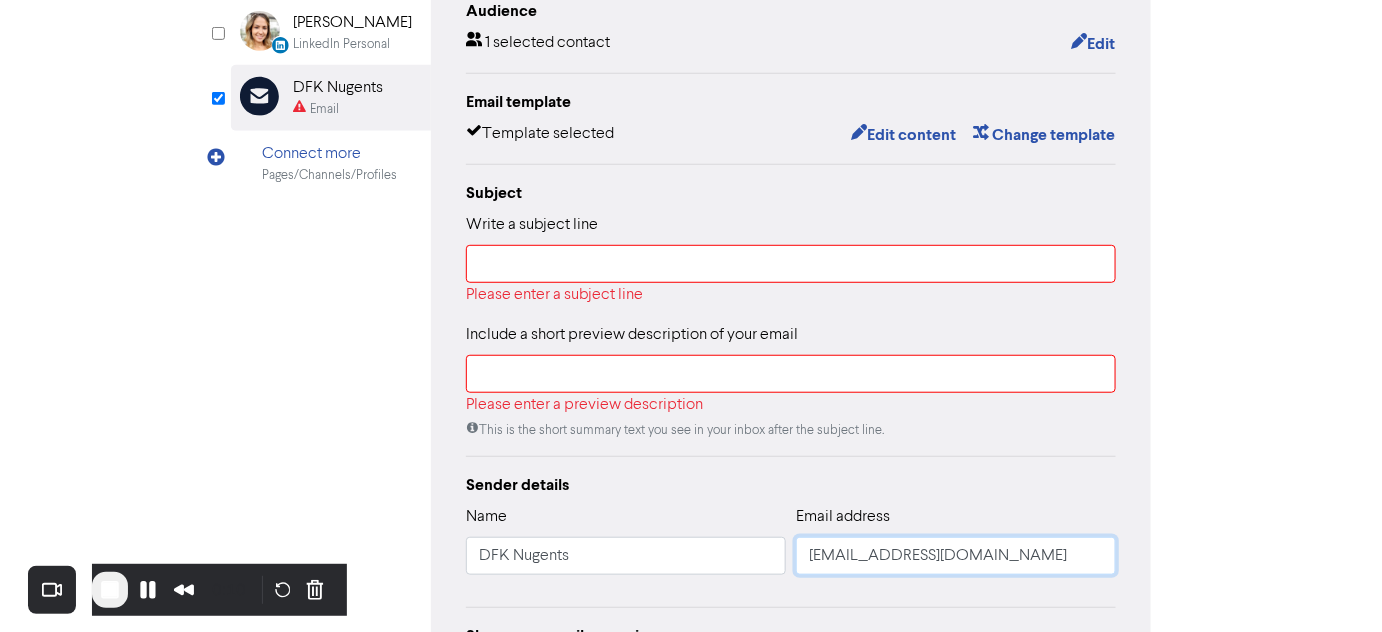 scroll, scrollTop: 229, scrollLeft: 0, axis: vertical 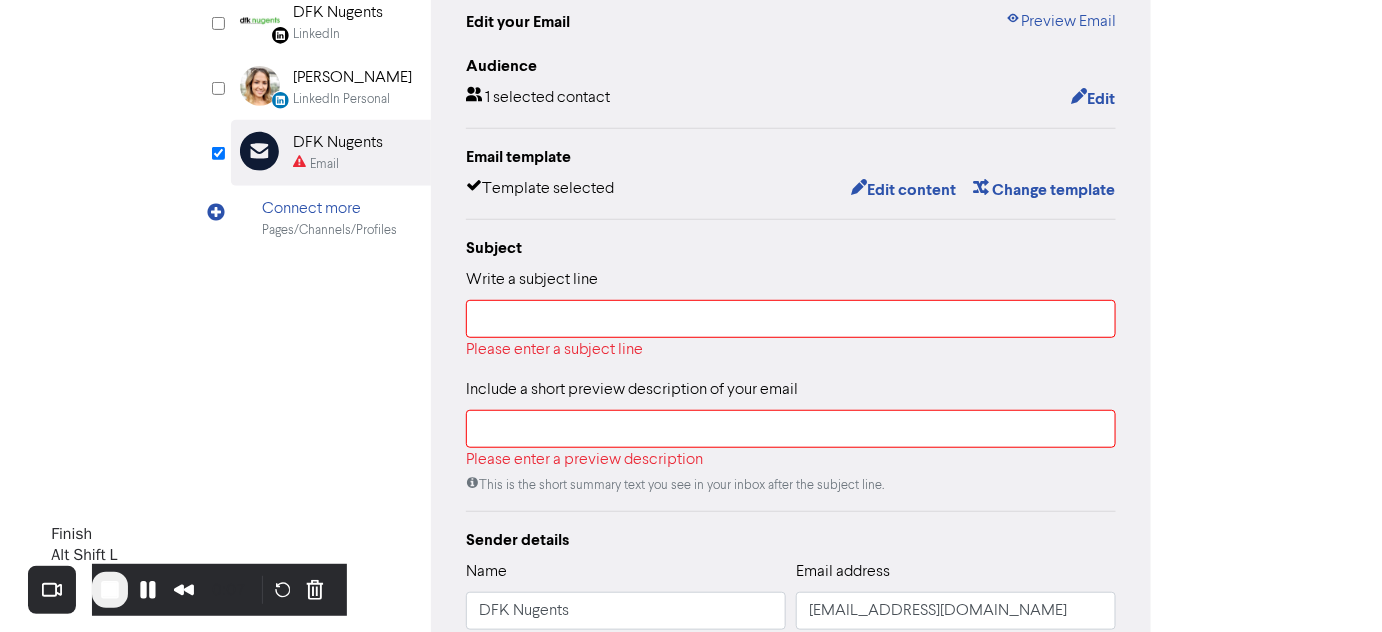 click at bounding box center (110, 590) 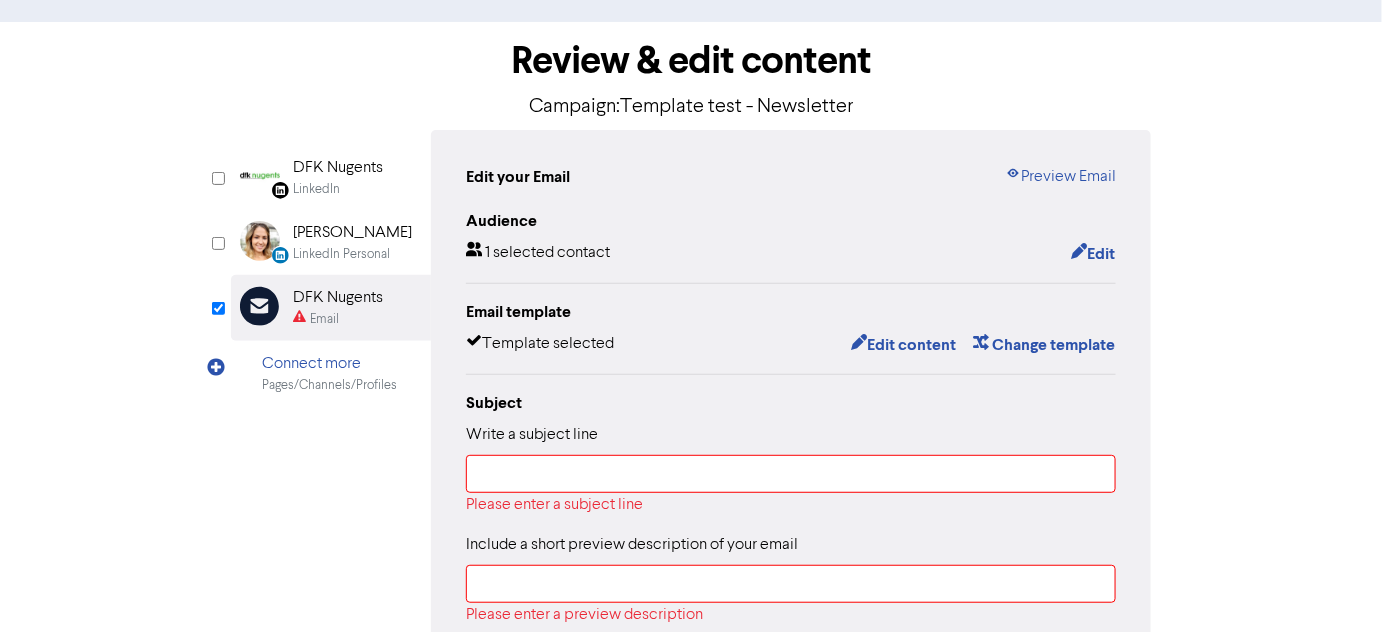 scroll, scrollTop: 0, scrollLeft: 0, axis: both 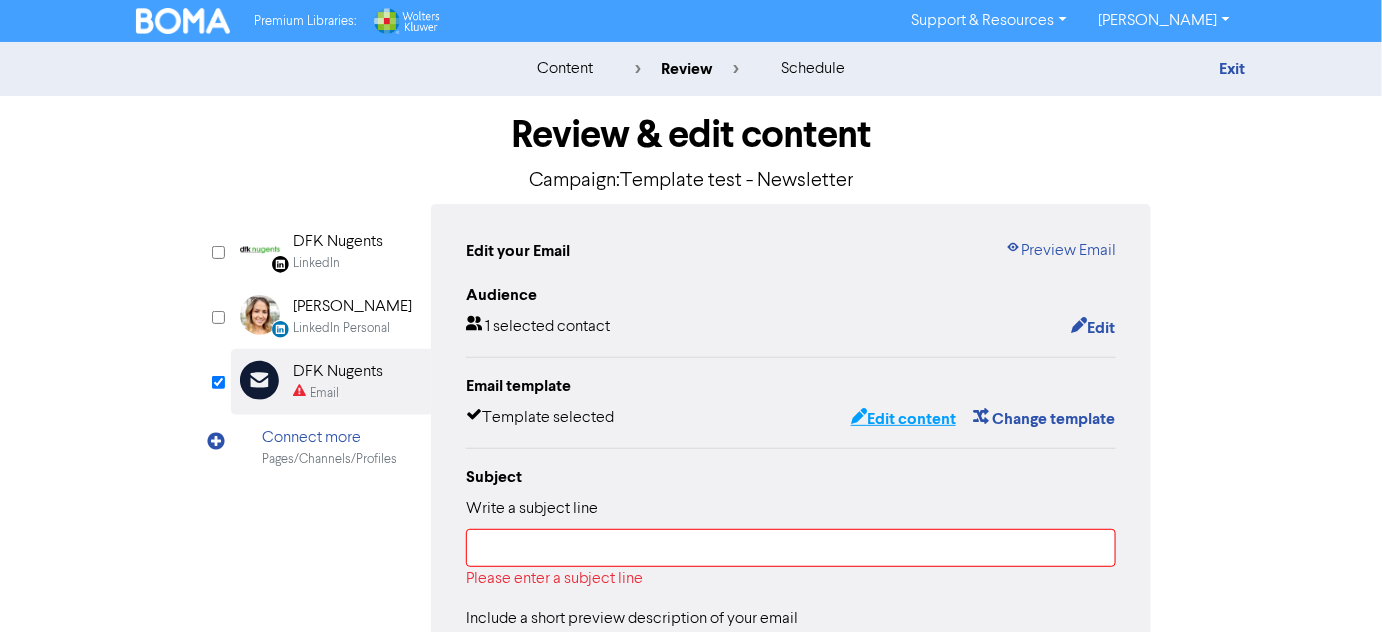 click on "Edit content" at bounding box center [903, 419] 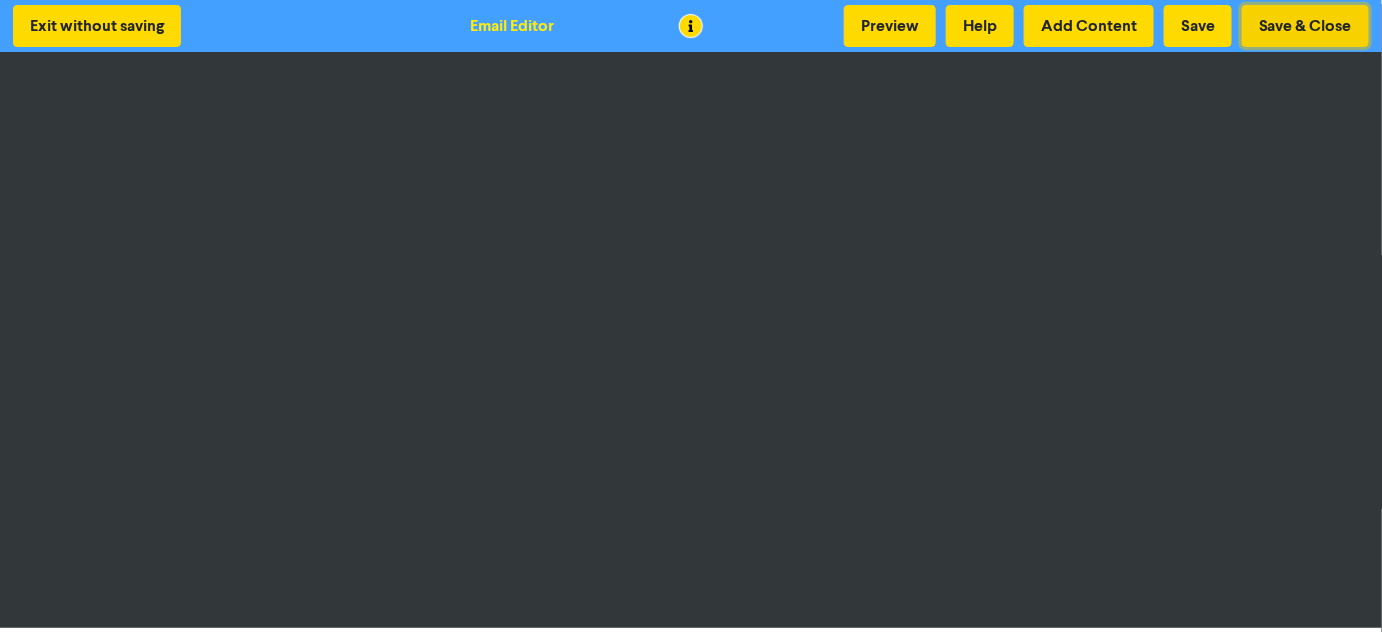click on "Save & Close" at bounding box center [1305, 26] 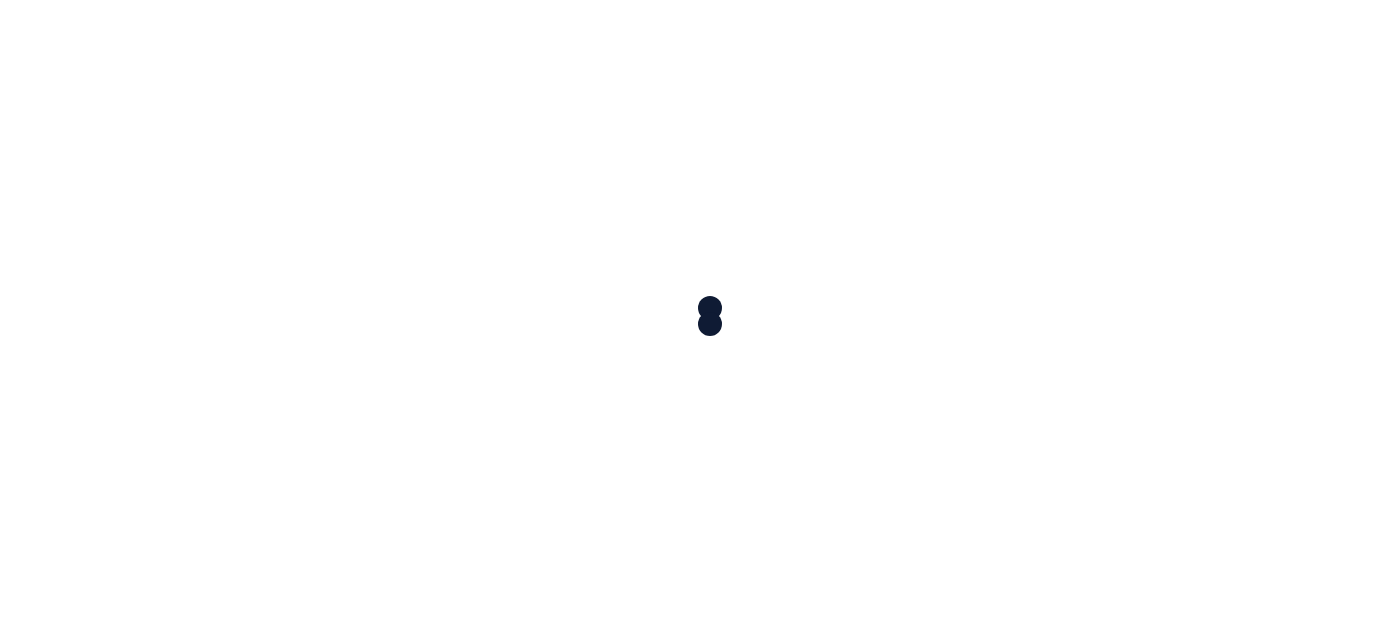 scroll, scrollTop: 0, scrollLeft: 0, axis: both 